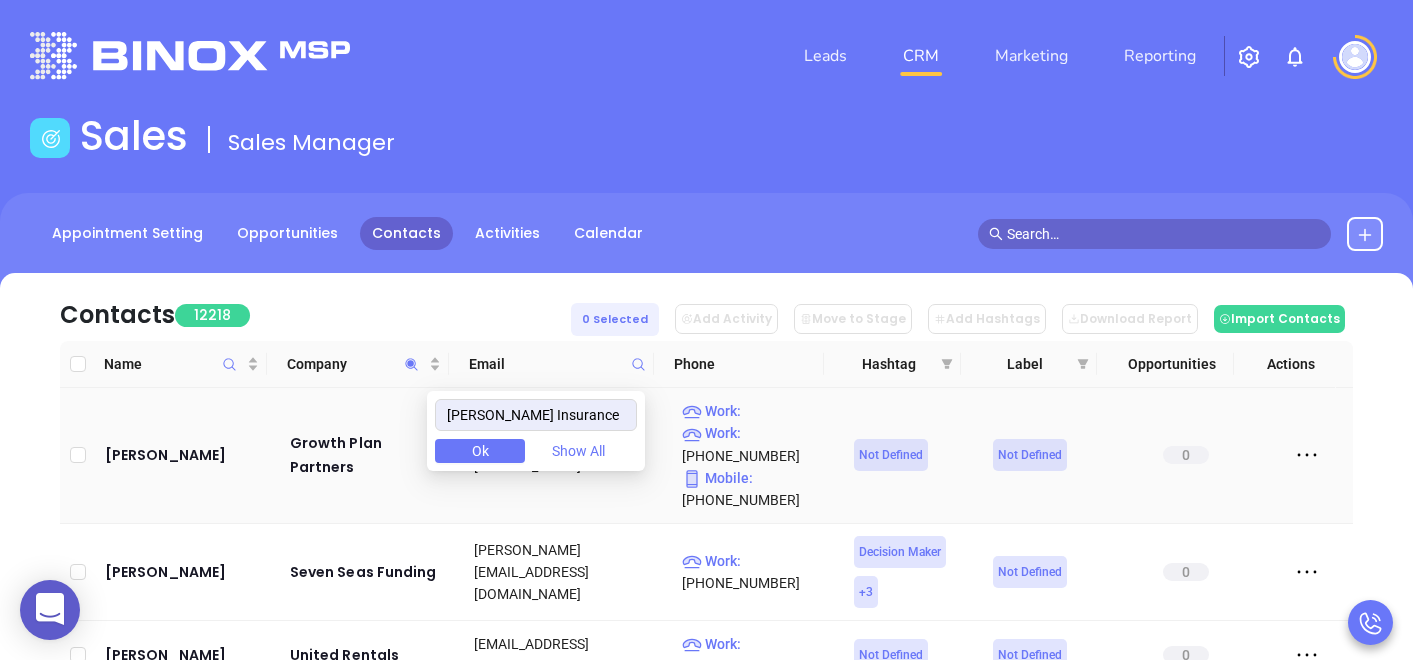 scroll, scrollTop: 0, scrollLeft: 0, axis: both 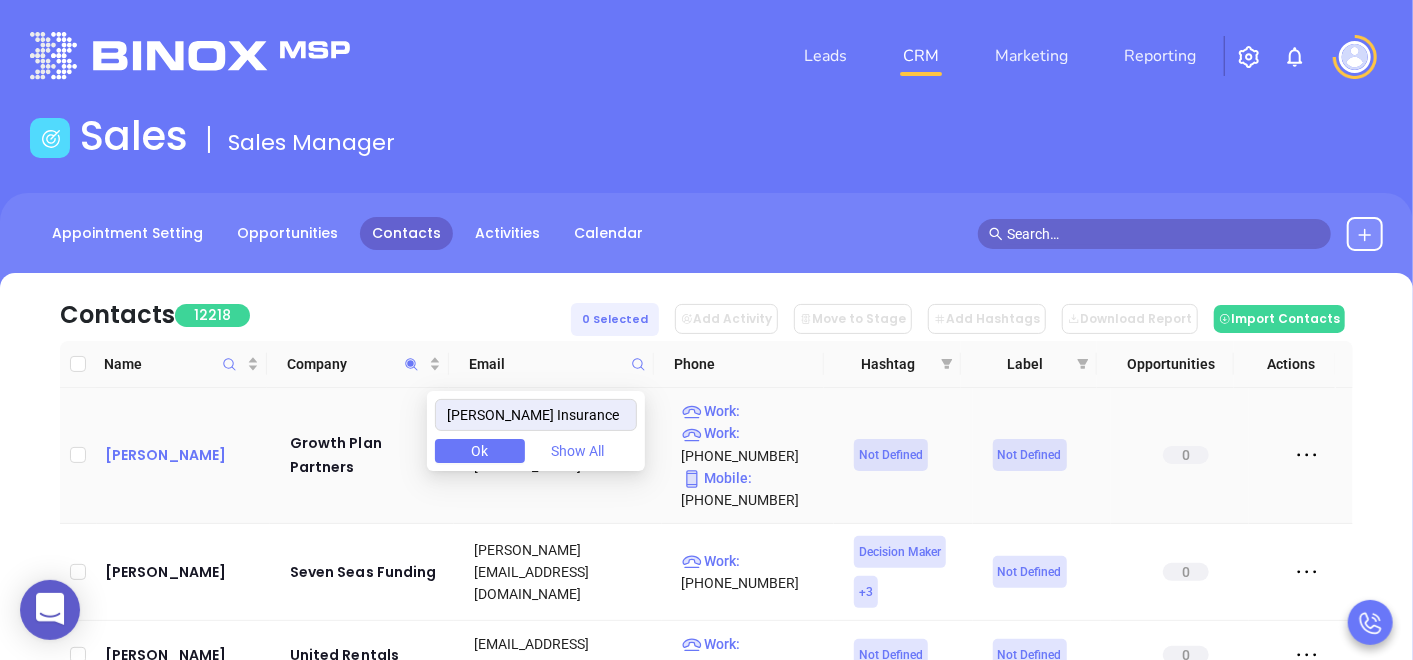 drag, startPoint x: 0, startPoint y: 0, endPoint x: 160, endPoint y: 445, distance: 472.89005 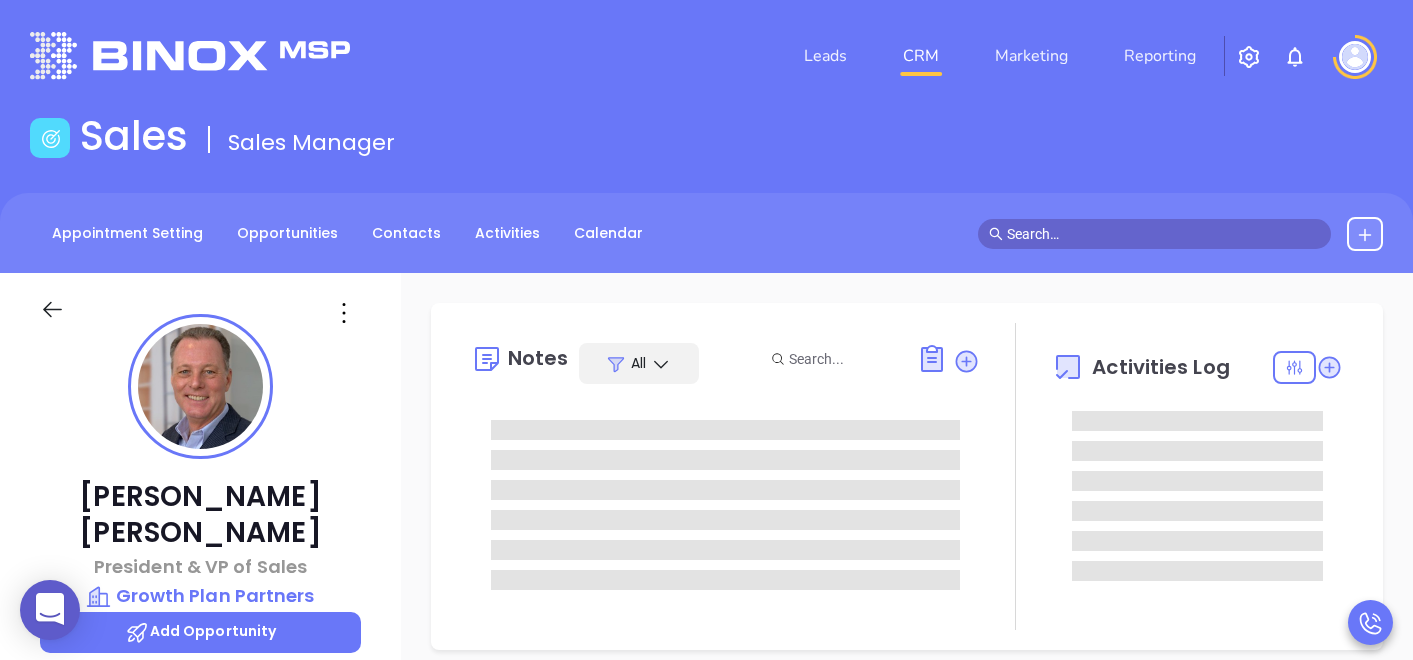 type on "[PERSON_NAME]" 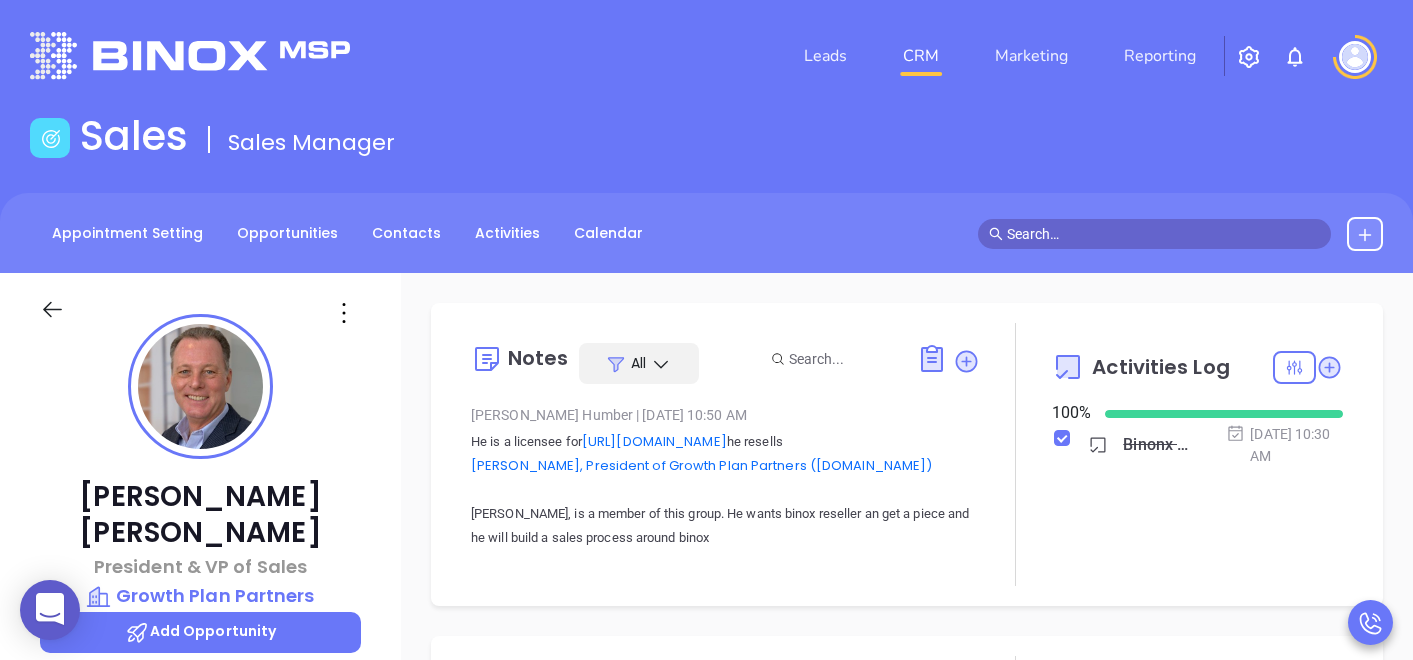 scroll, scrollTop: 0, scrollLeft: 0, axis: both 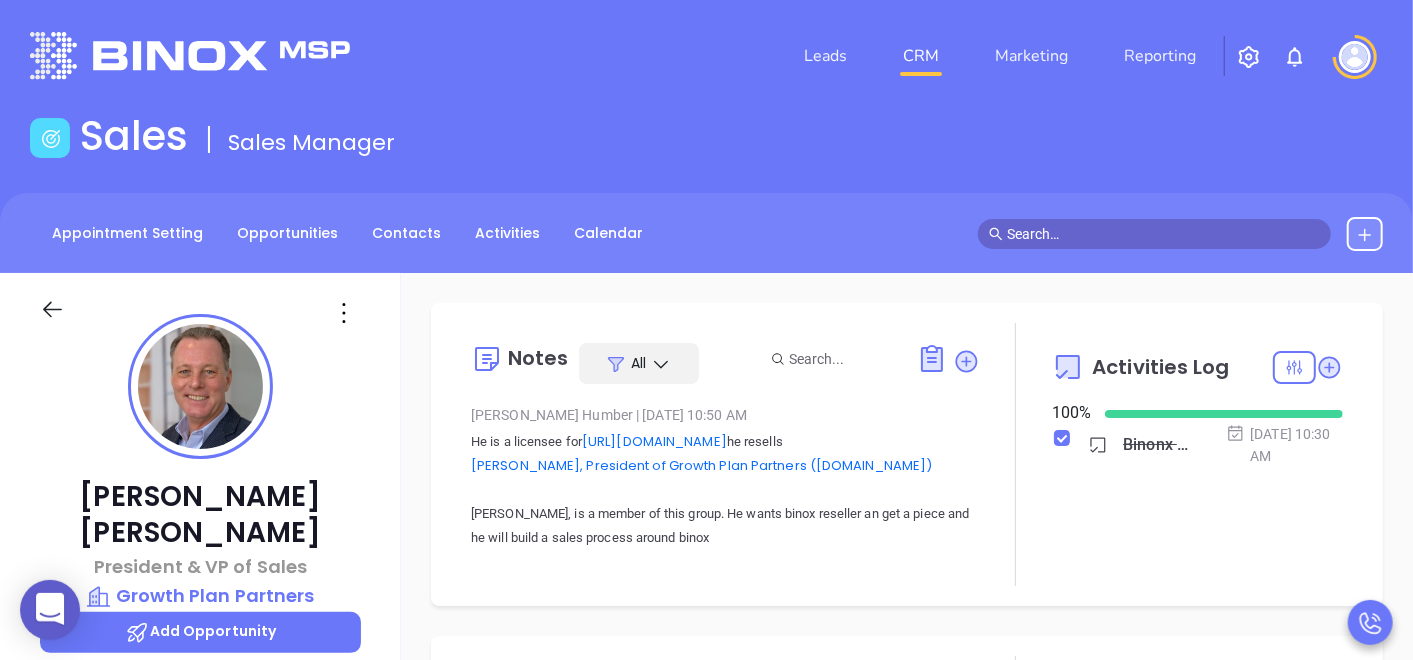 click on "John   Noonan President & VP of Sales   Growth Plan Partners  Add Opportunity  Book Now   Stage: Not Defined Temp: Not Defined Label: Not Defined   Check for Binox AI Data Enrichment    Email:   jnoonan@growthplanpartners.com Mobile :   (914) 450-9190 Company:   Growth Plan Partners Job Title:   President & VP of Sales Department:   Sales Appointment Setter:     Referred by:   Lead Source:   Other Contact Address:   12 Meda Place, White Plains, NY, 10605 Local Time:" at bounding box center [200, 685] 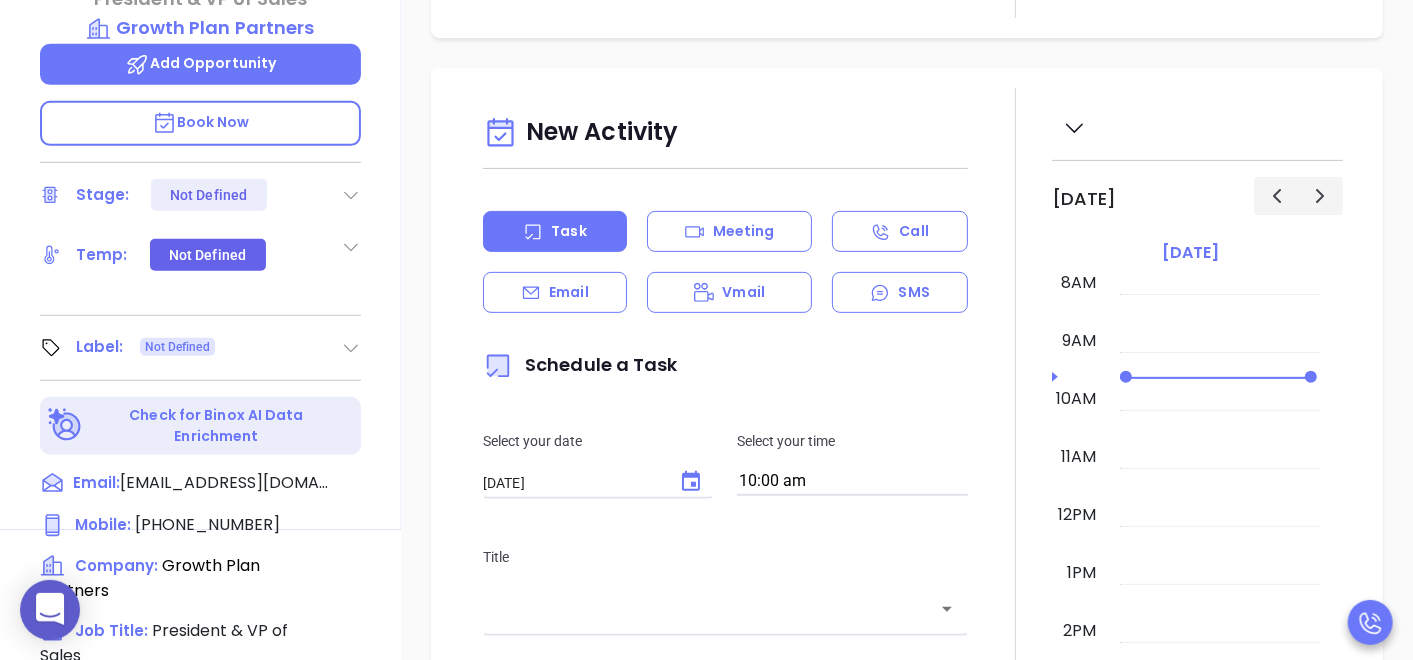 scroll, scrollTop: 622, scrollLeft: 0, axis: vertical 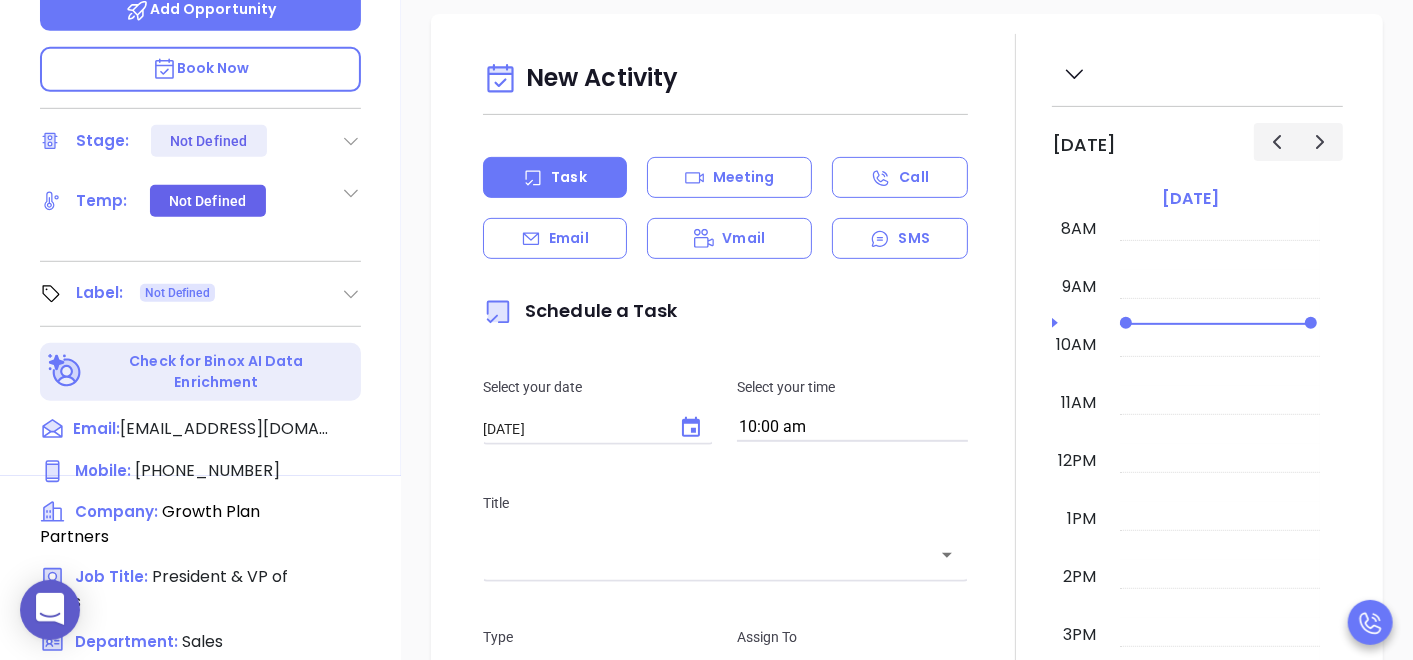 click 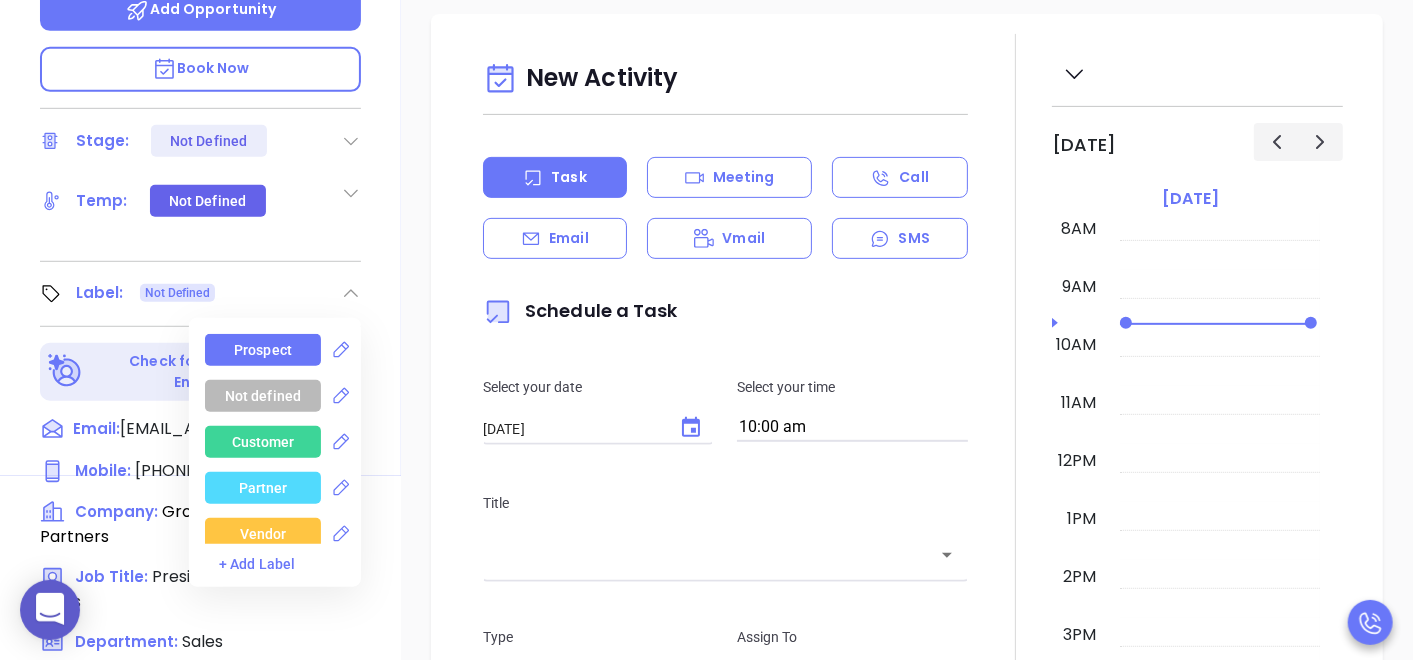 click on "Prospect" at bounding box center [263, 350] 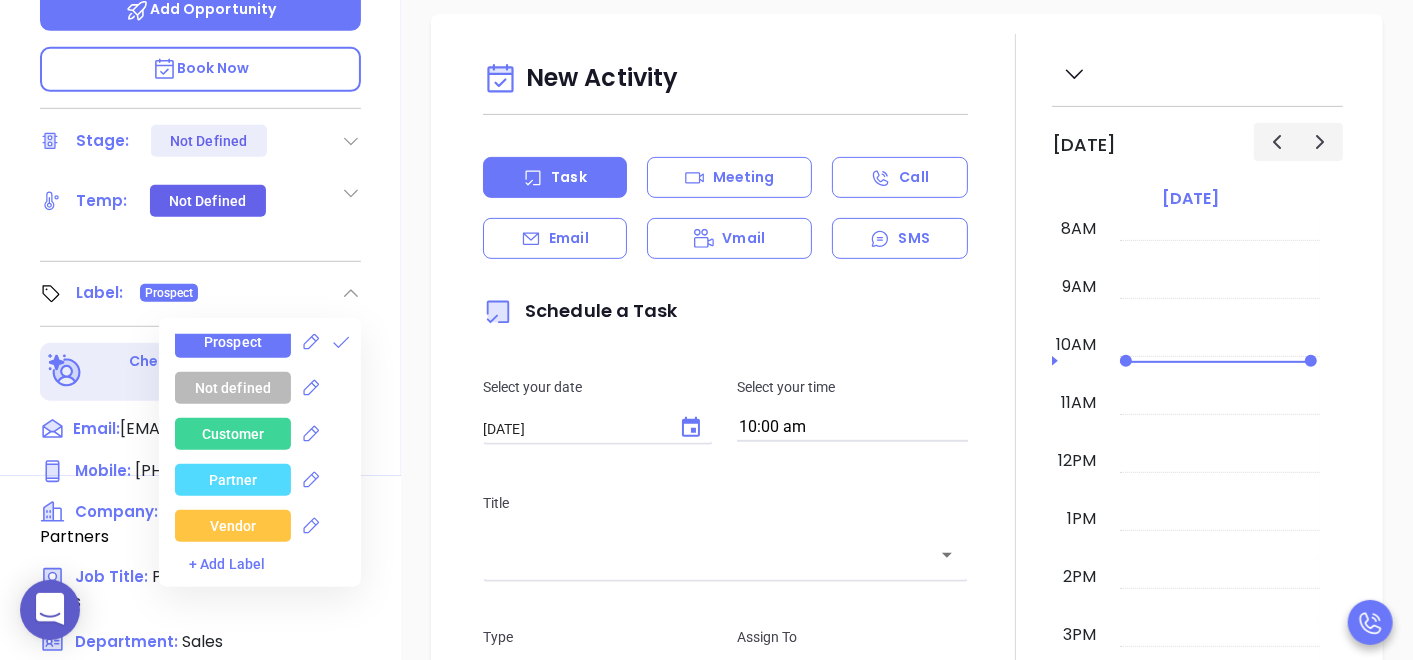 scroll, scrollTop: 0, scrollLeft: 0, axis: both 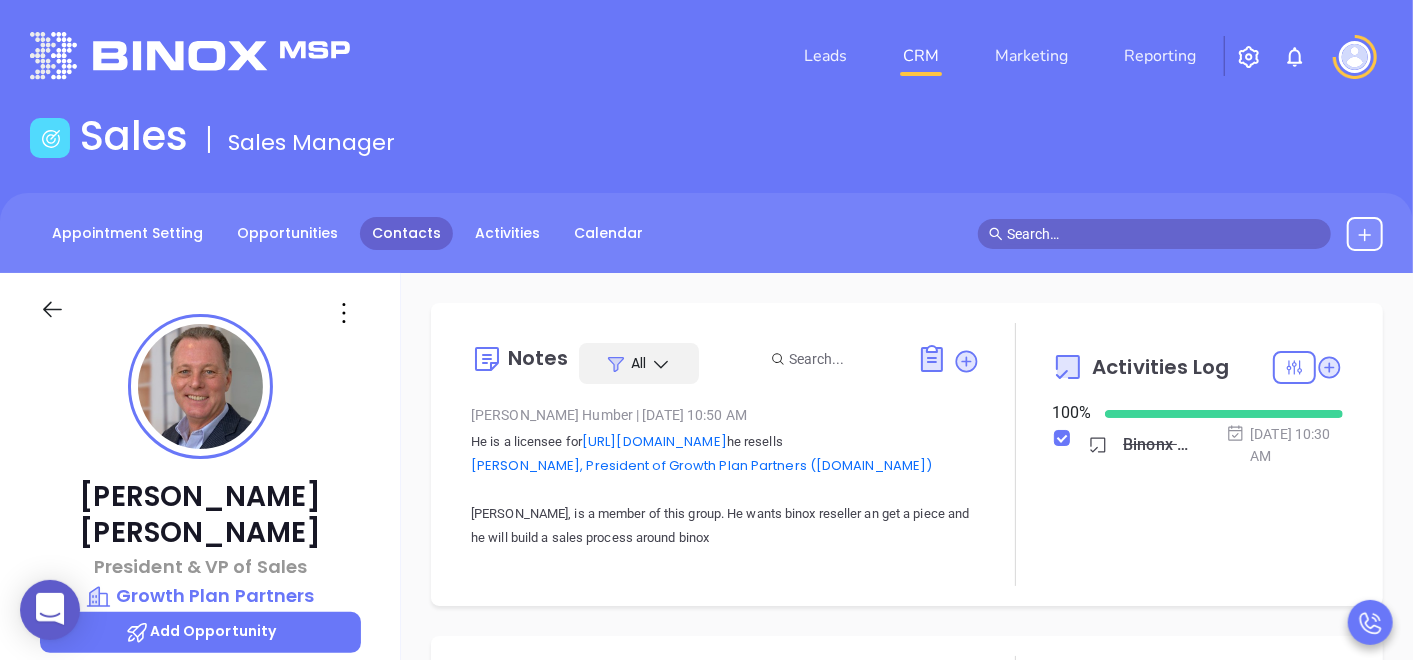 click on "Contacts" at bounding box center (406, 233) 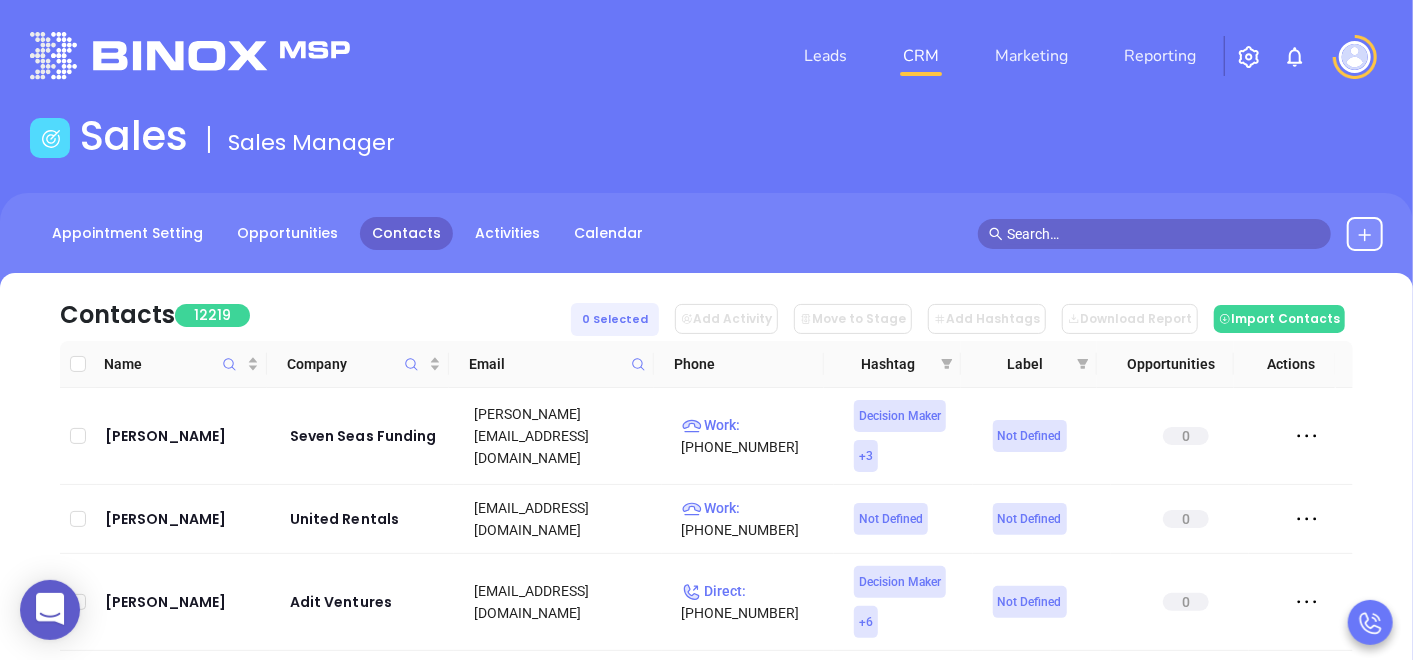 click at bounding box center [638, 364] 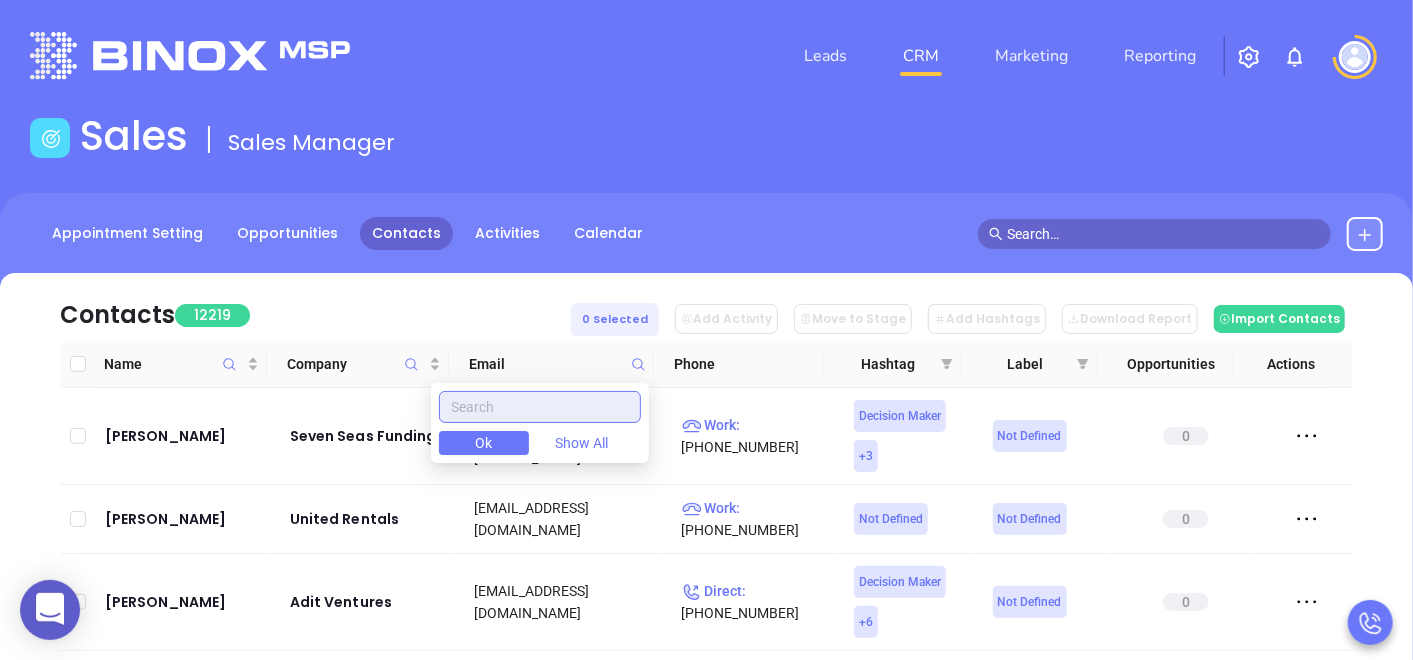paste on "3rdmillennium-ins.com" 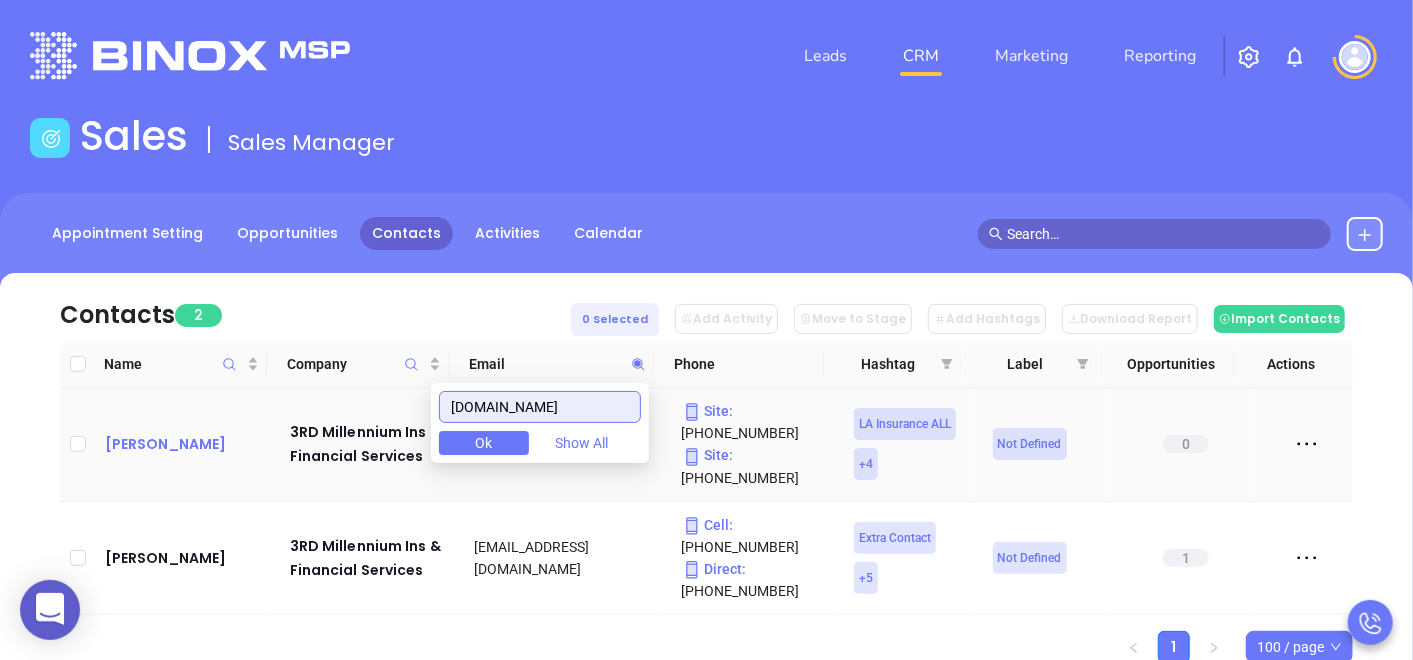 type on "3rdmillennium-ins.com" 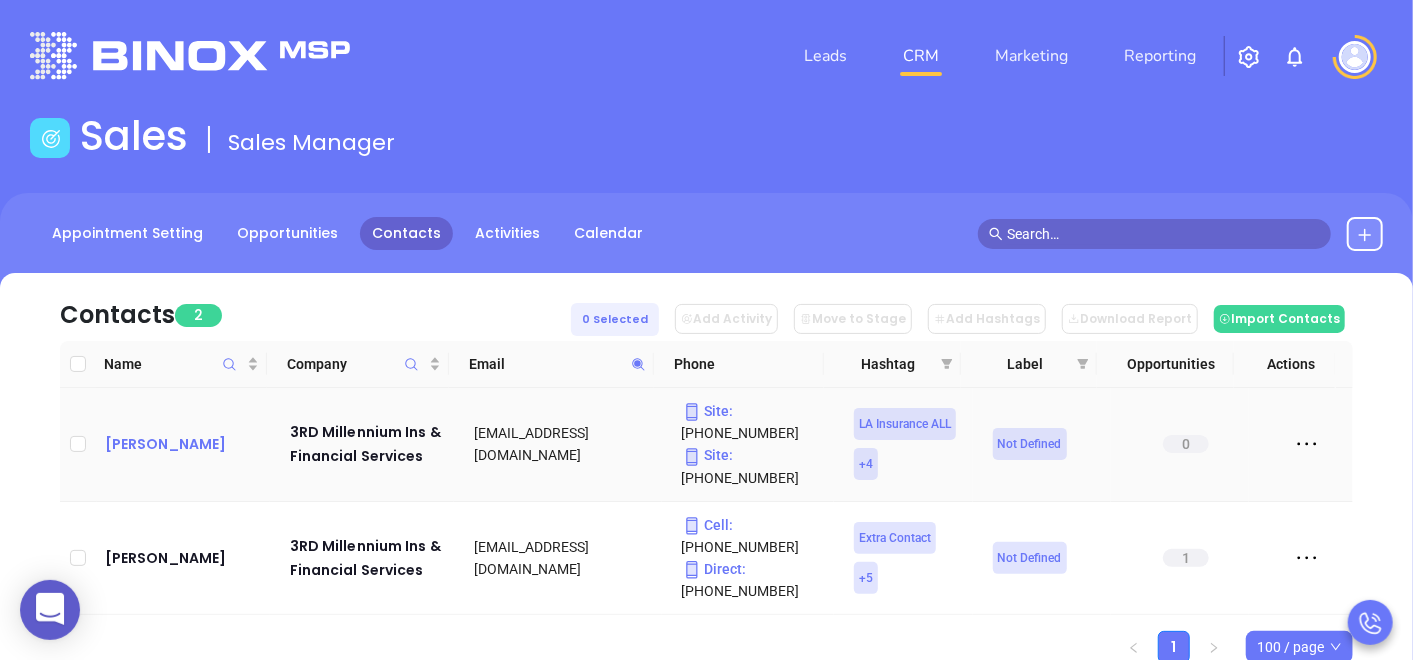 click on "Loretta Rabb" at bounding box center (183, 444) 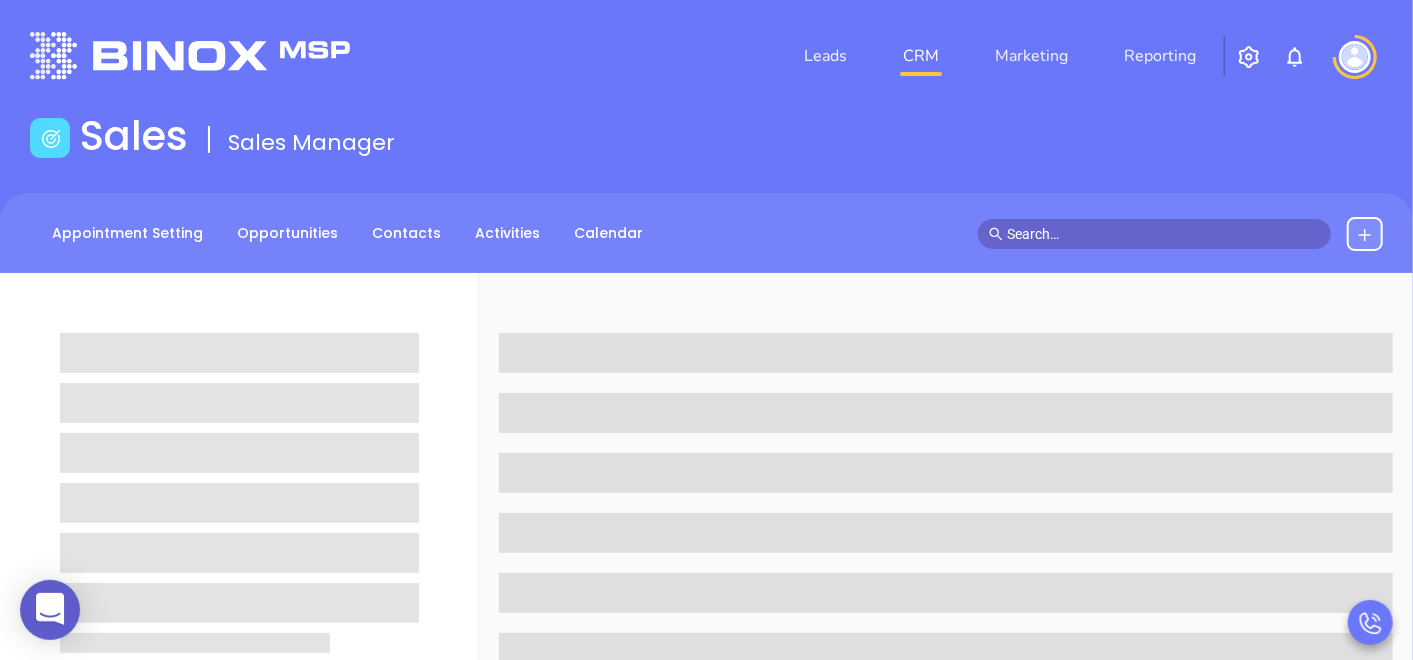 click at bounding box center [946, 973] 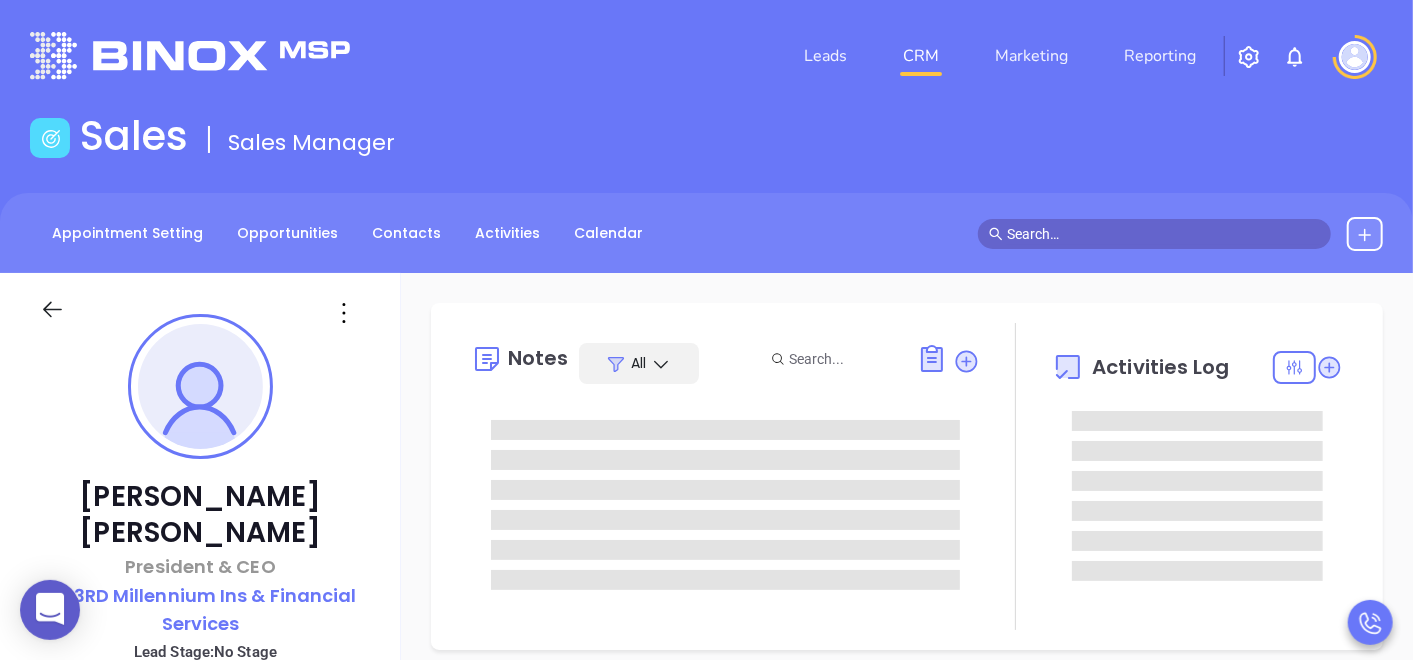 scroll, scrollTop: 522, scrollLeft: 0, axis: vertical 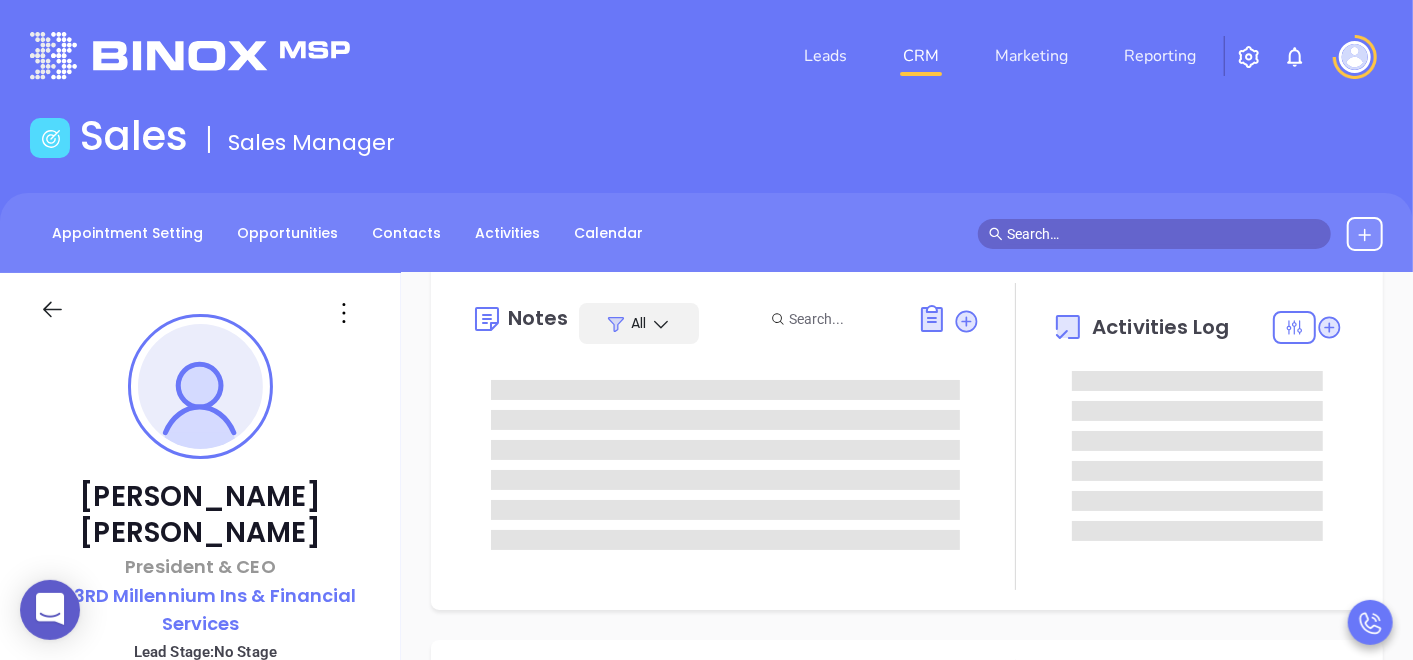 type on "[PERSON_NAME]" 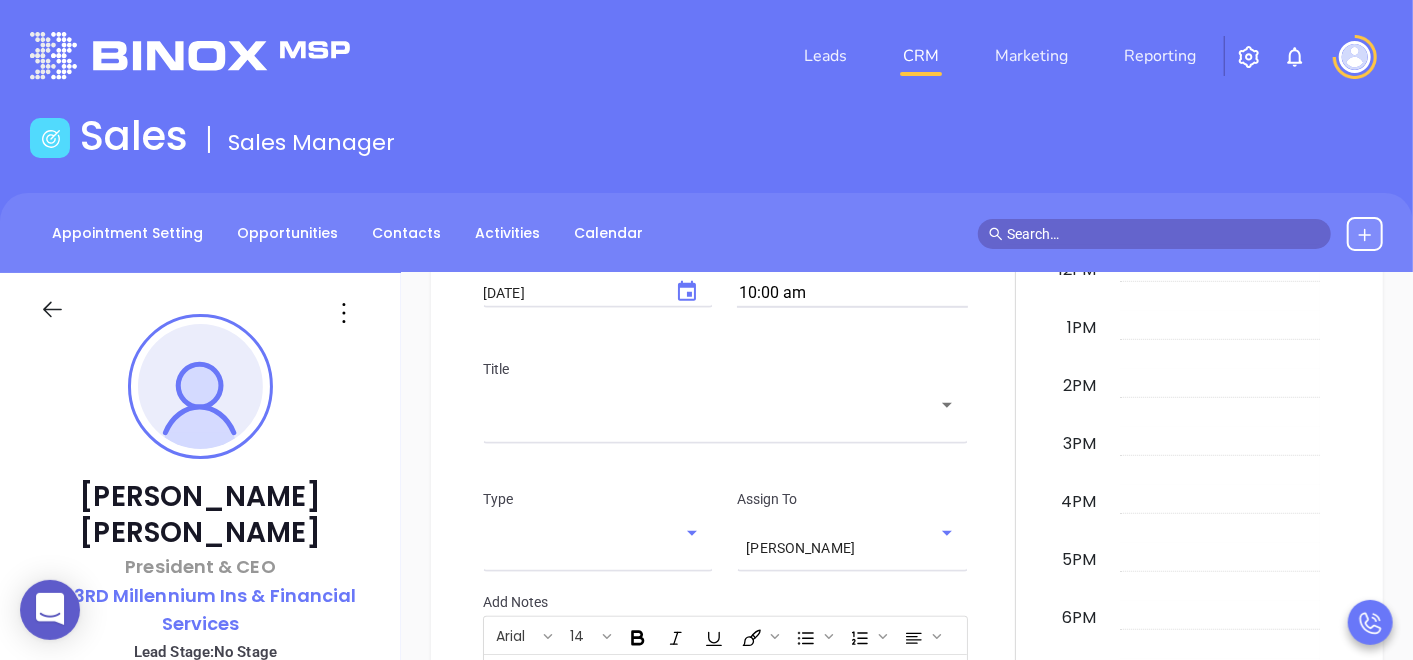 scroll, scrollTop: 688, scrollLeft: 0, axis: vertical 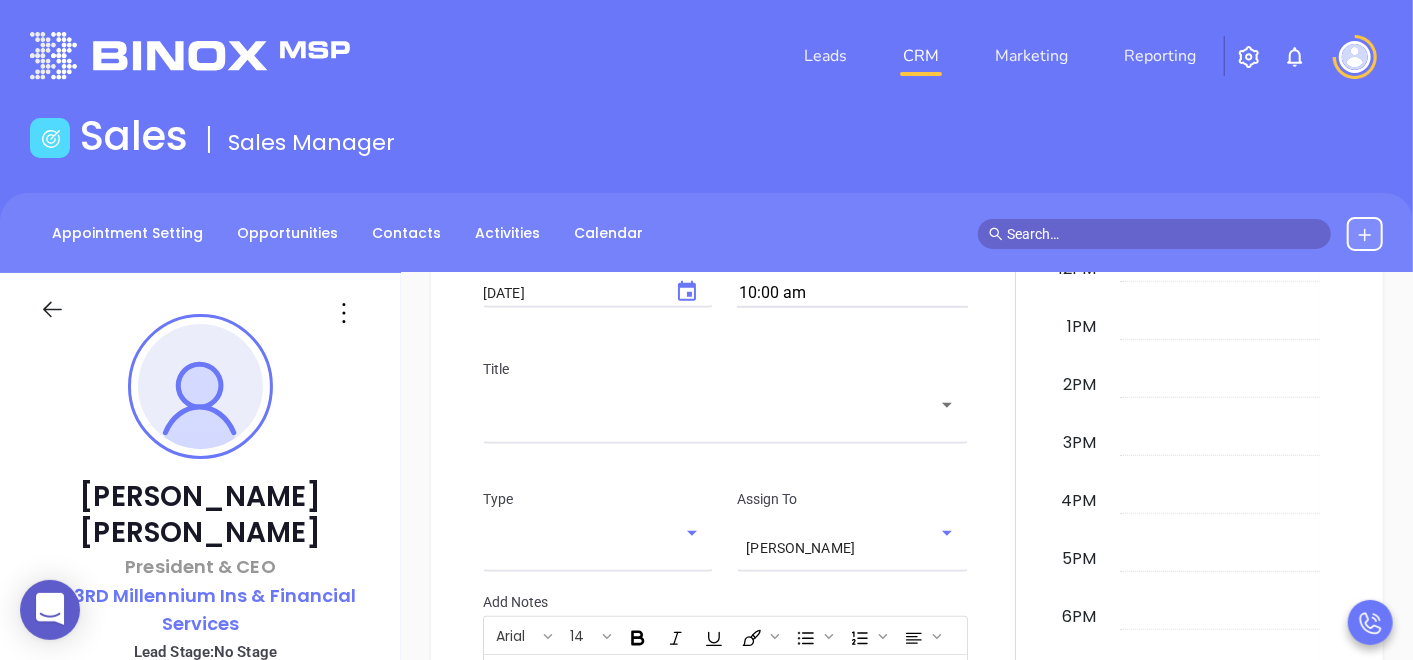 click on "Loretta   Rabb President & CEO   3RD Millennium Ins & Financial Services Lead Stage:  No Stage  Add Opportunity  Book Now   Stage: Not Defined Temp: Not Defined Label: Not Defined   Check for Binox AI Data Enrichment    Email:   ljonson@3rdmillennium-ins.com Site :   (800) 936-0705 Company:   3RD Millennium Ins & Financial Services Job Title:   President & CEO Department:   Marketing Appointment Setter:     Referred by:   Lead Source:   Binox Contact Address:   10001 Lake Forest Boulevard, Suite 609, New Orleans, Louisiana, 70127   Local Time:" at bounding box center (200, 685) 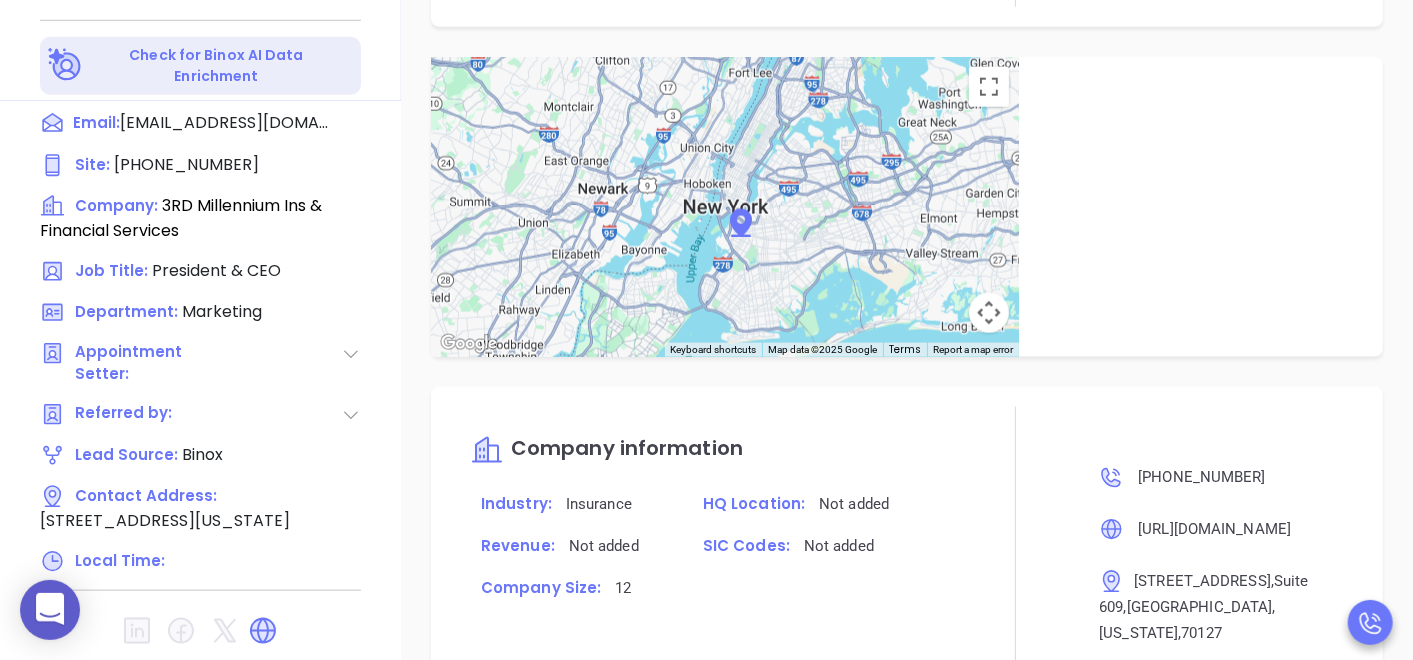 scroll, scrollTop: 1012, scrollLeft: 0, axis: vertical 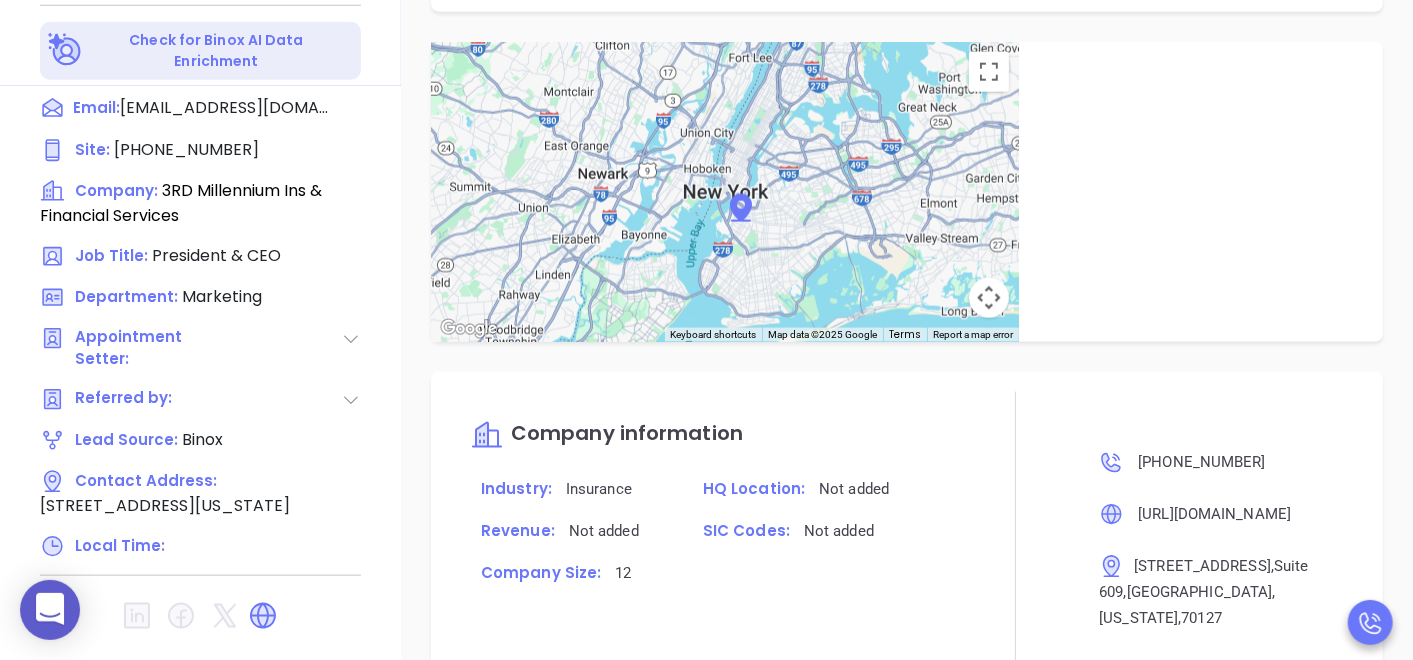 click at bounding box center [1016, 542] 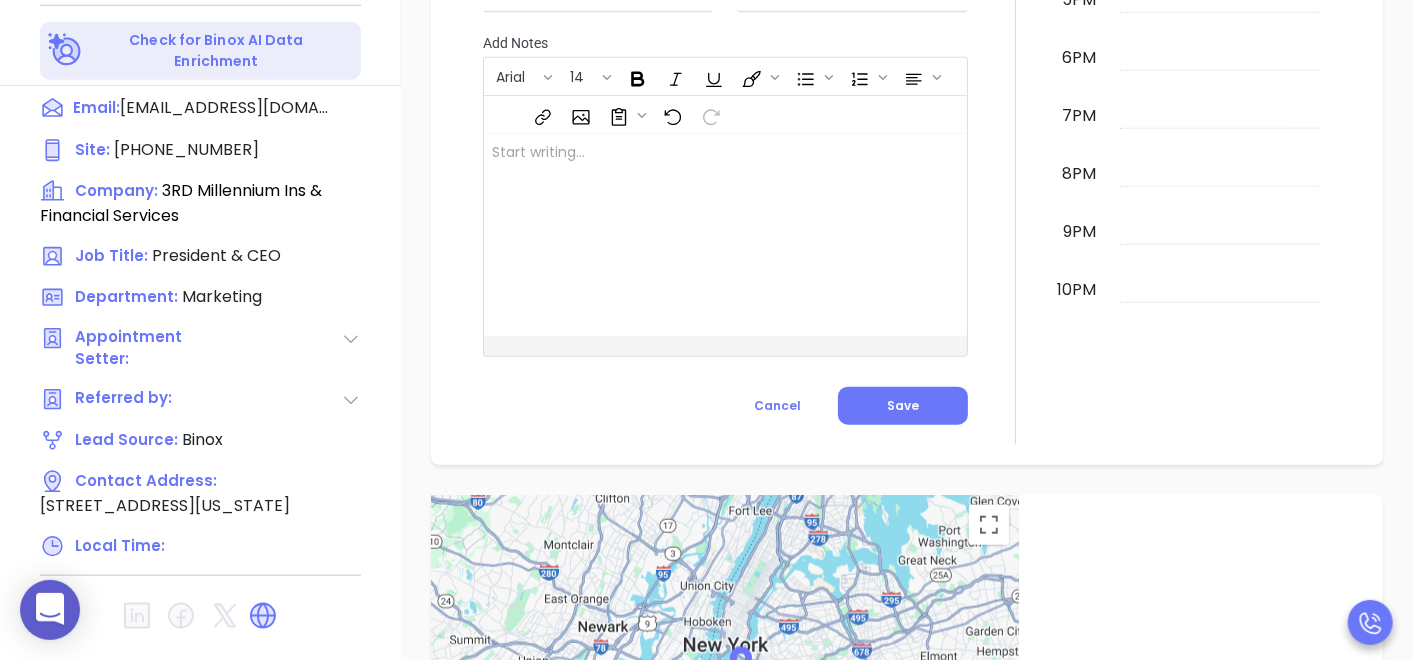 scroll, scrollTop: 80, scrollLeft: 0, axis: vertical 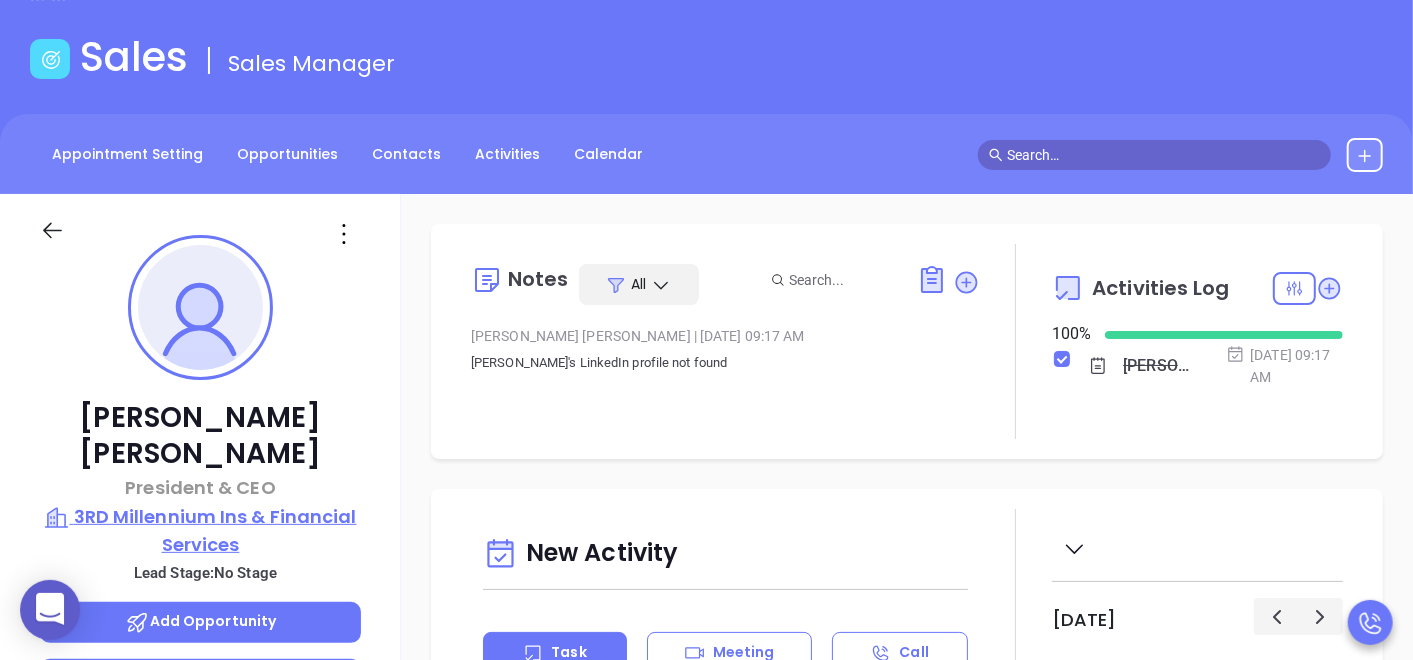 click on "3RD Millennium Ins & Financial Services" at bounding box center [200, 530] 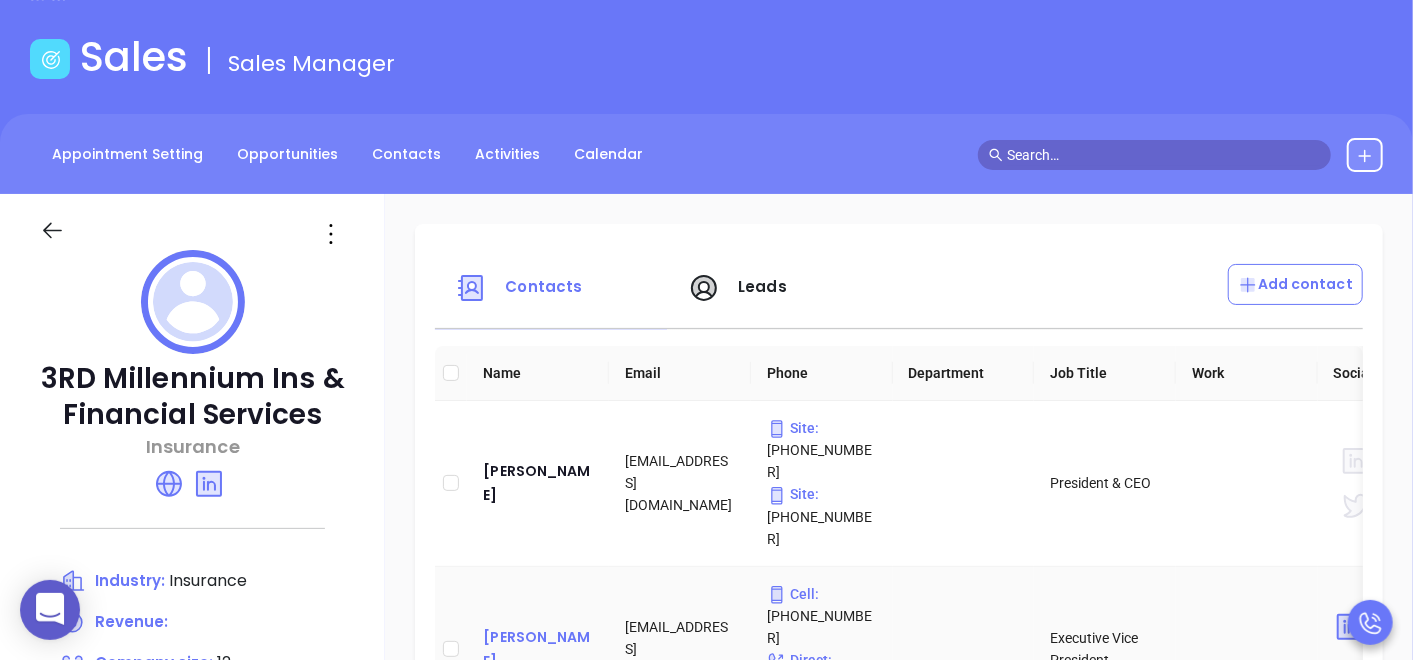 click on "Virgil Jonson" at bounding box center (538, 649) 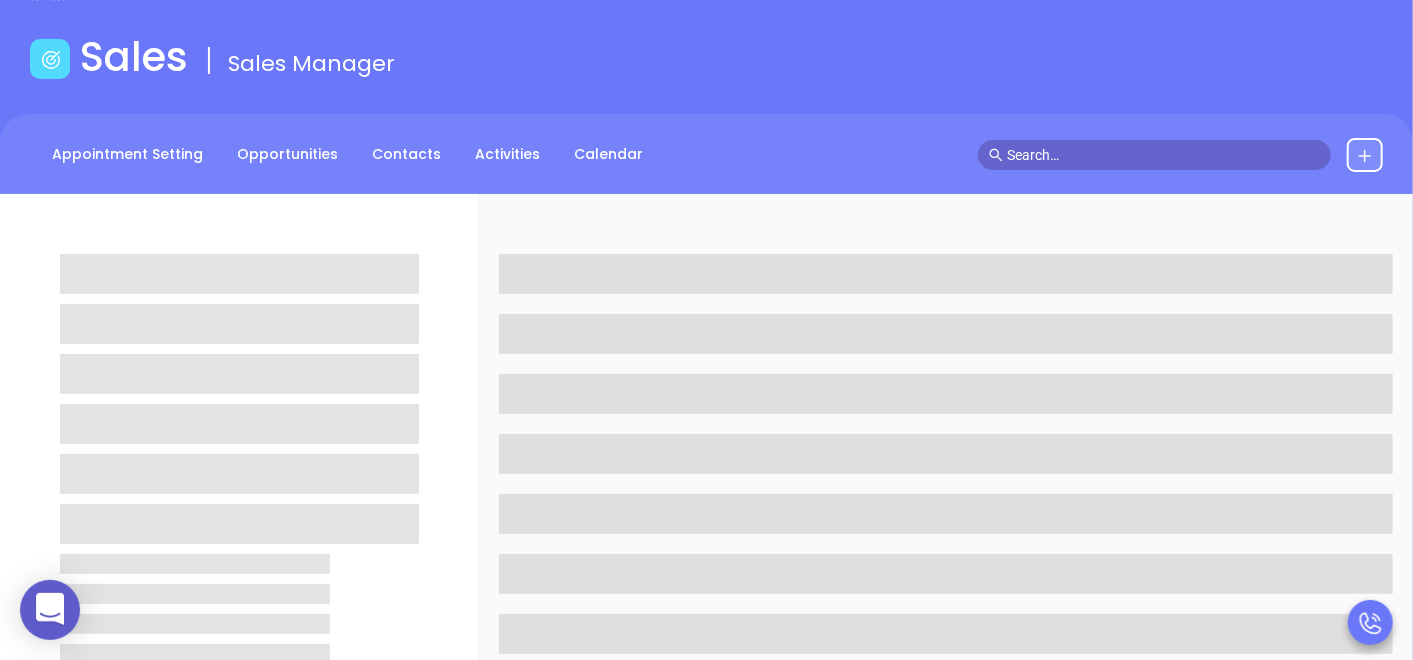click at bounding box center [239, 606] 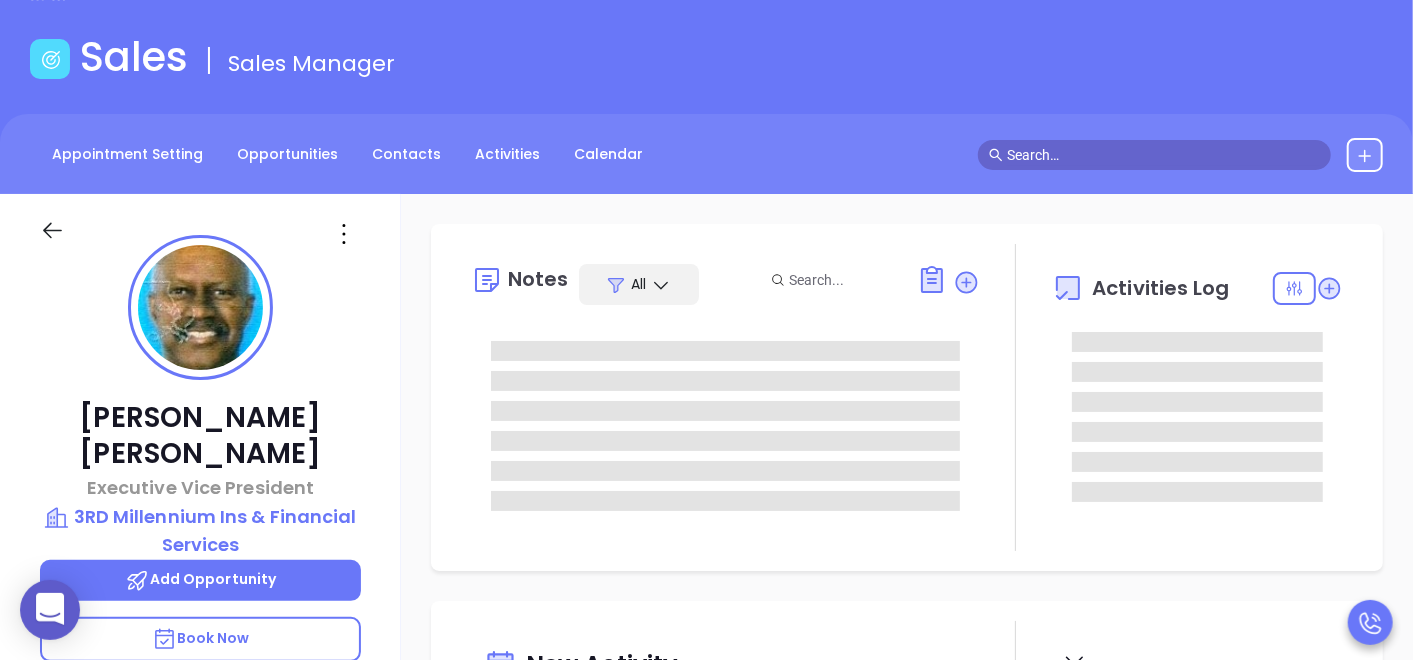 type on "[DATE]" 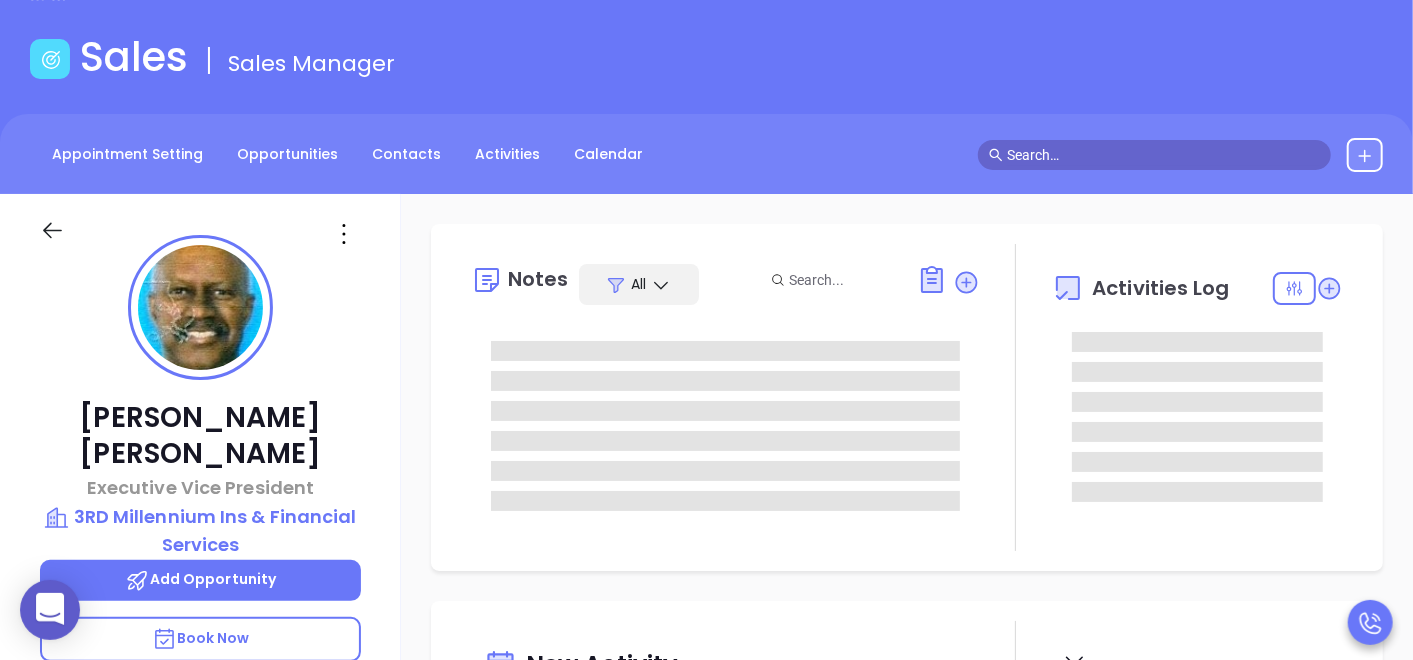 scroll, scrollTop: 123, scrollLeft: 0, axis: vertical 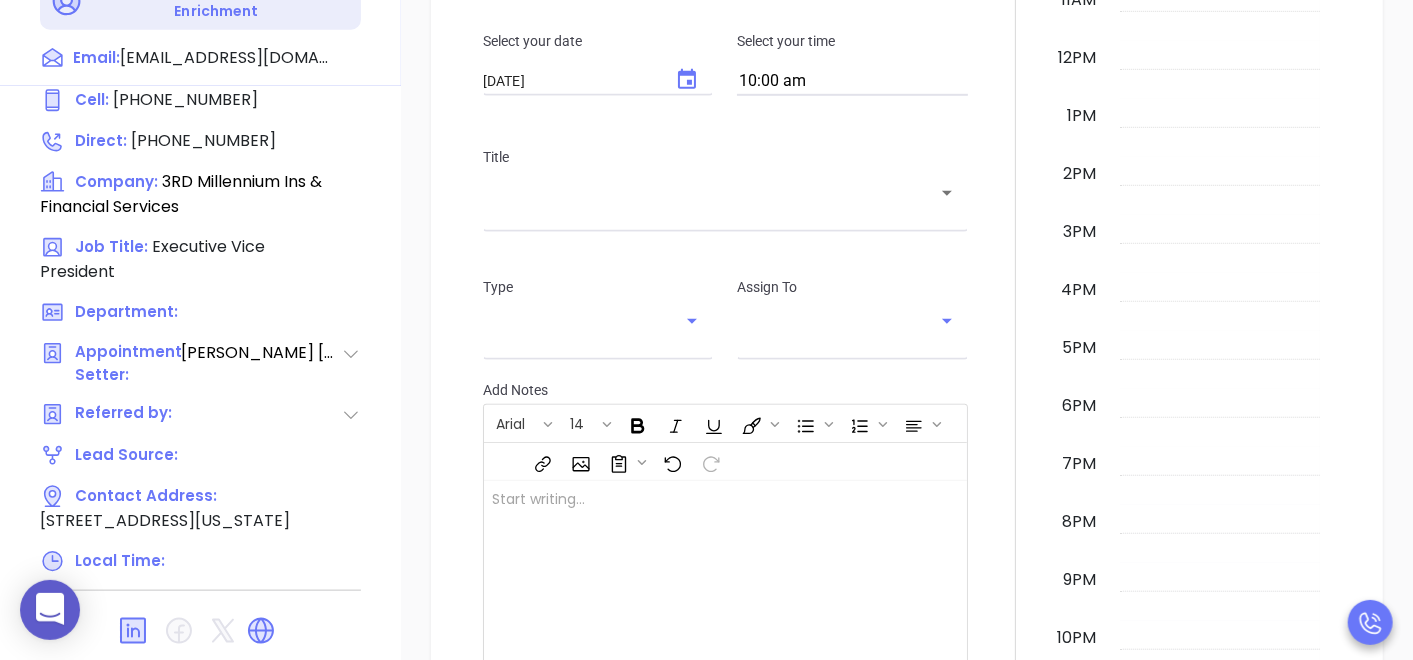 type on "[PERSON_NAME]" 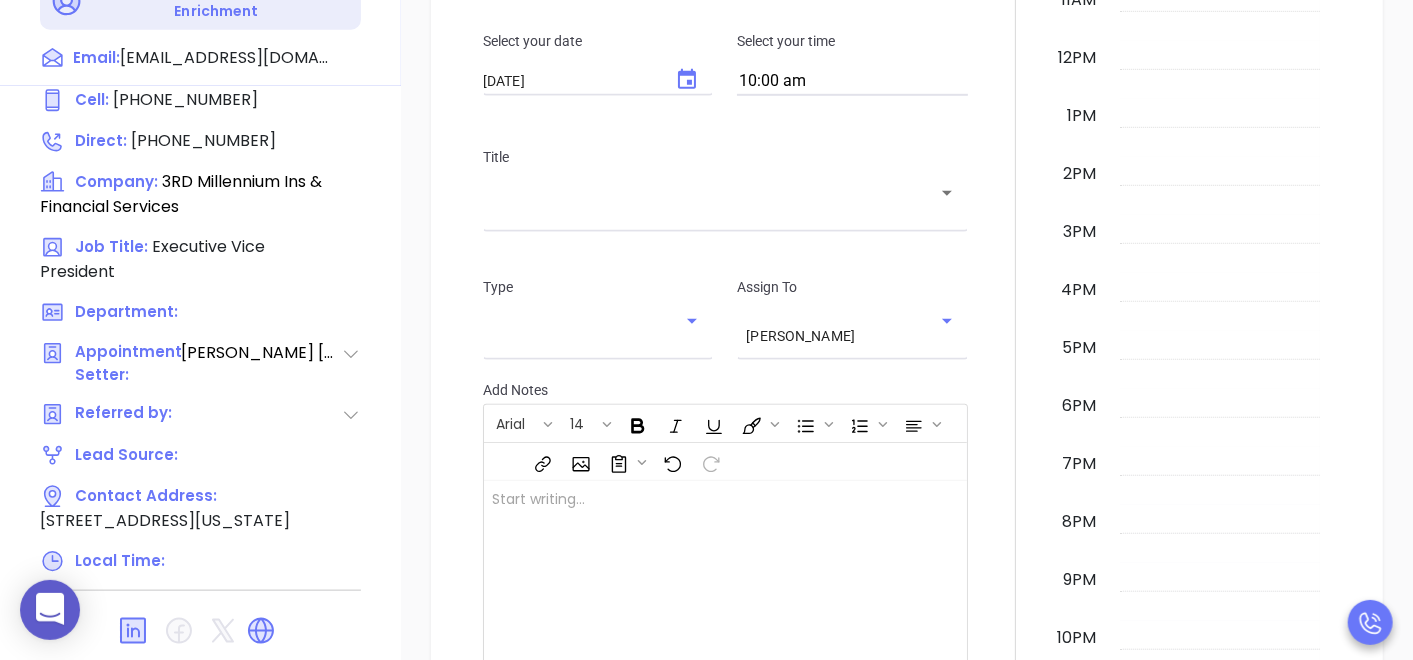 click at bounding box center [1016, 240] 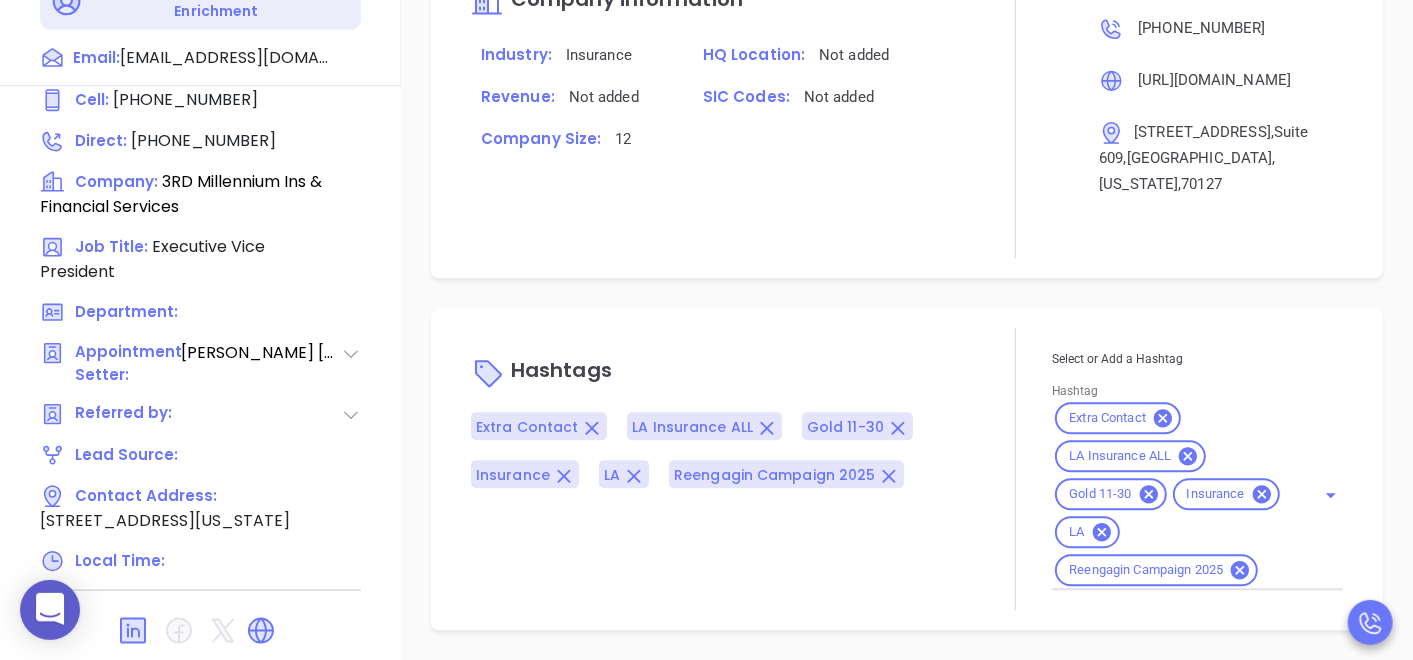 scroll, scrollTop: 1792, scrollLeft: 0, axis: vertical 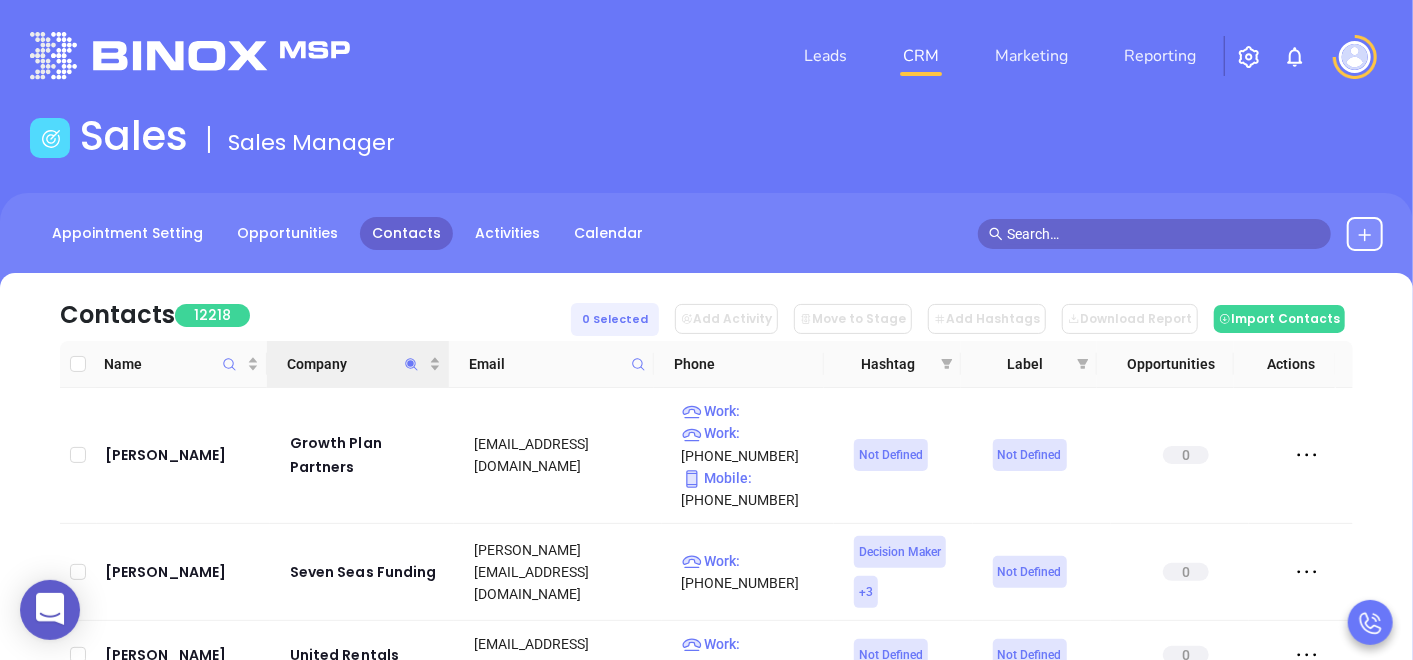 click 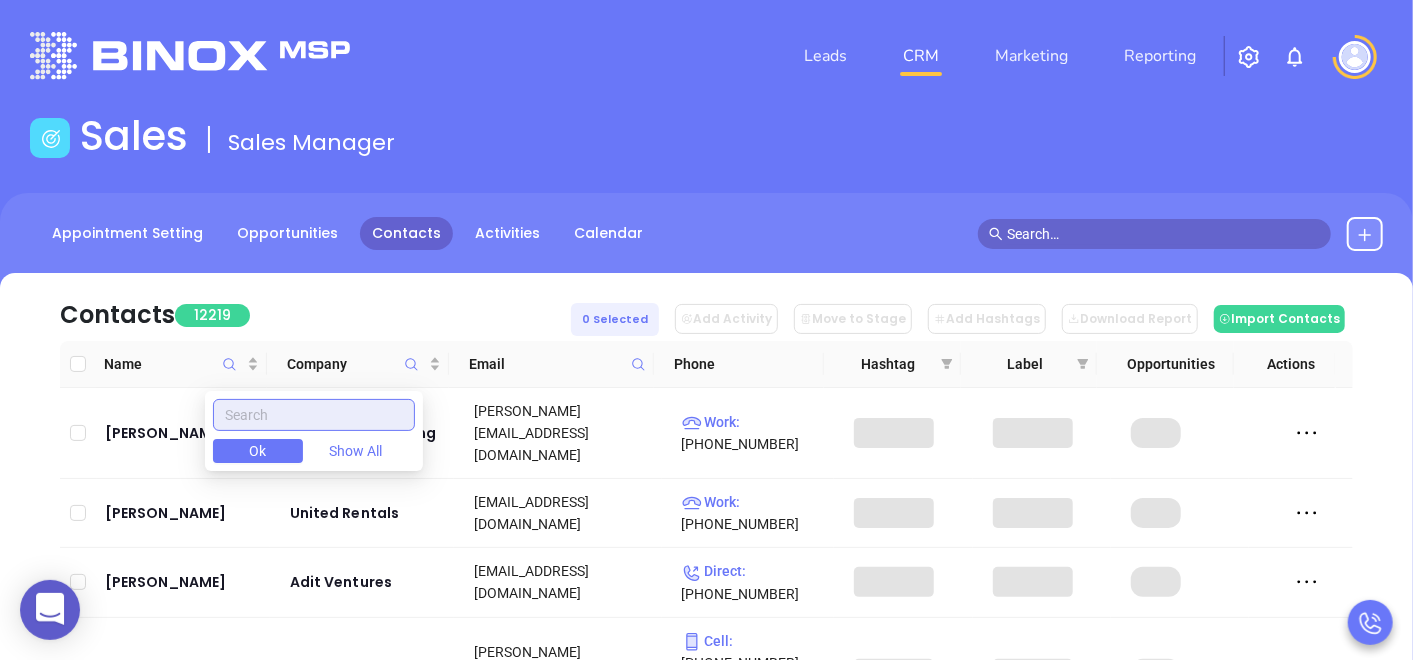 type 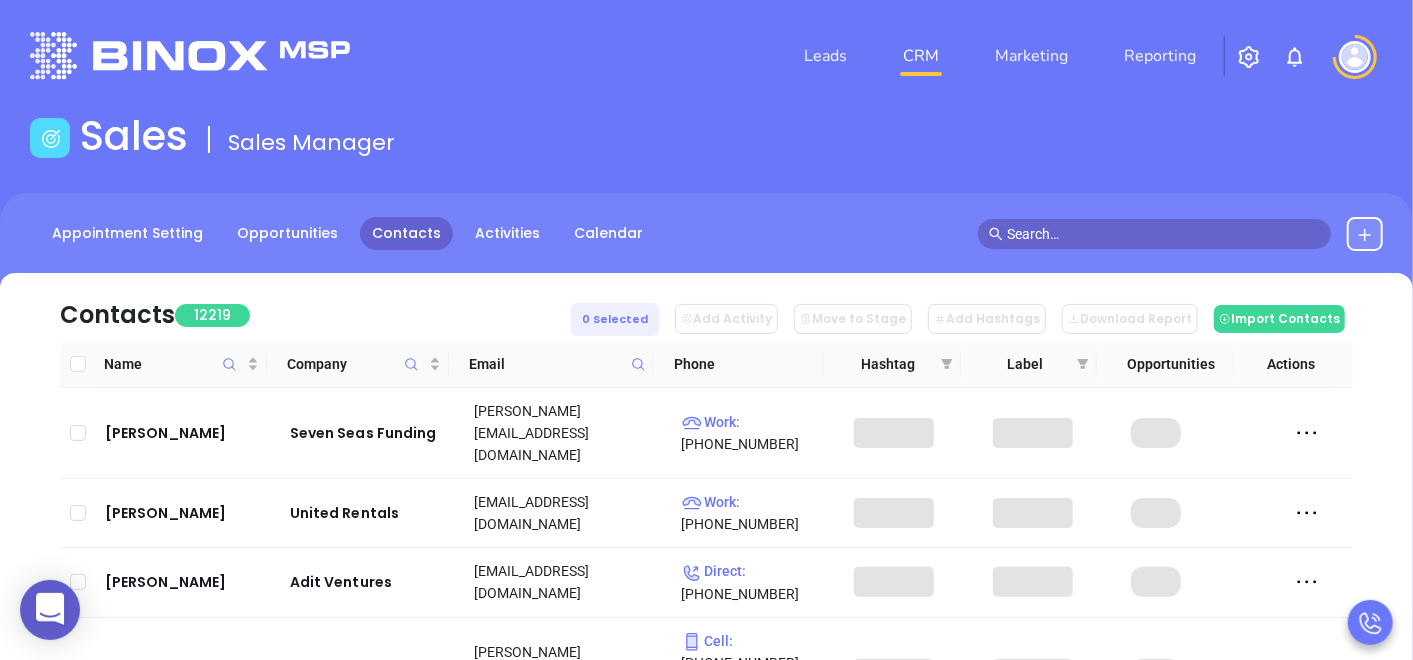 click 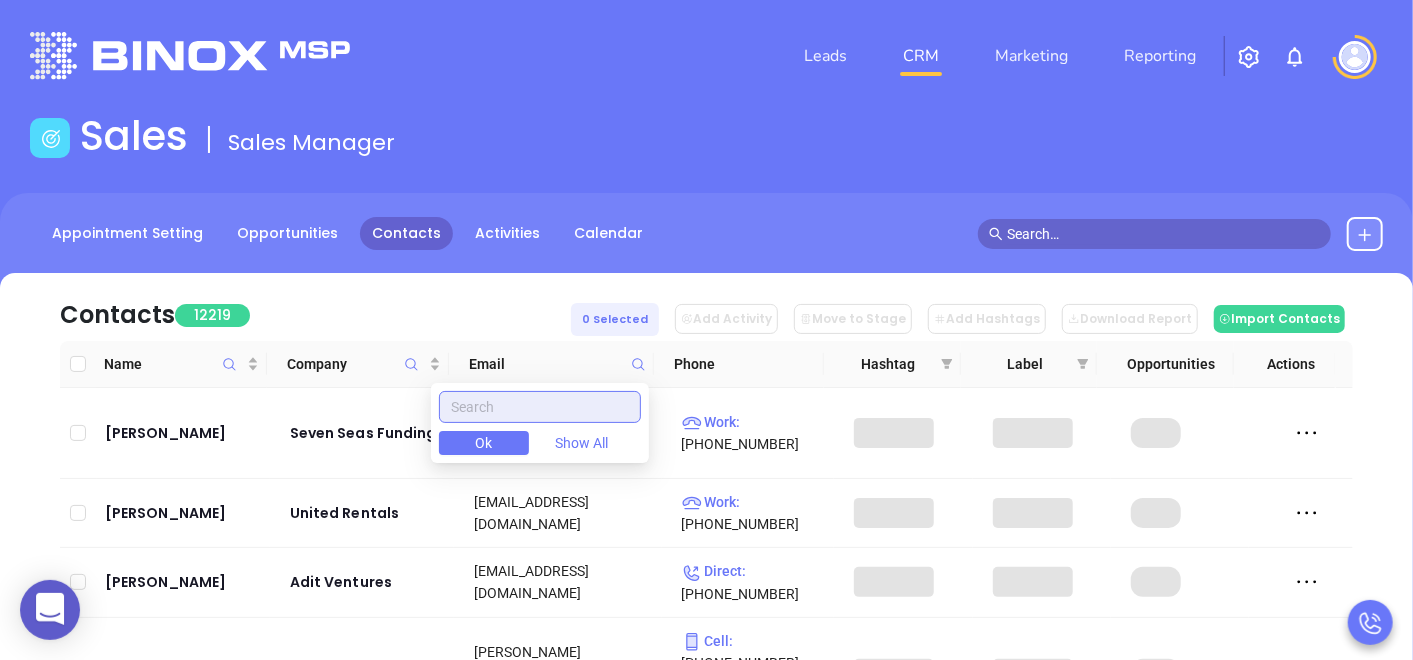 paste on "[DOMAIN_NAME]" 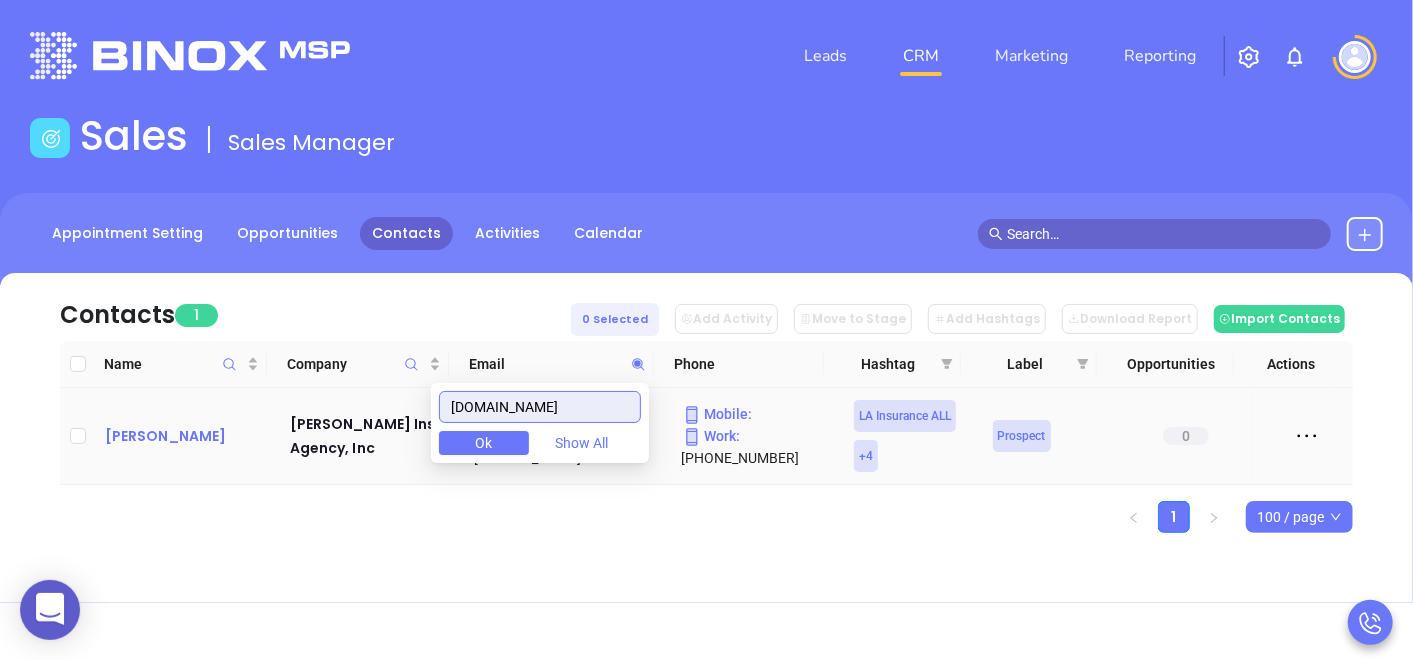 type on "[DOMAIN_NAME]" 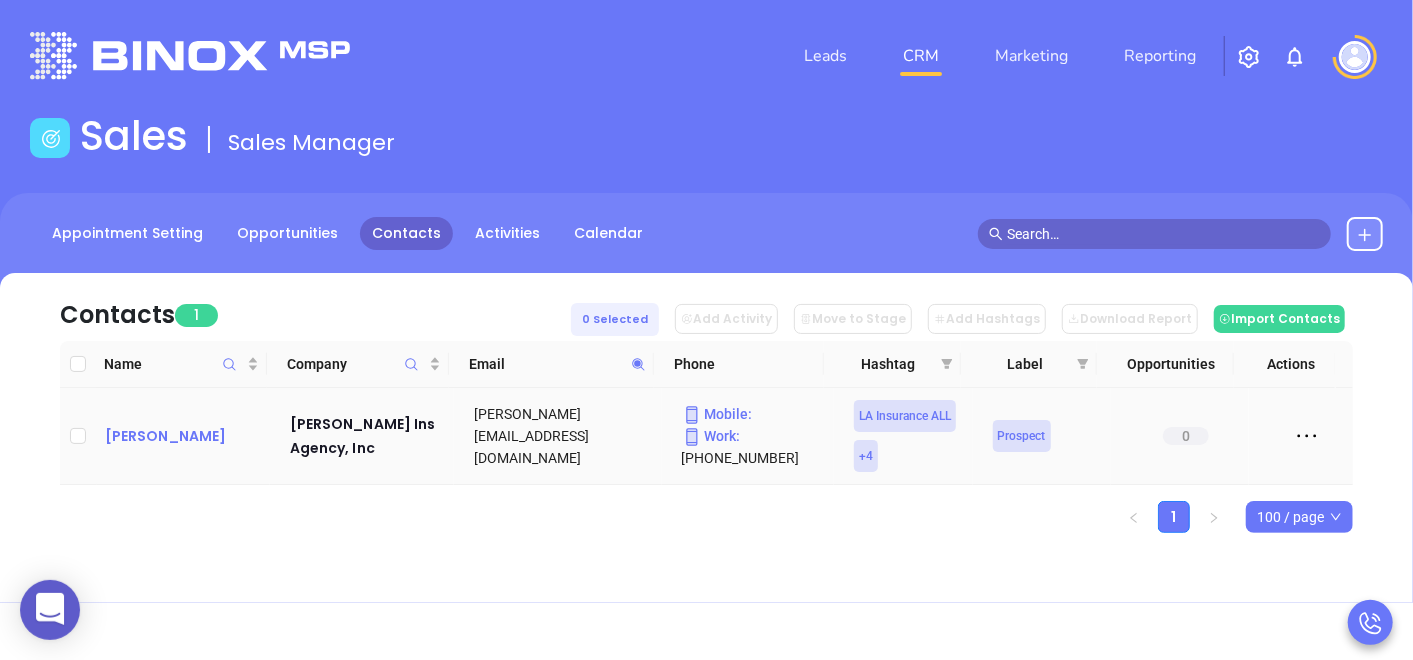click on "[PERSON_NAME]" at bounding box center [183, 436] 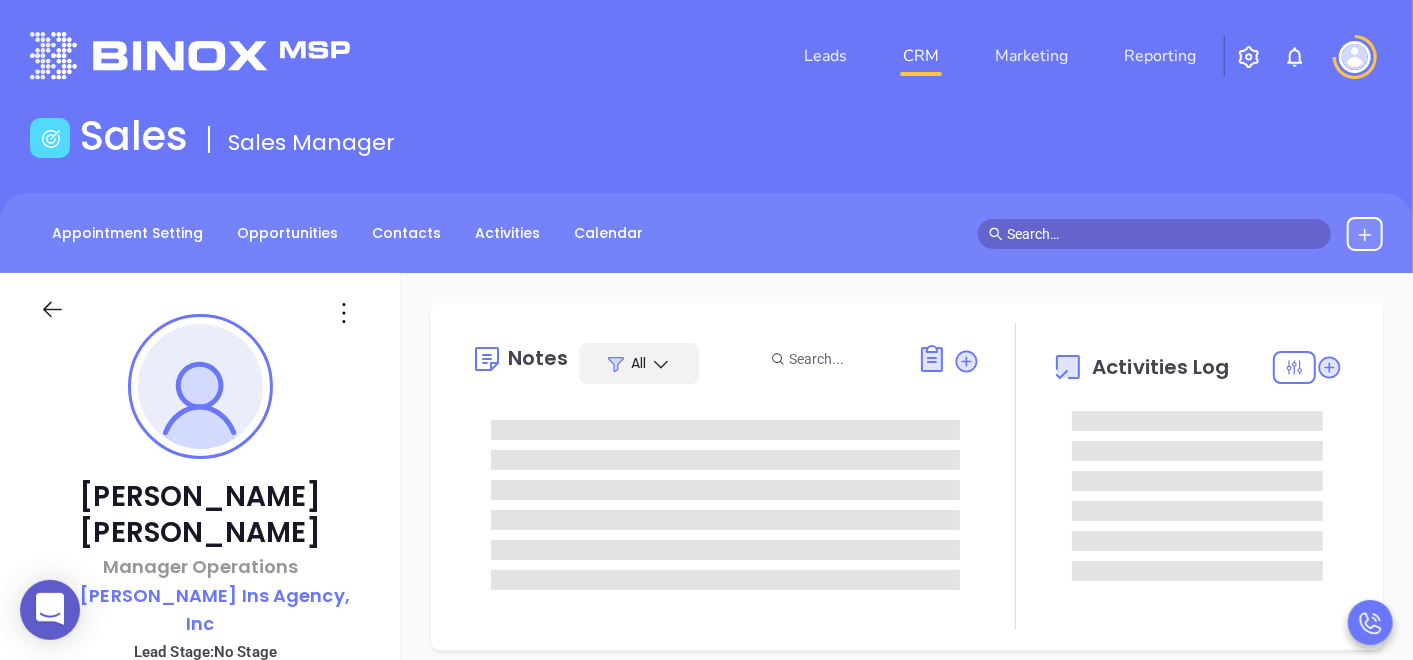 type on "[DATE]" 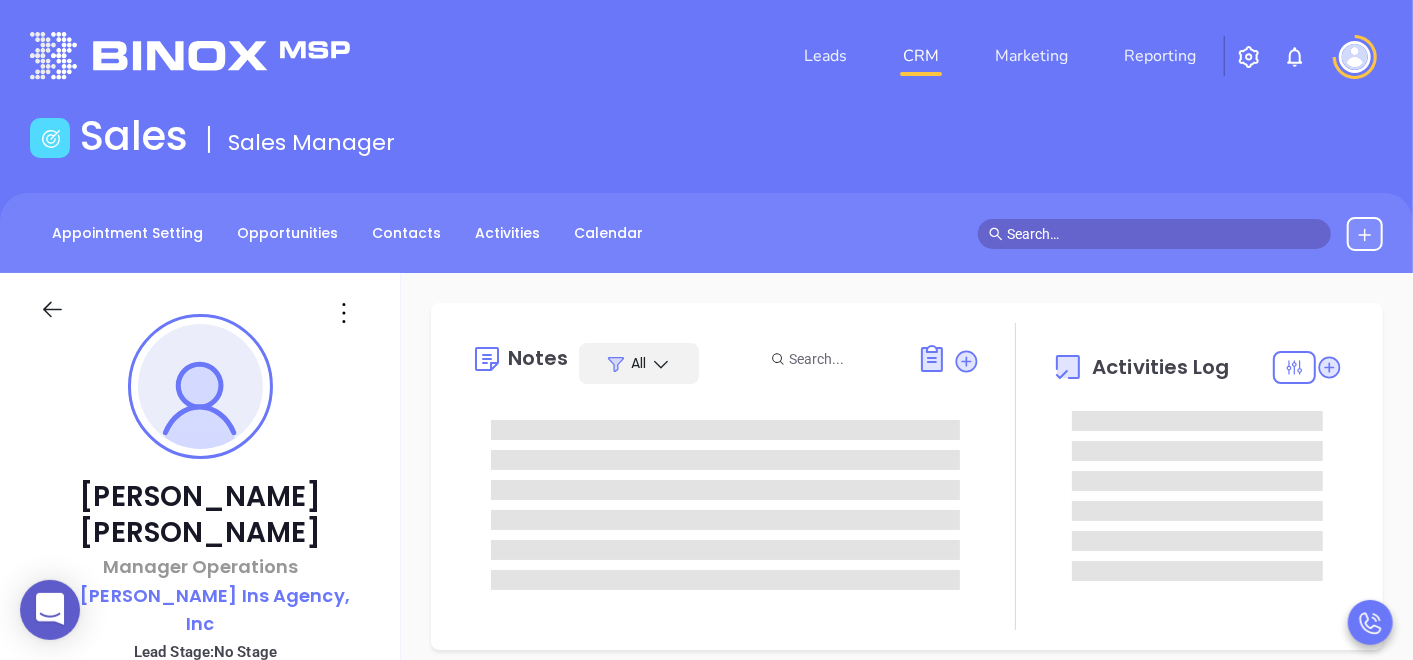 scroll, scrollTop: 522, scrollLeft: 0, axis: vertical 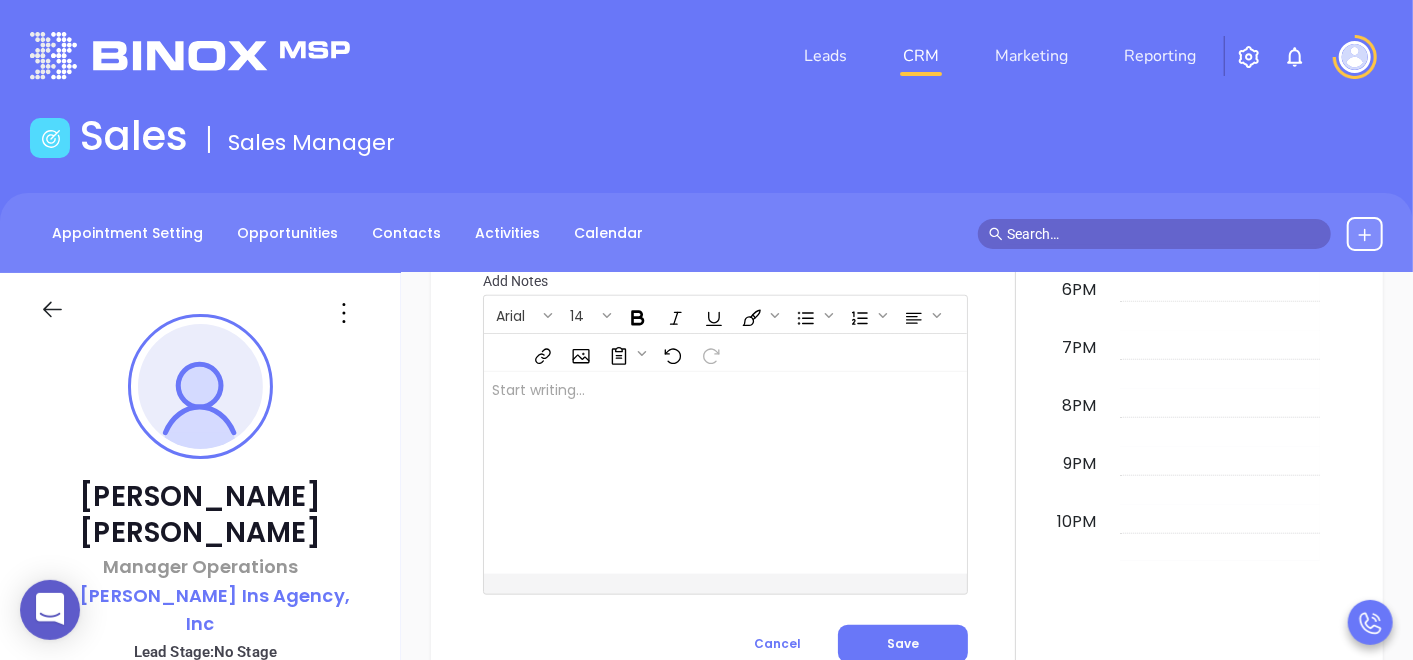 type on "[PERSON_NAME]" 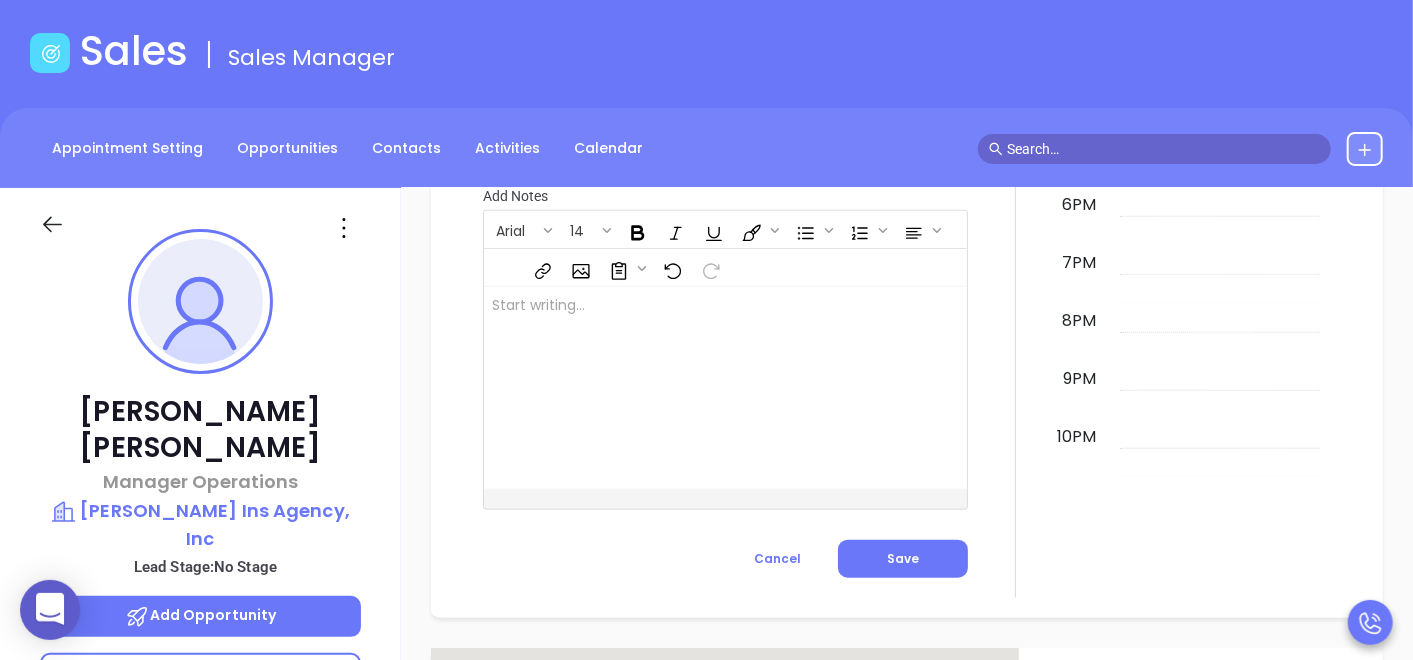 scroll, scrollTop: 254, scrollLeft: 0, axis: vertical 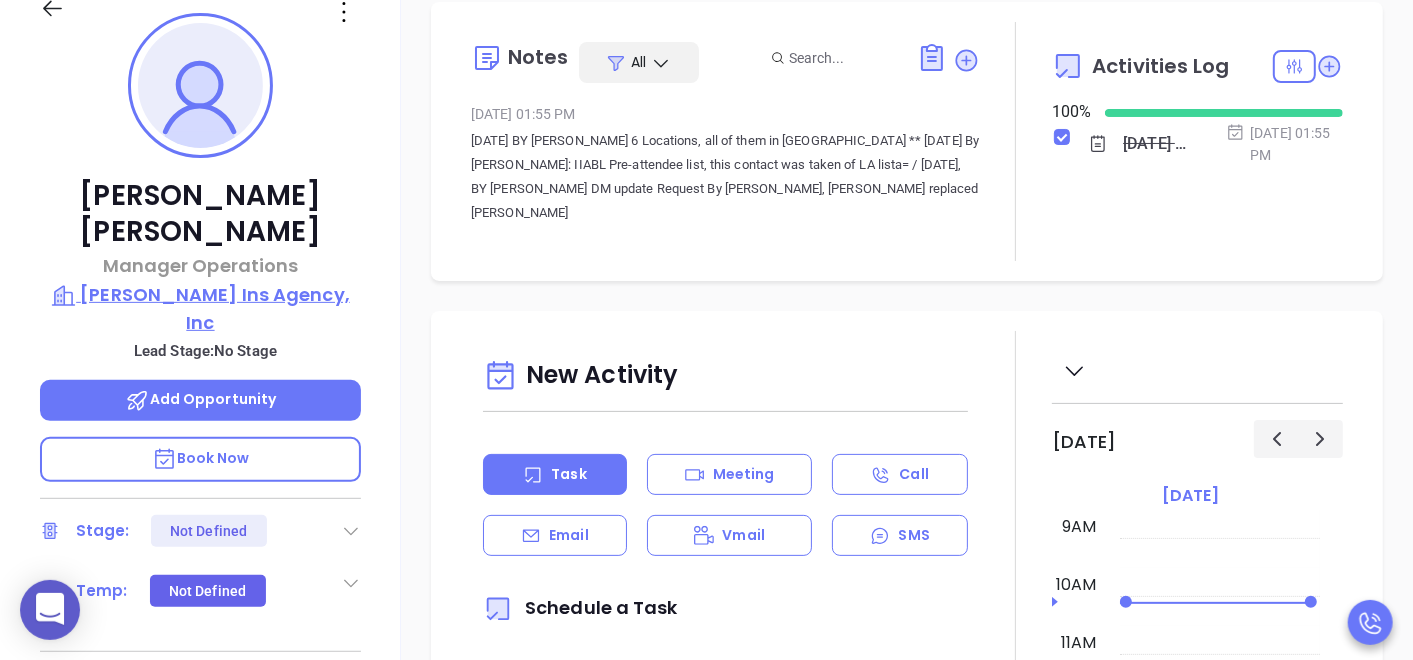 click on "[PERSON_NAME] Ins Agency, Inc" at bounding box center [200, 308] 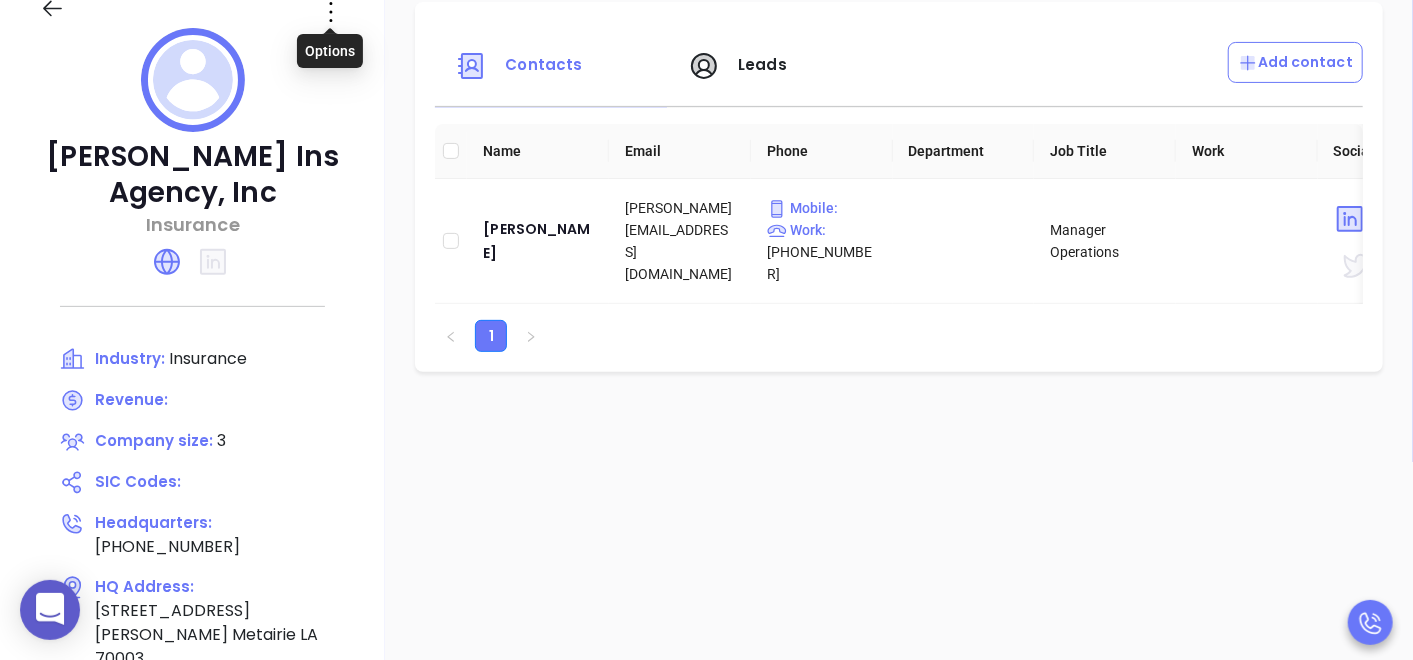 click 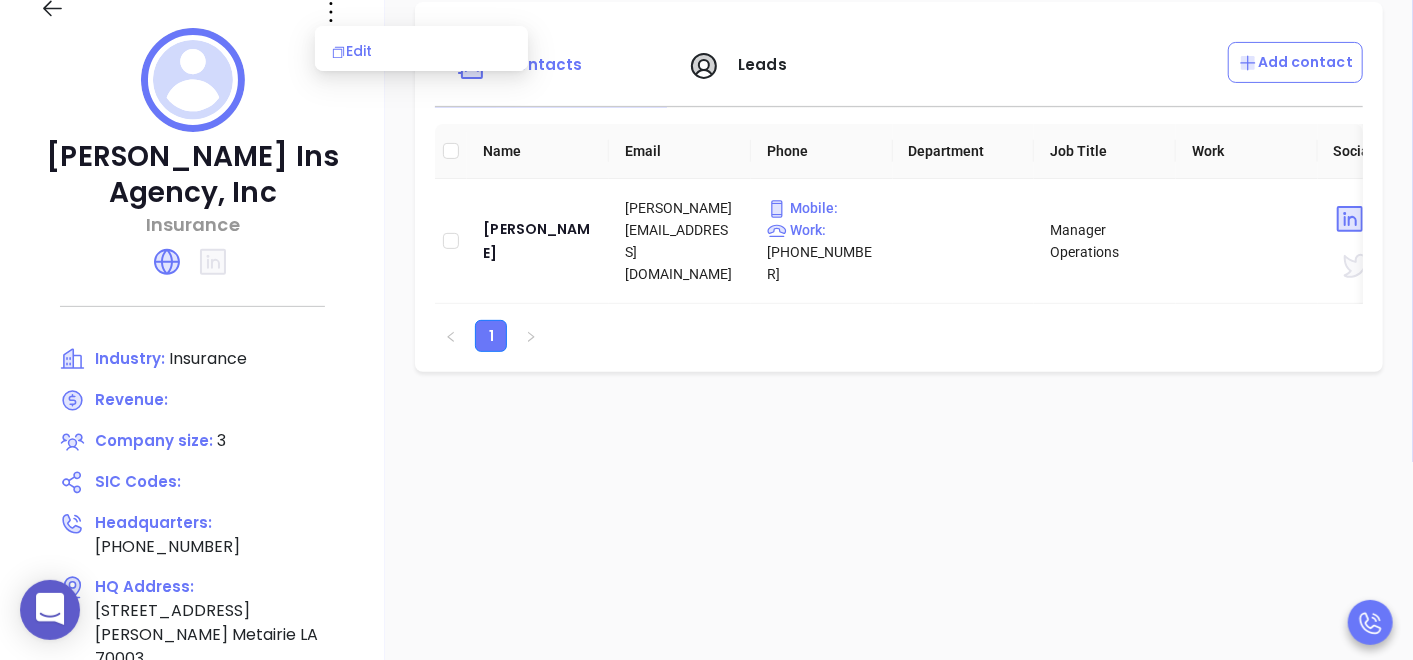 click on "Edit" at bounding box center (421, 51) 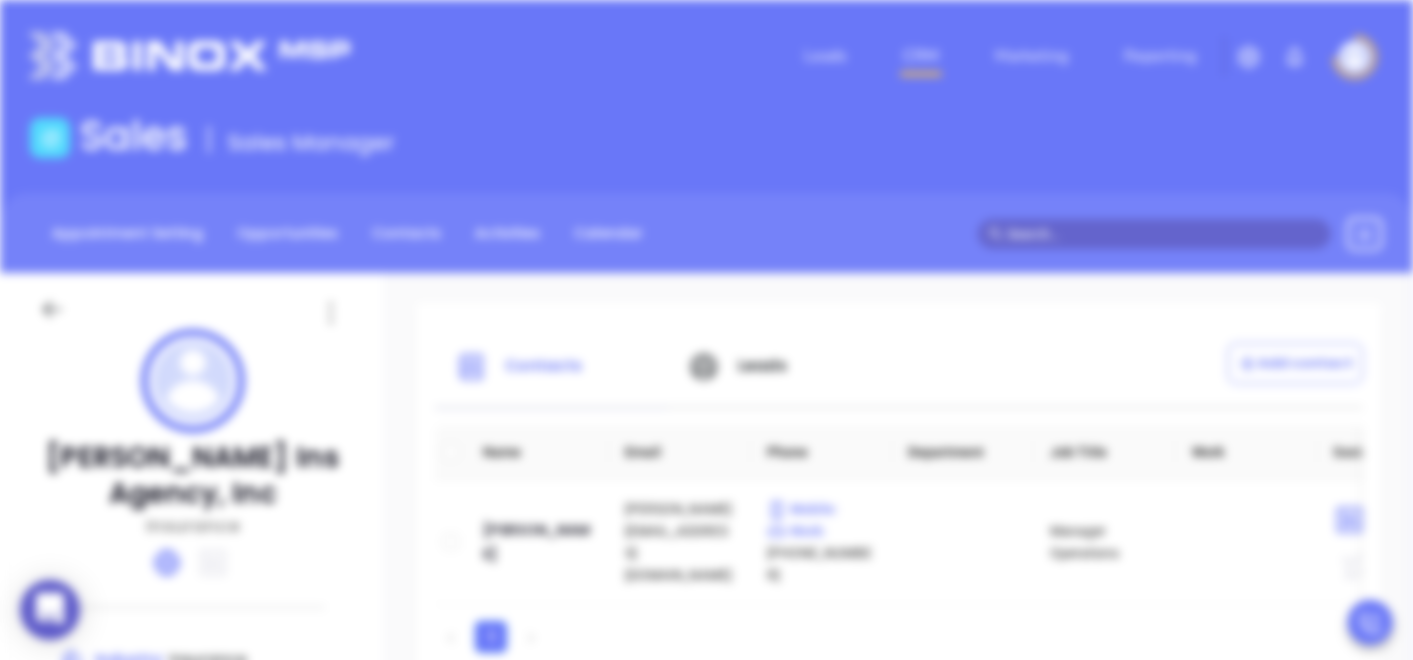 scroll, scrollTop: 0, scrollLeft: 0, axis: both 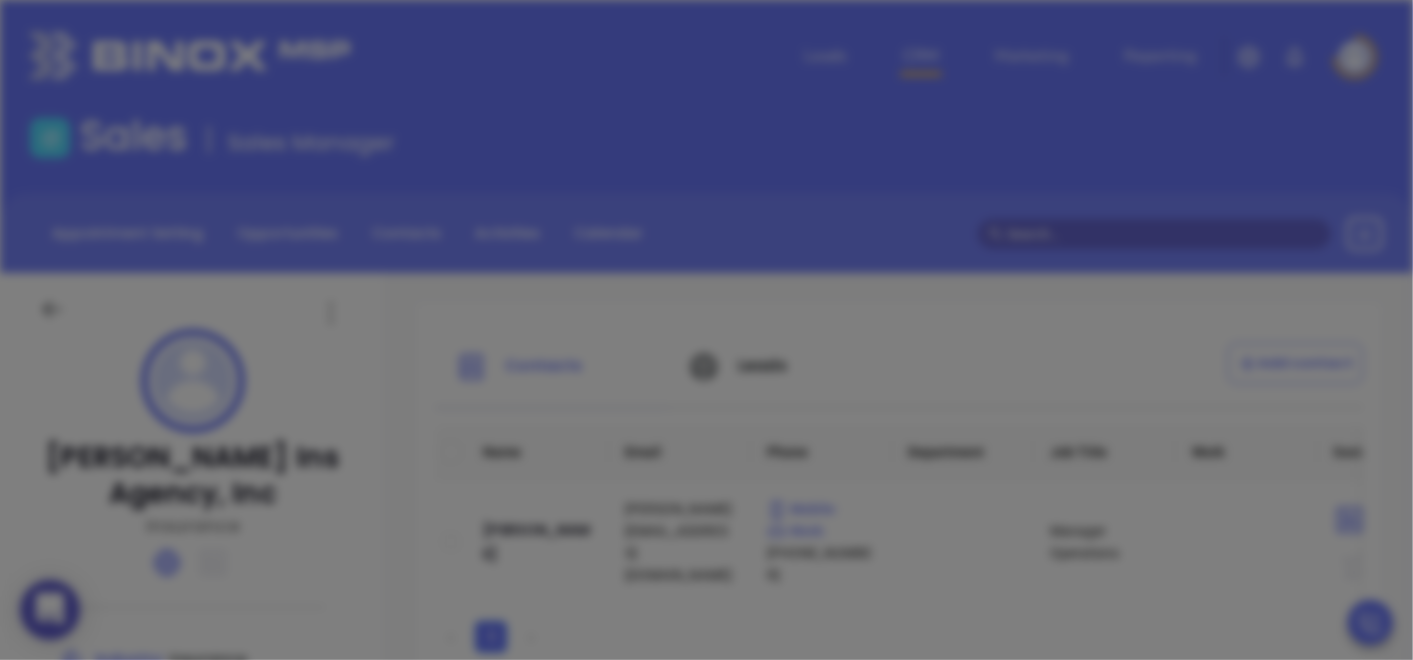 type on "[PERSON_NAME] Ins Agency, Inc" 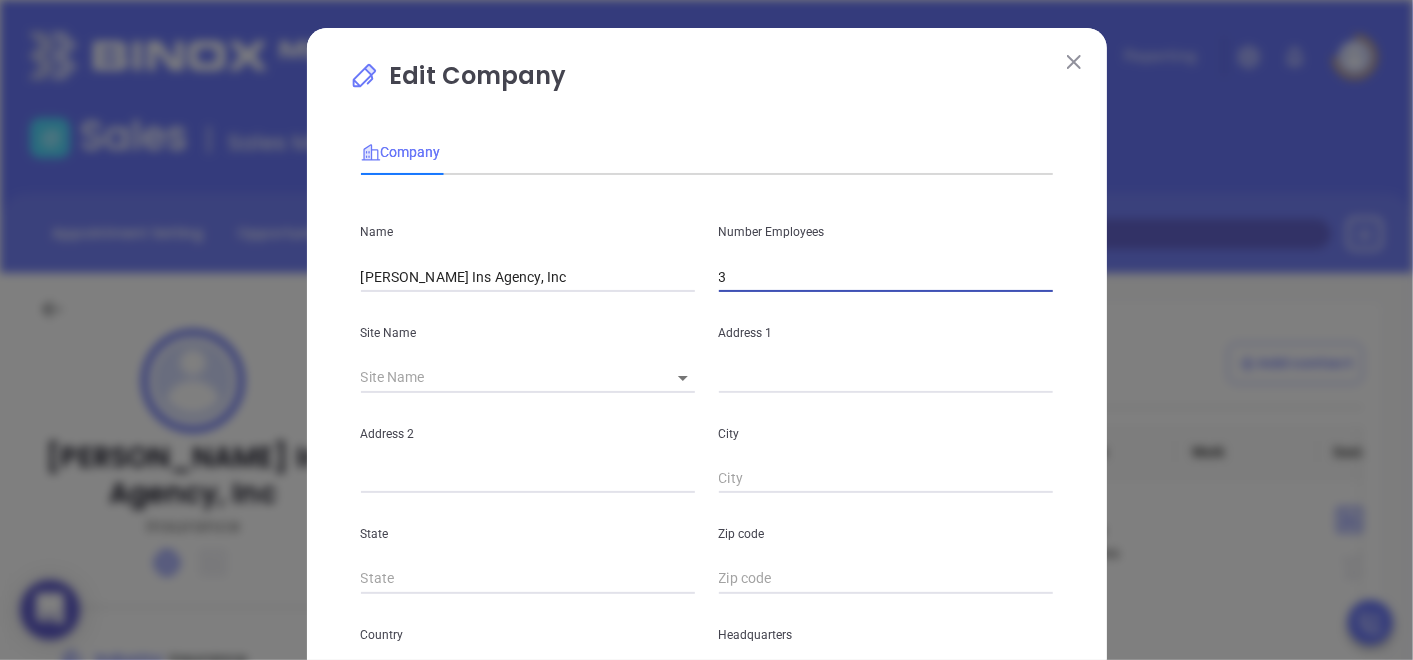 click on "3" at bounding box center [886, 277] 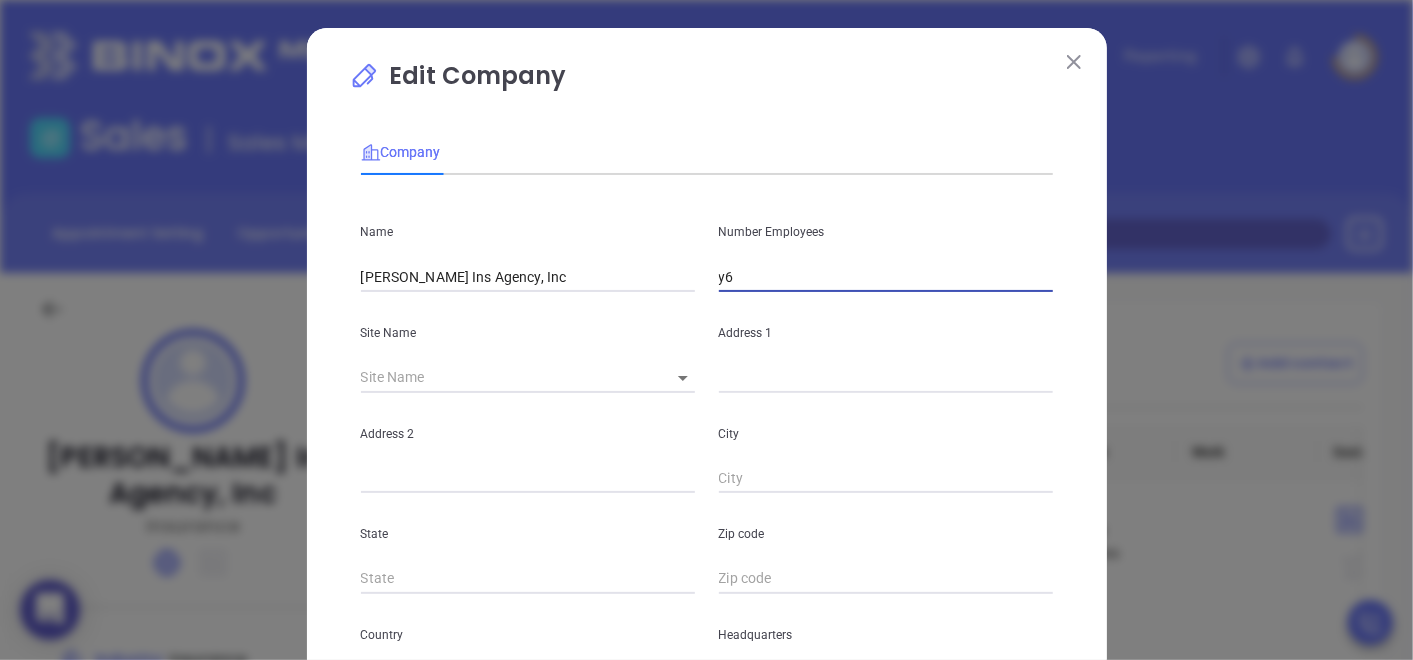 type on "y" 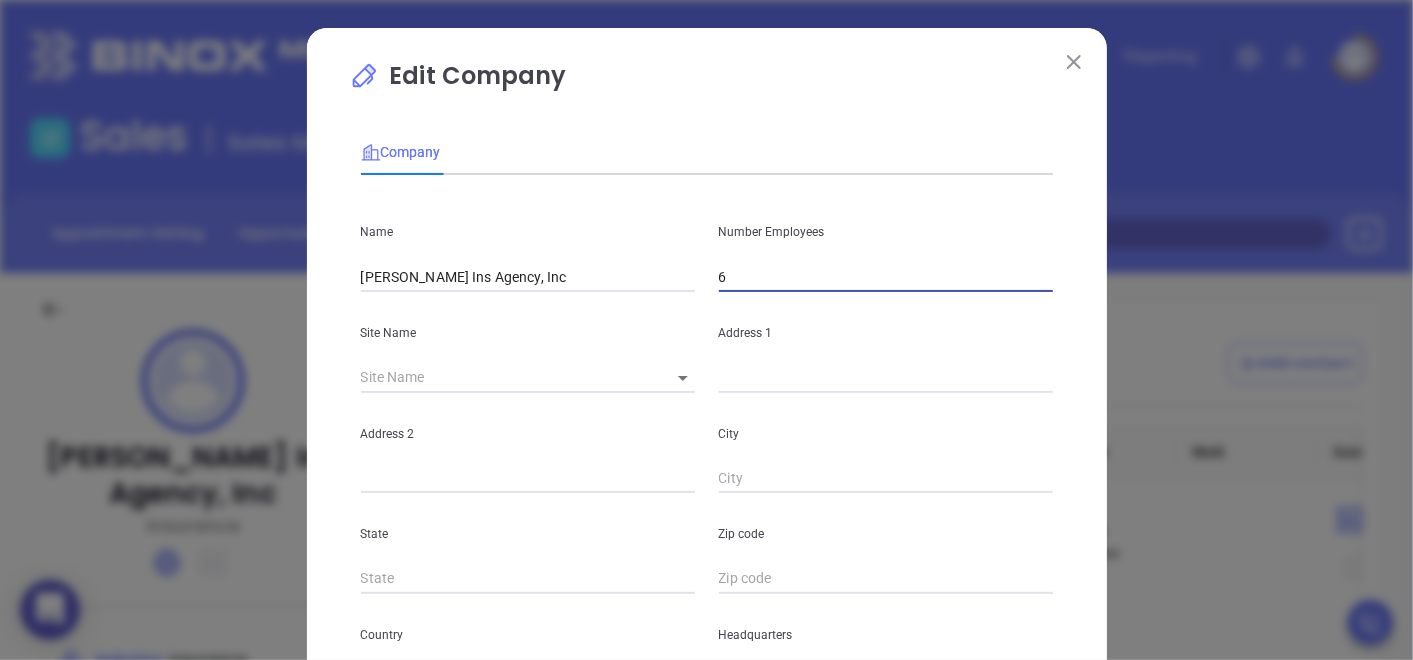 type on "6" 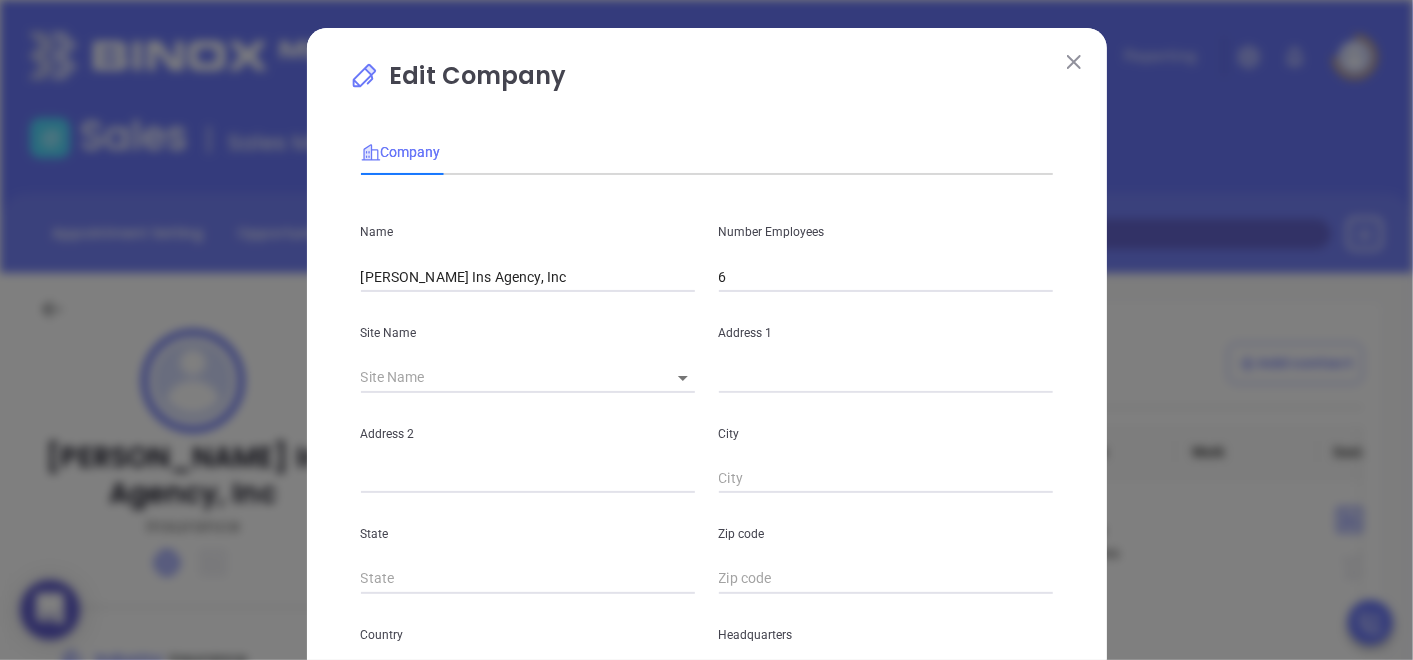 click on "Number Employees" at bounding box center [886, 232] 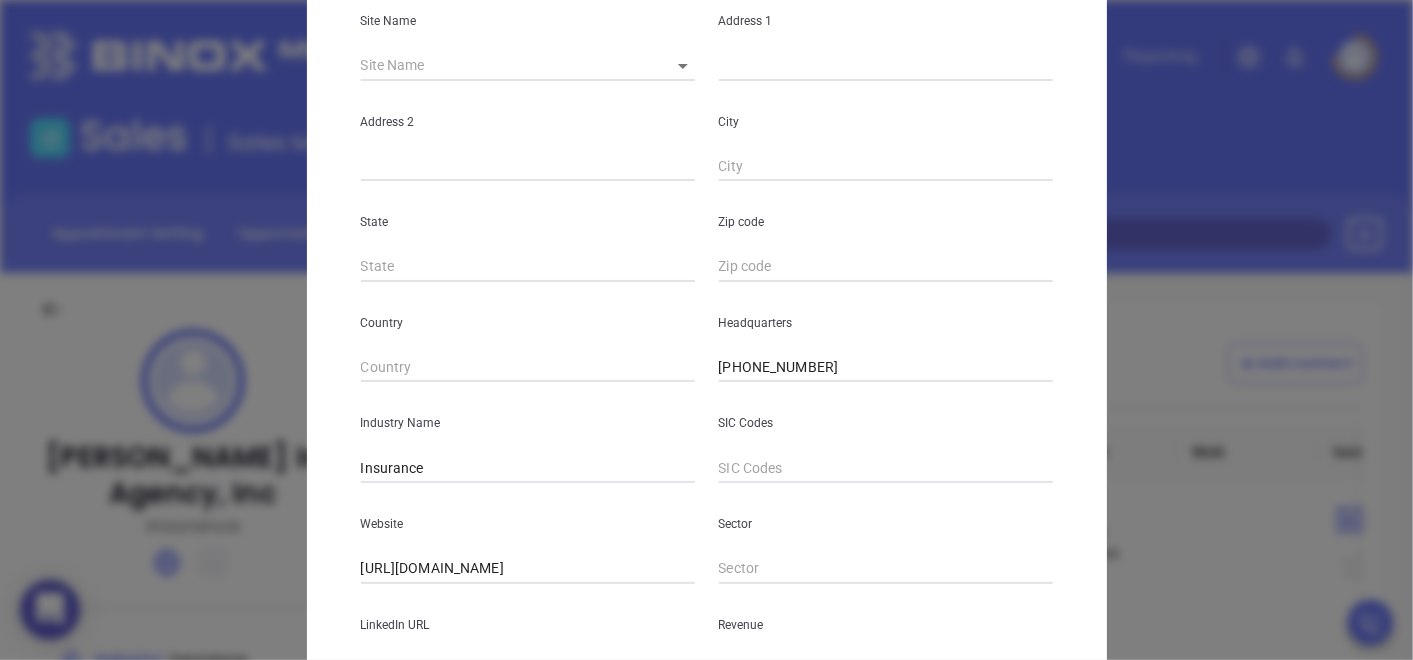 scroll, scrollTop: 487, scrollLeft: 0, axis: vertical 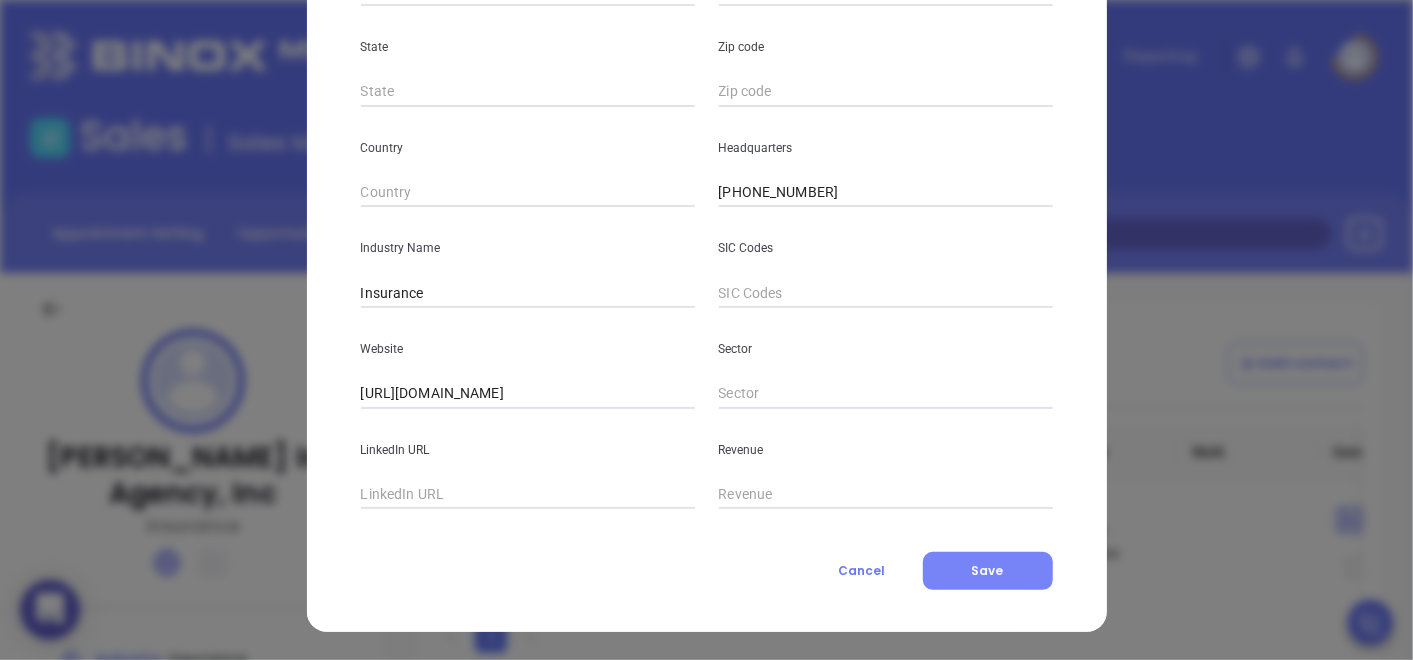 click on "Save" at bounding box center [988, 571] 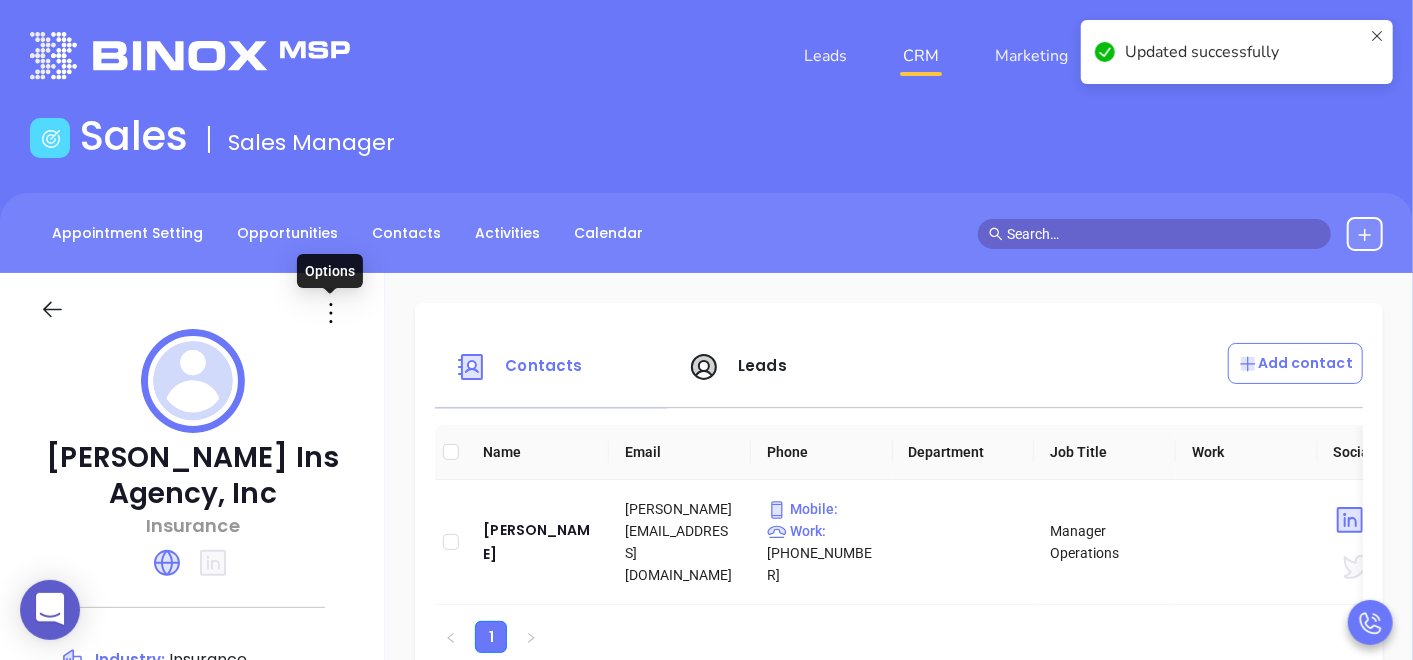 click 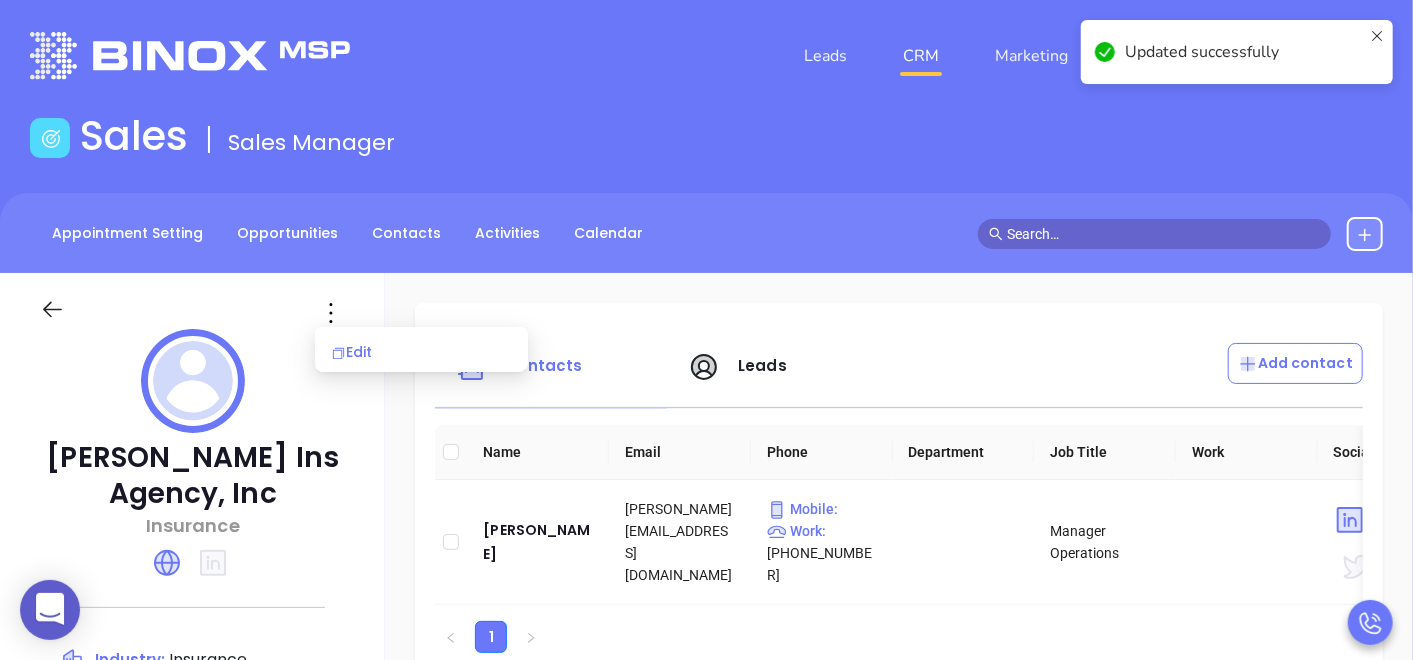 click on "Edit" at bounding box center (421, 352) 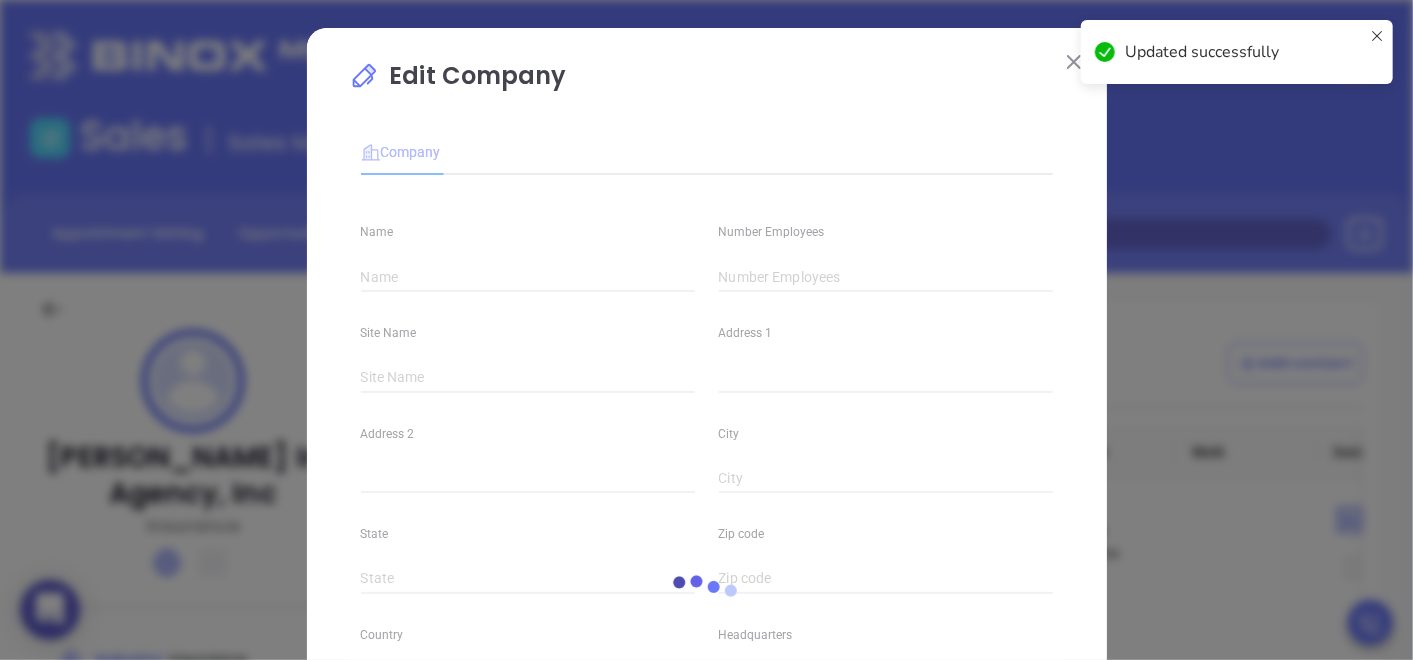 type on "[PERSON_NAME] Ins Agency, Inc" 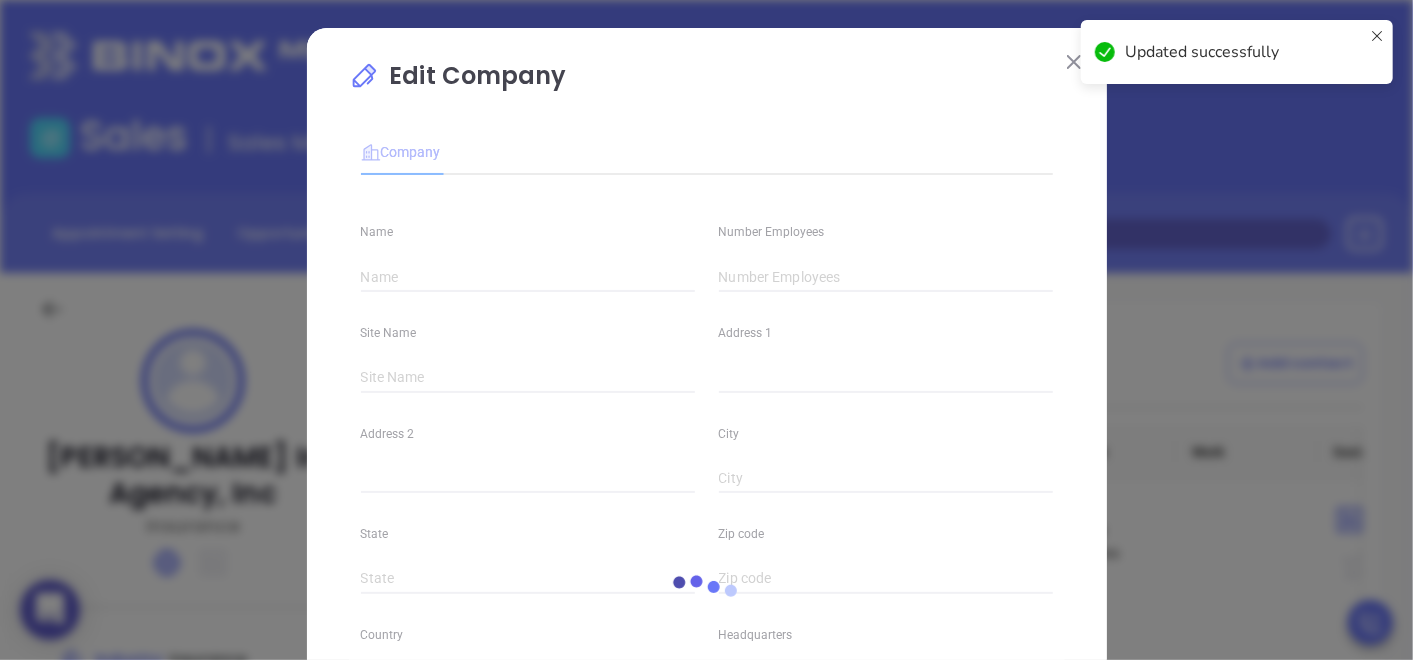 type on "6" 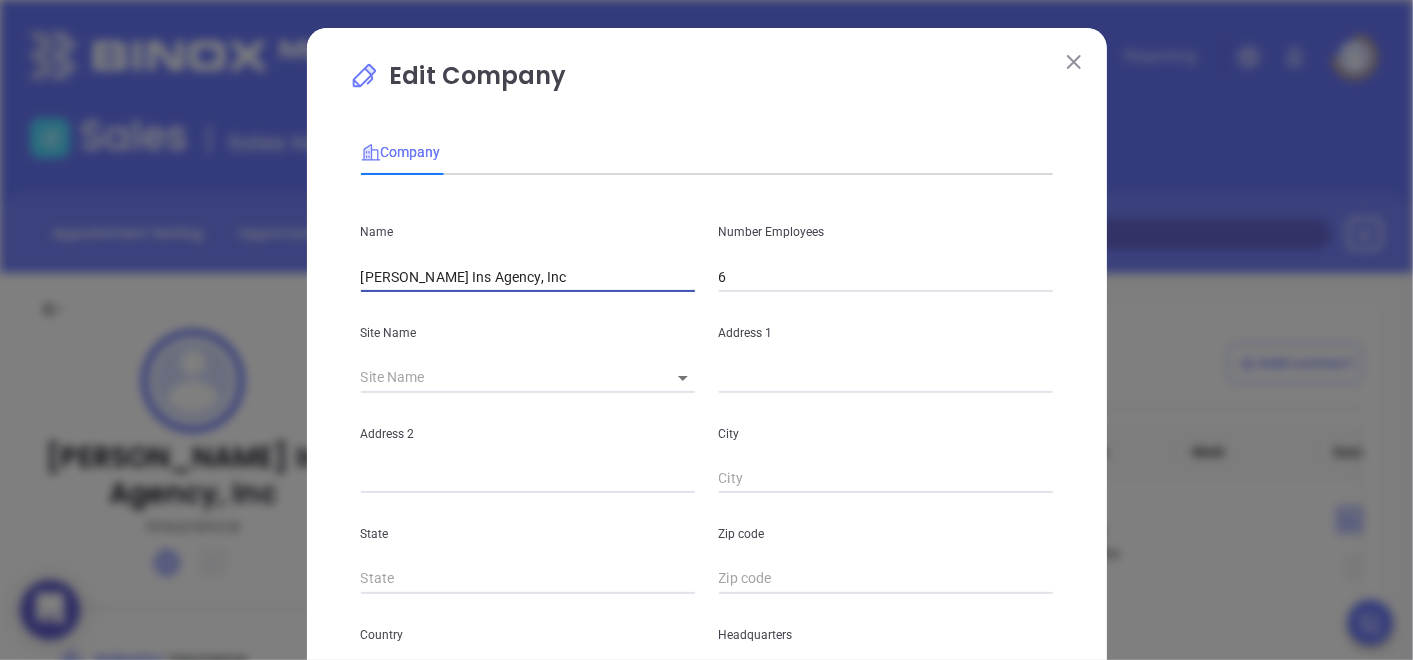 click on "[PERSON_NAME] Ins Agency, Inc" at bounding box center (528, 277) 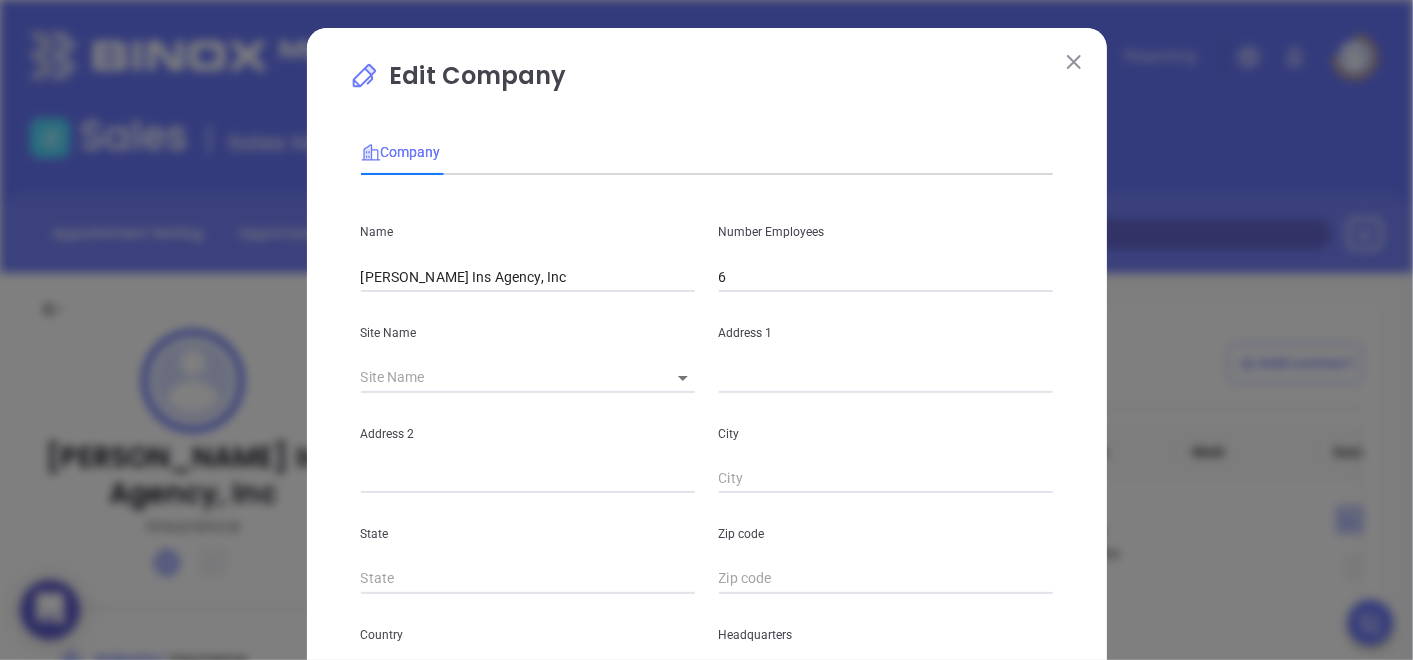 click on "Company    Name [PERSON_NAME] Ins Agency, Inc  Number Employees 6  Site Name ​  Address 1  Address 2  City  State  Zip code  Country  Headquarters [PHONE_NUMBER]  Industry Name Insurance  SIC Codes  Website [URL][DOMAIN_NAME]  Sector  LinkedIn URL  Revenue" at bounding box center [707, 557] 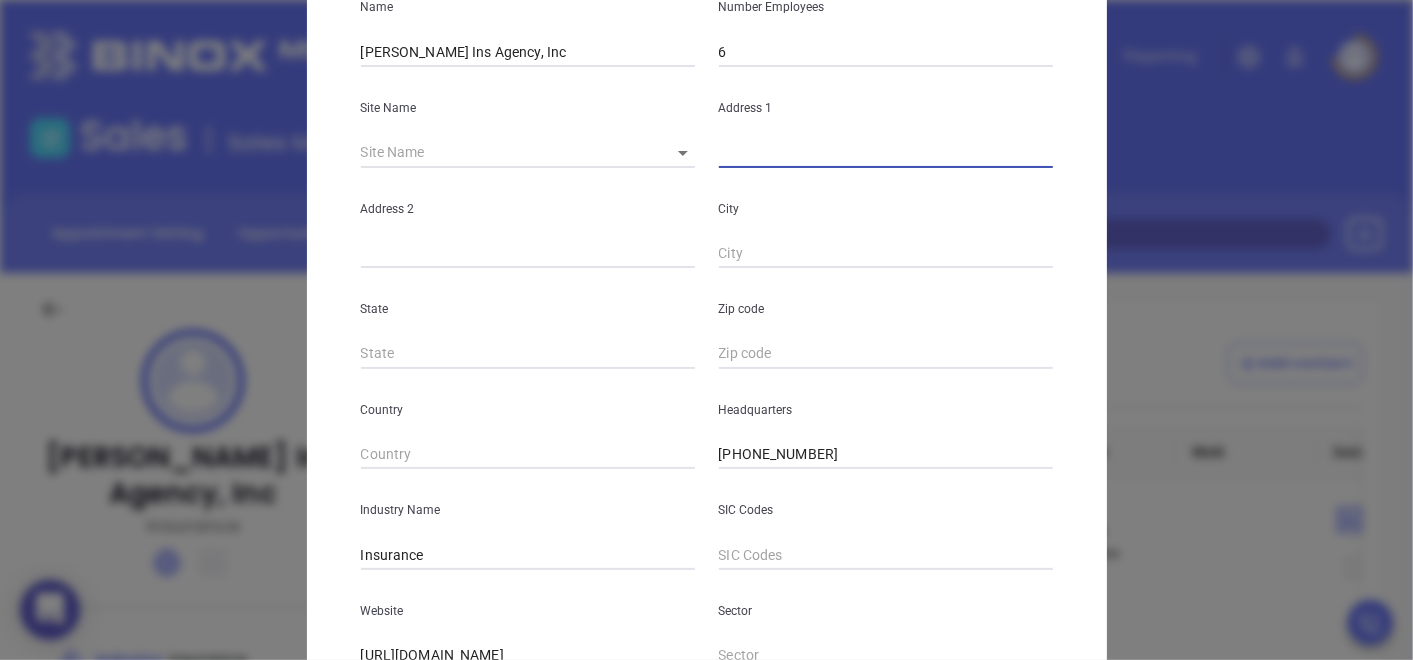 scroll, scrollTop: 176, scrollLeft: 0, axis: vertical 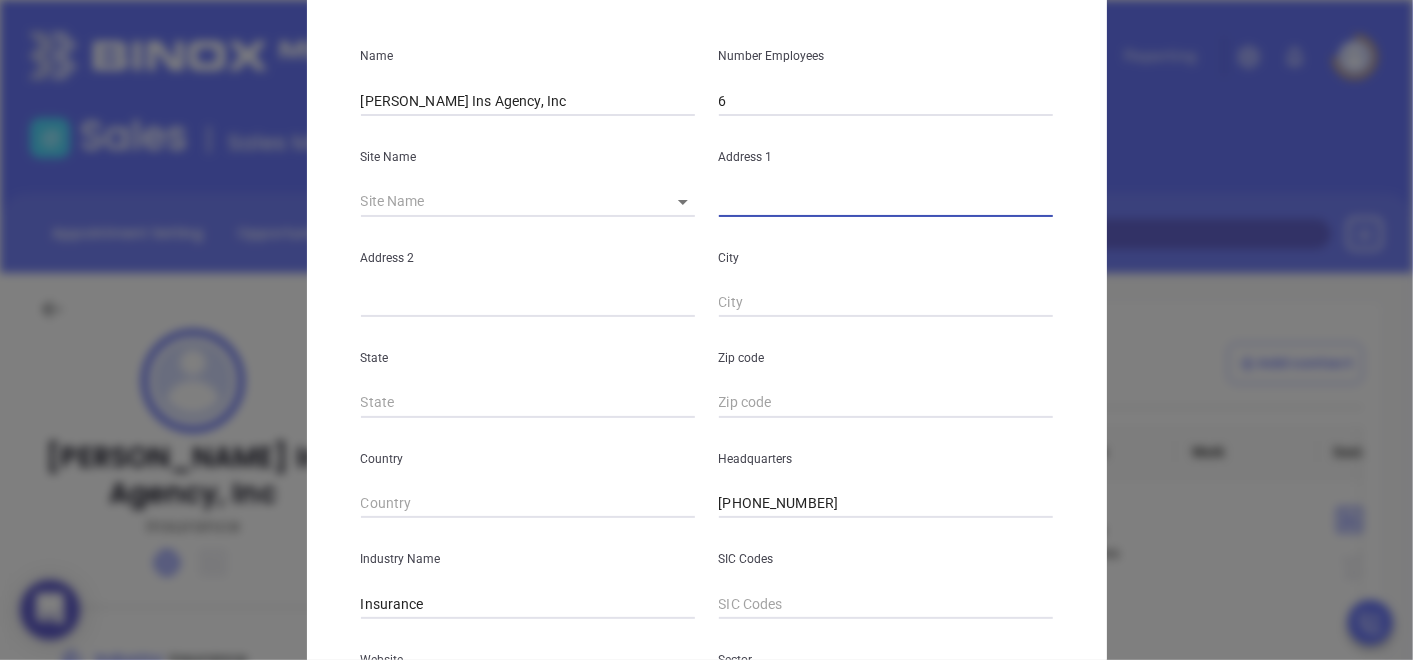 click at bounding box center (886, 202) 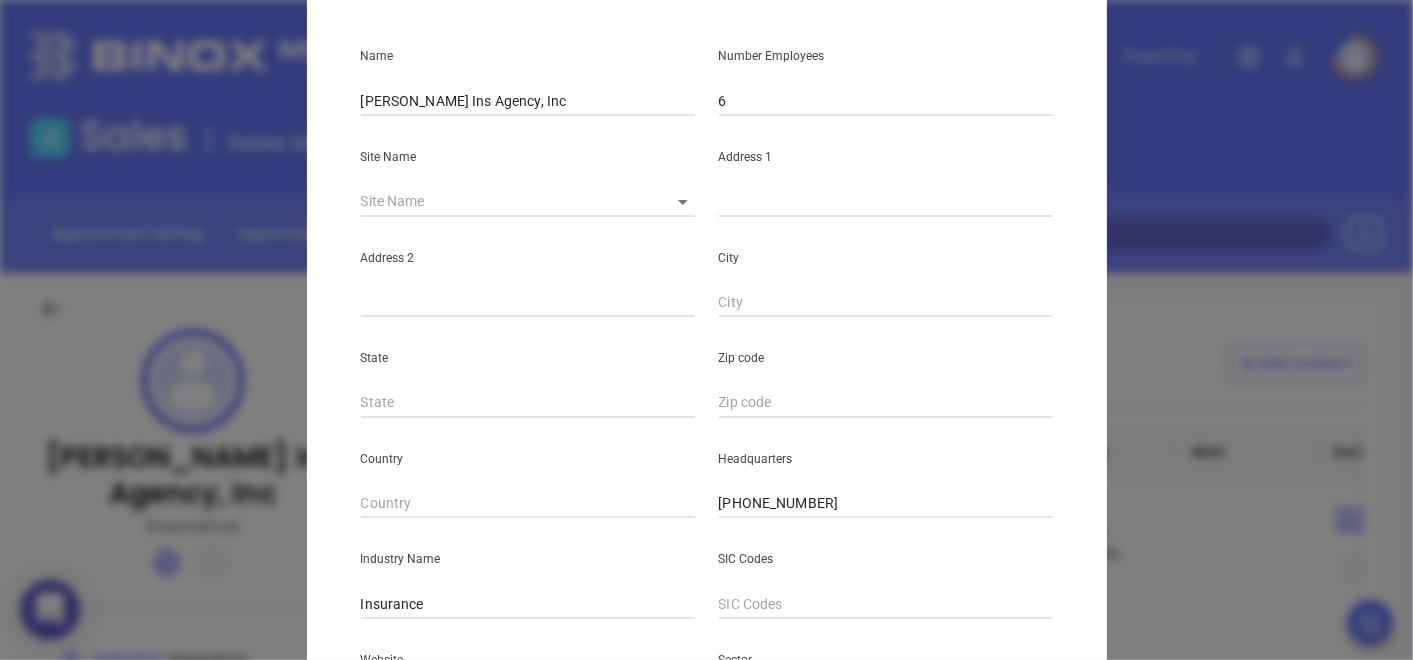 click on "Number Employees 6" at bounding box center [886, 65] 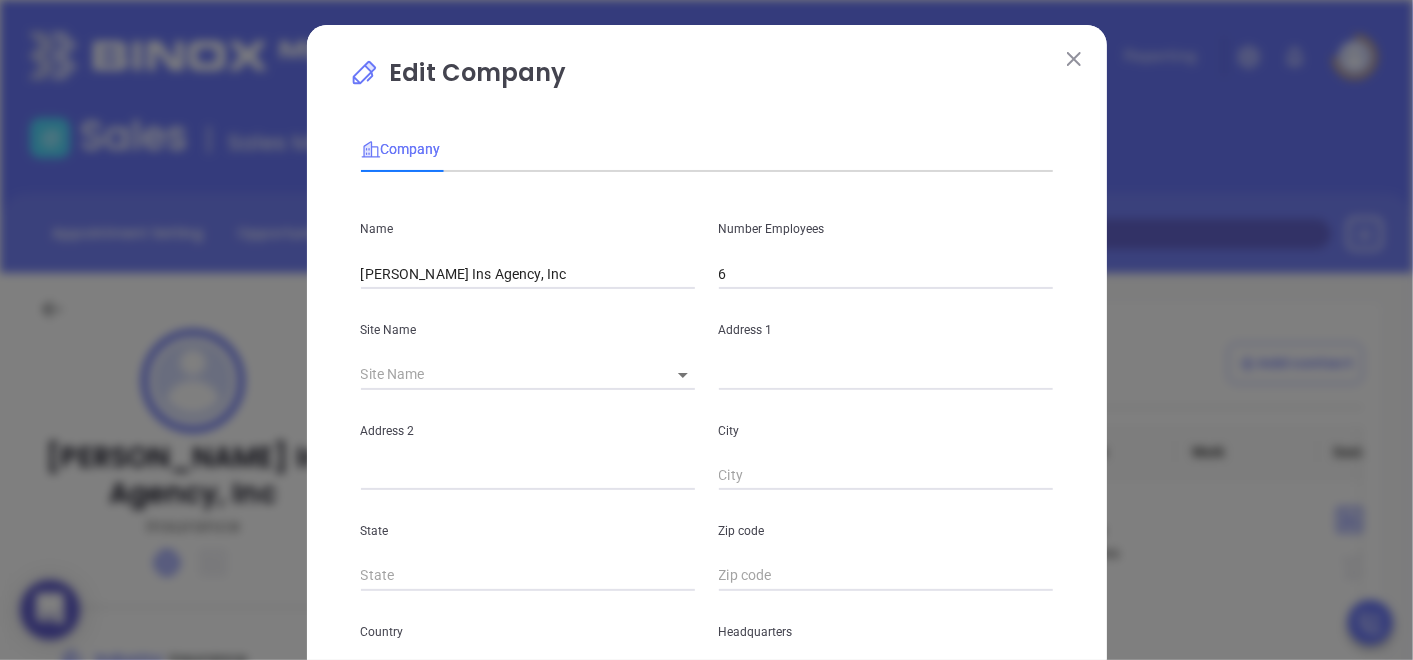 scroll, scrollTop: 0, scrollLeft: 0, axis: both 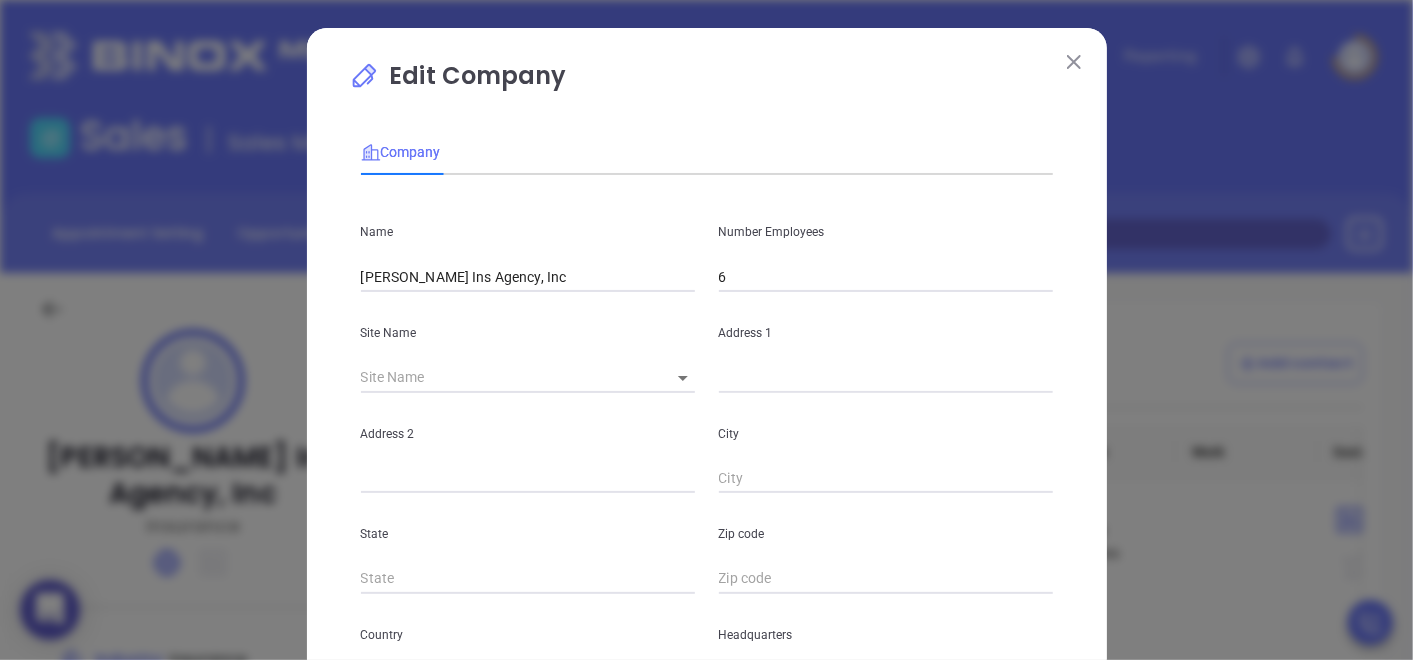 click at bounding box center (1074, 61) 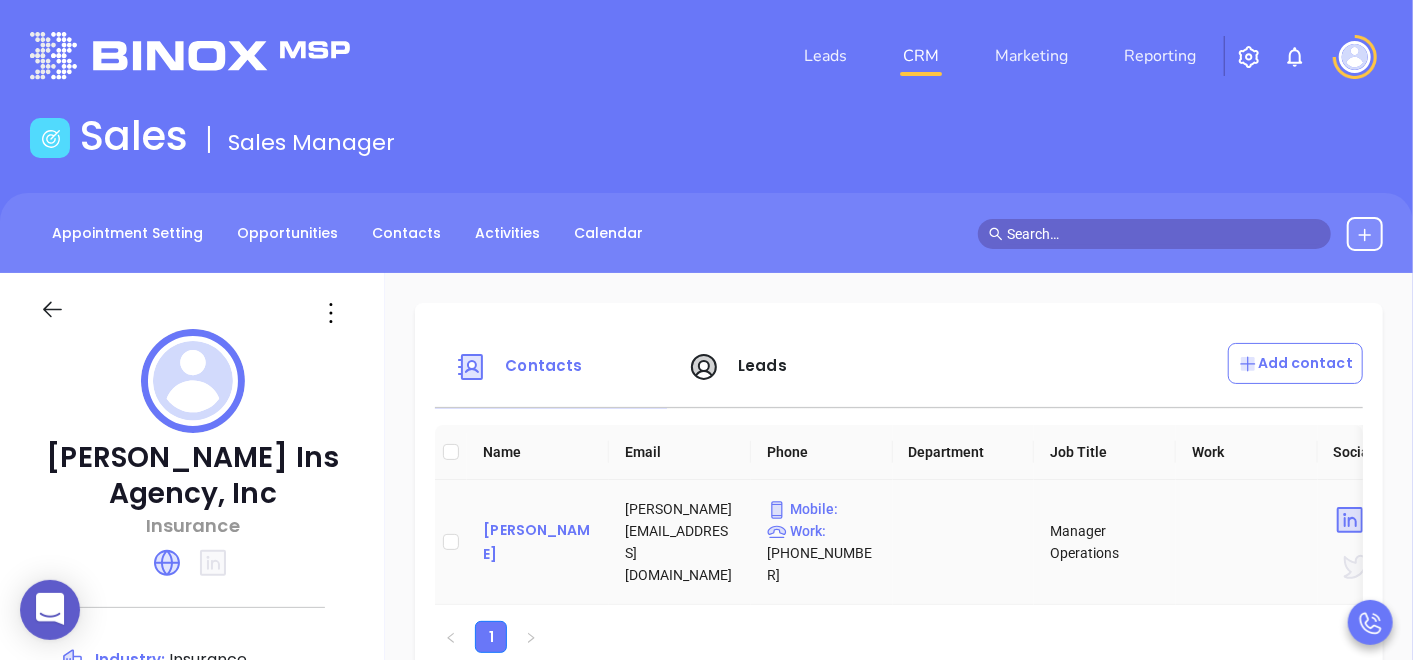 click on "[PERSON_NAME]" at bounding box center [538, 542] 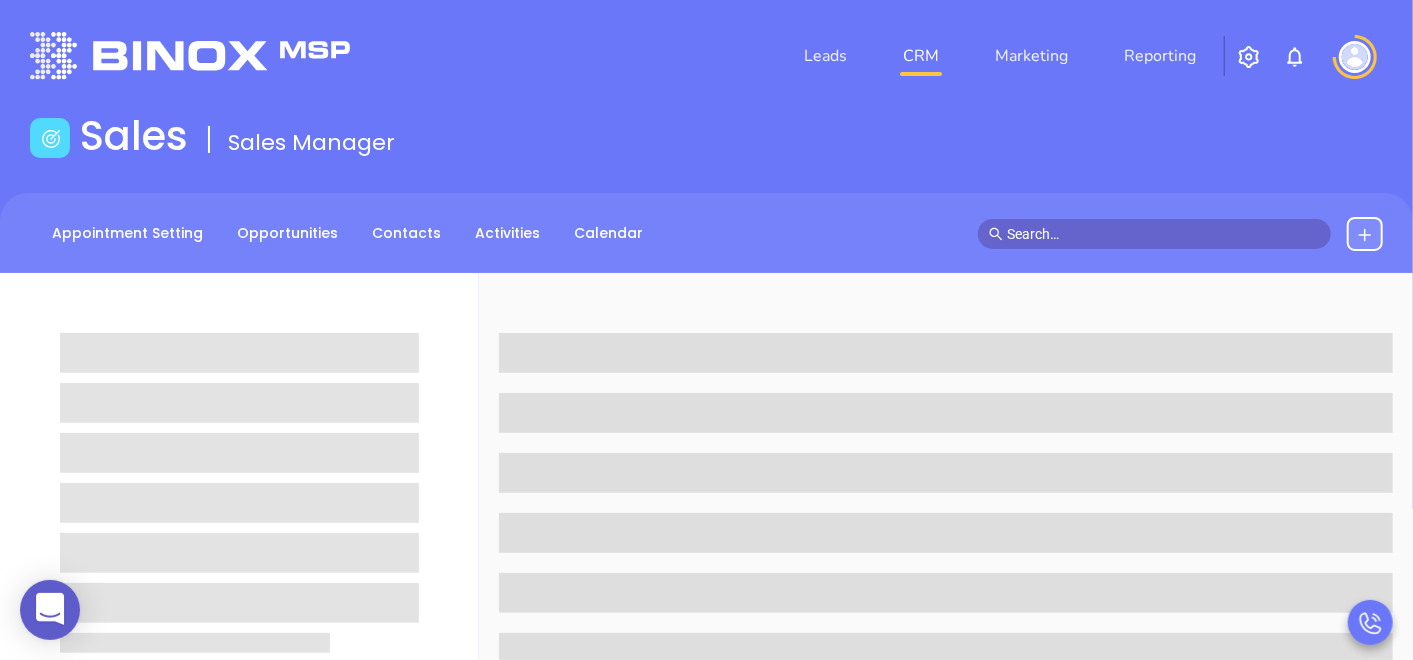 click at bounding box center [946, 973] 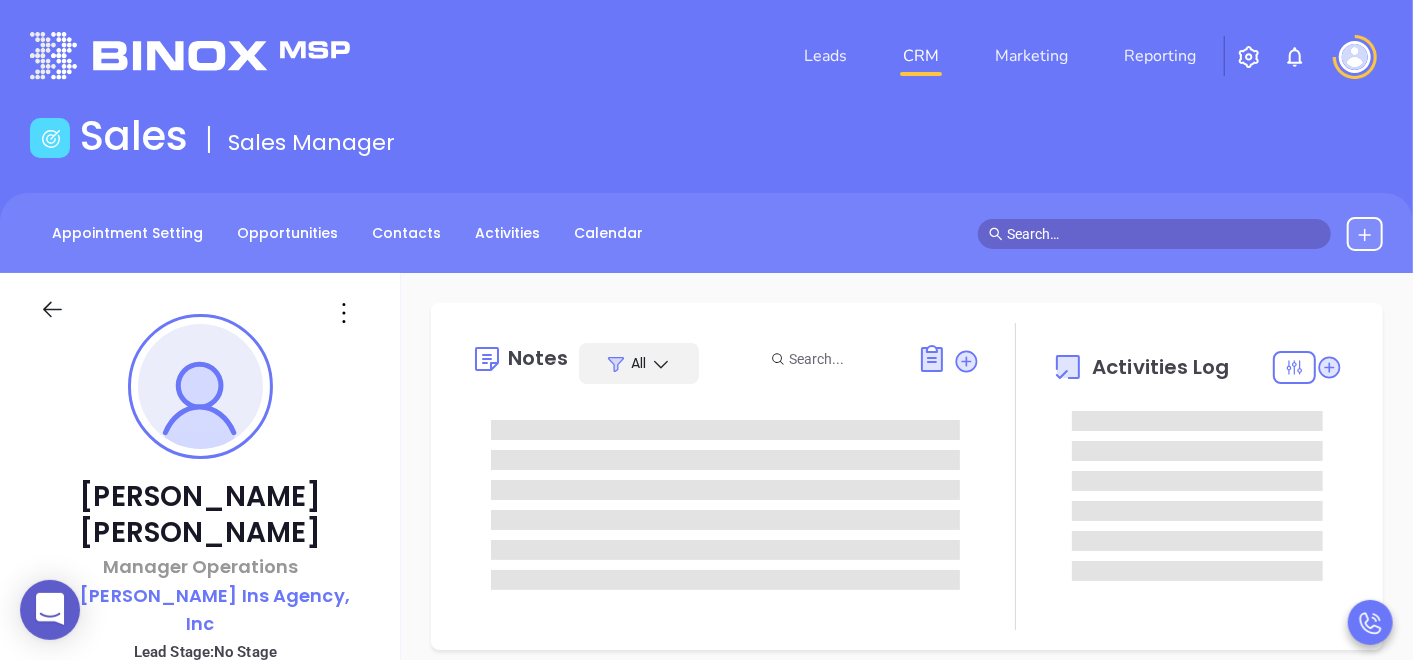 scroll, scrollTop: 522, scrollLeft: 0, axis: vertical 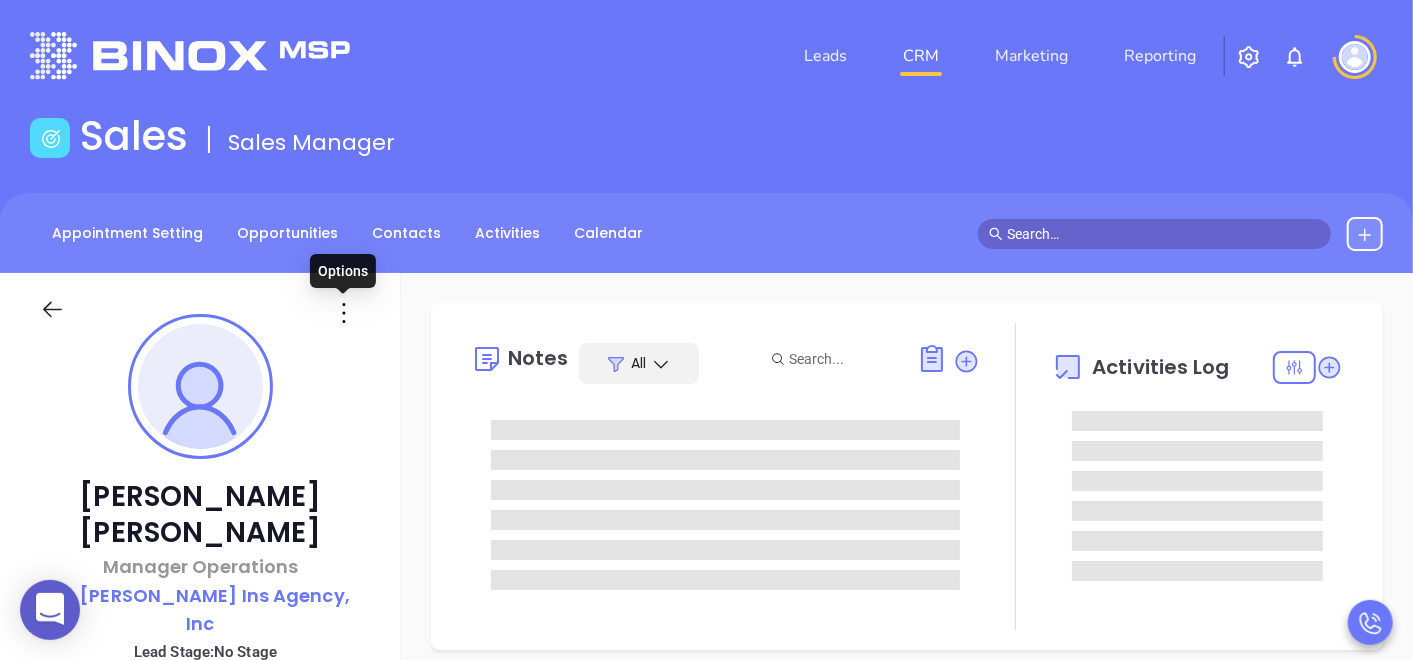 click 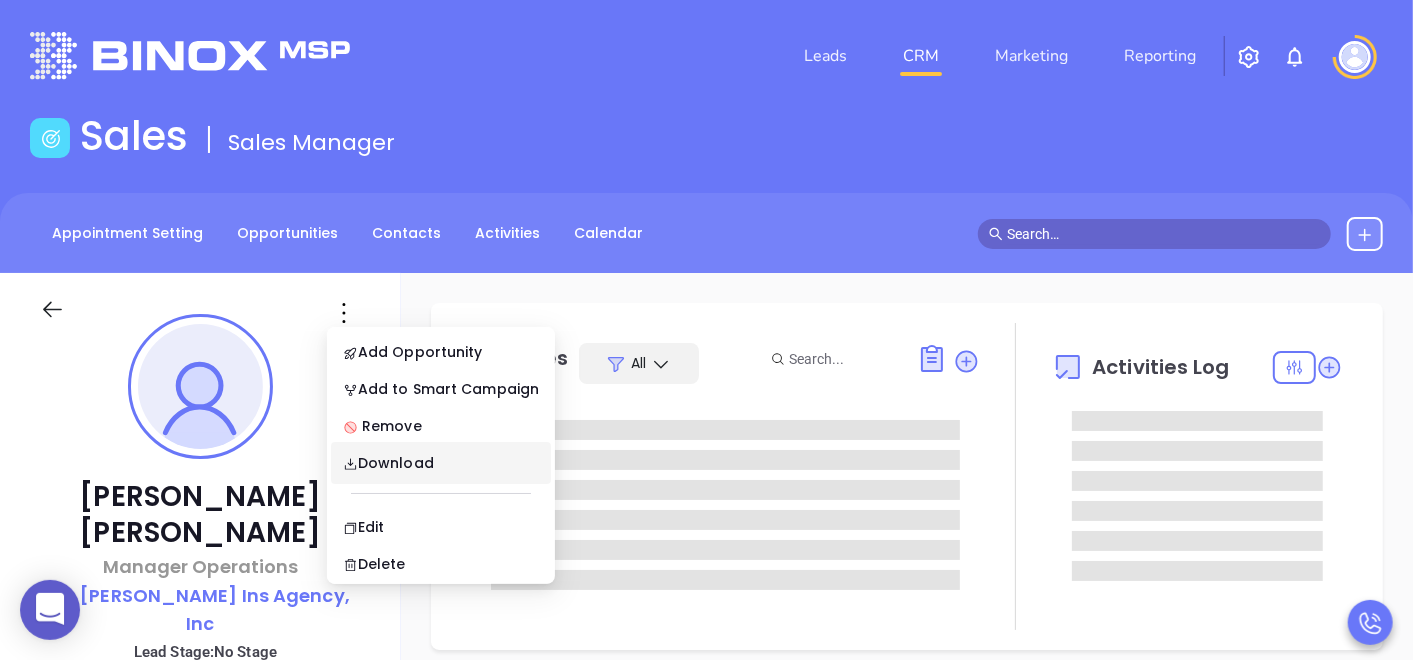 type on "[PERSON_NAME]" 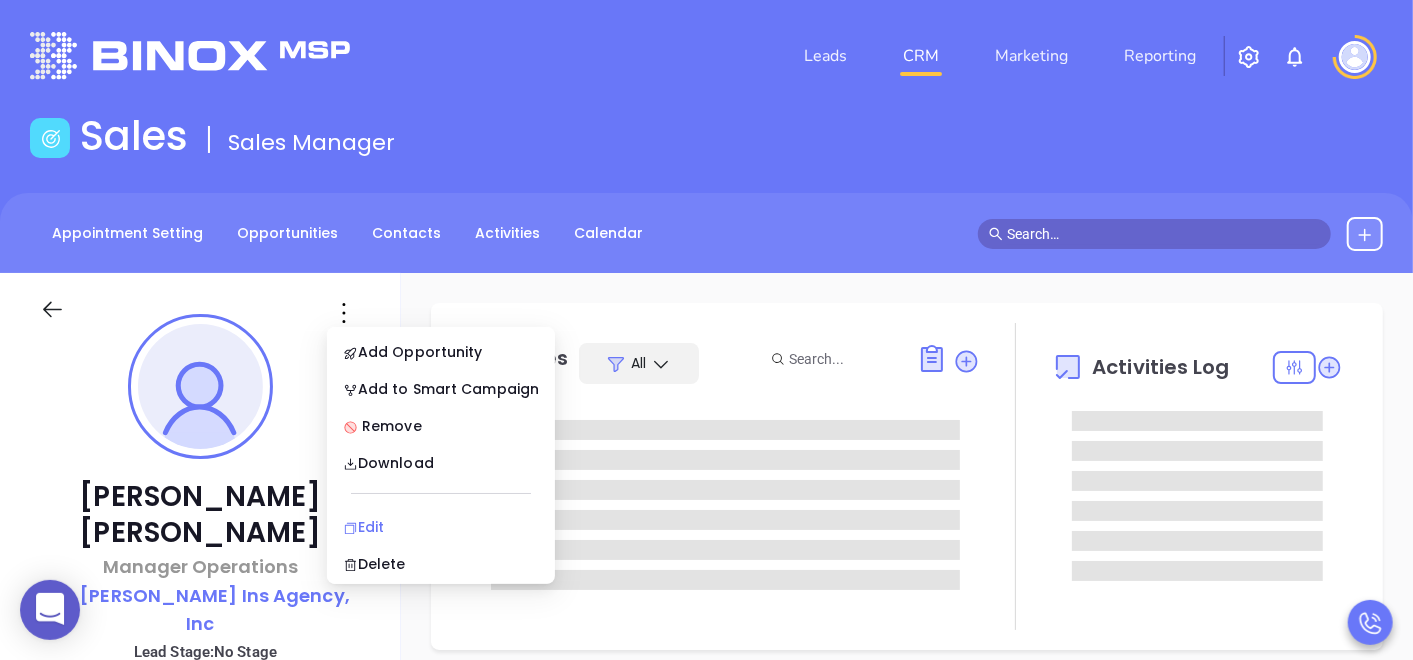 click on "Edit" at bounding box center [441, 527] 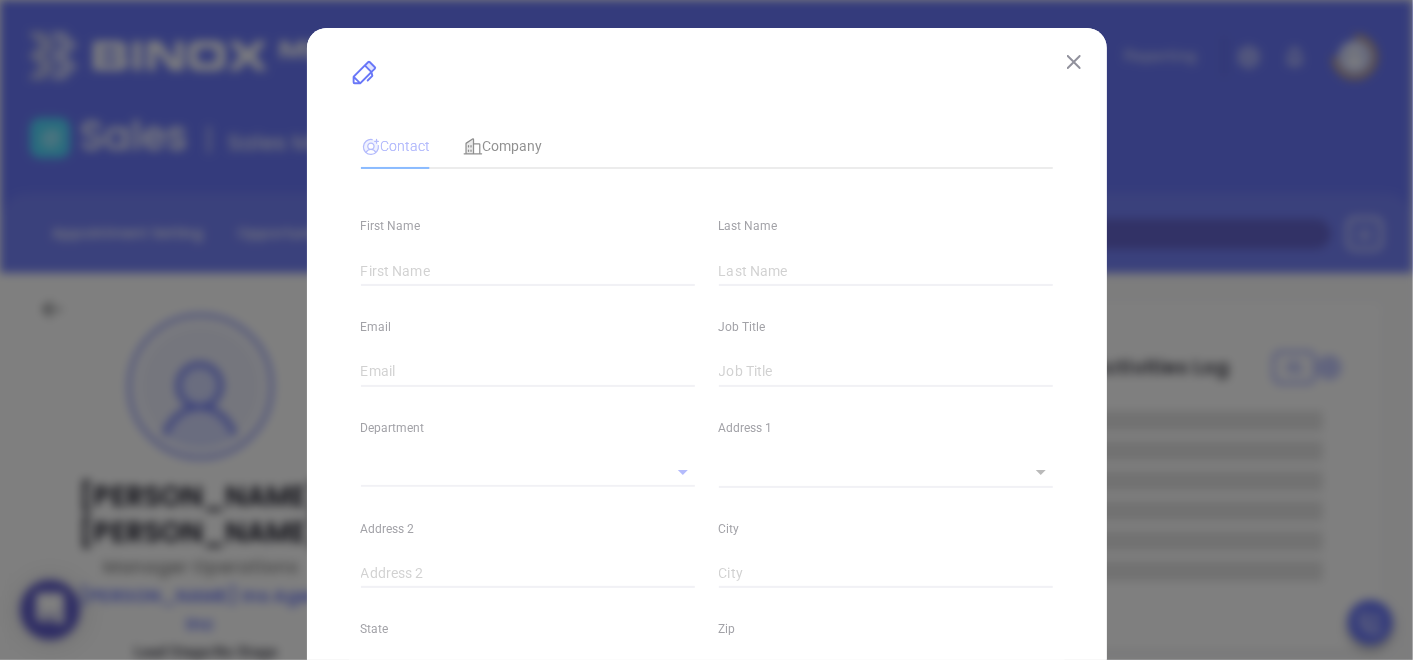 type on "[PERSON_NAME]" 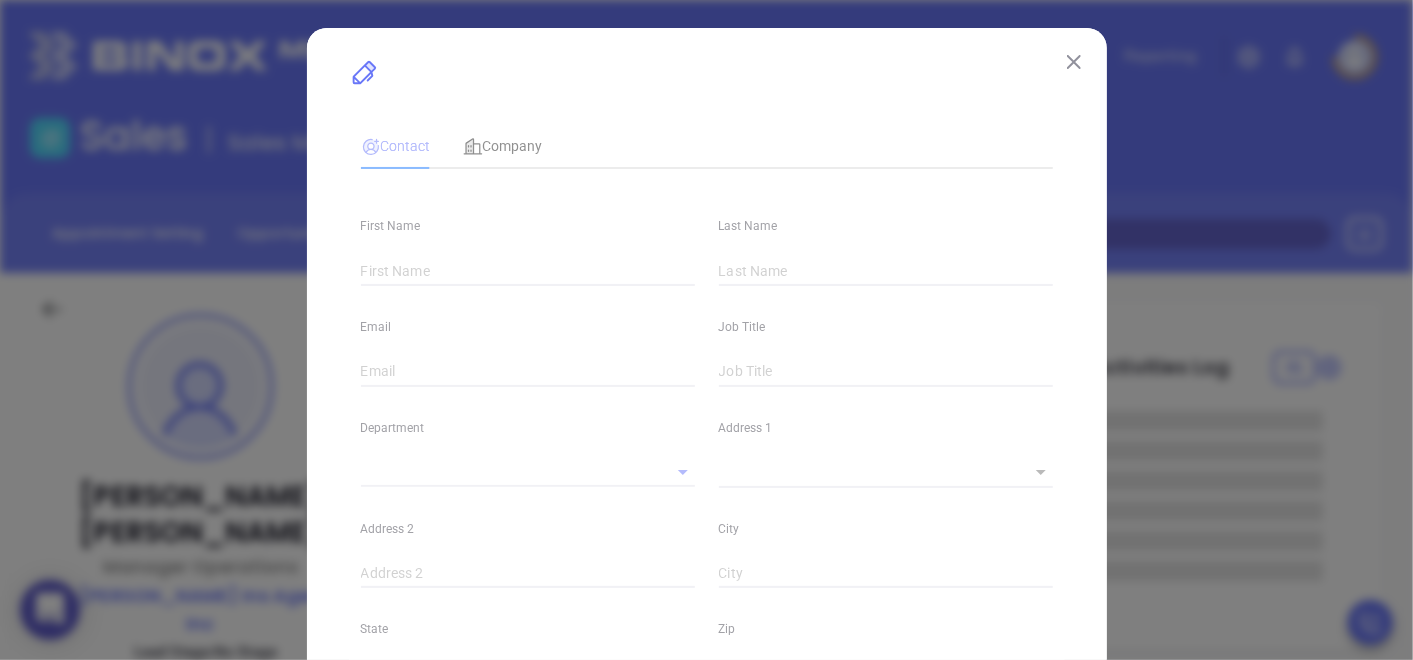 type on "[PERSON_NAME]" 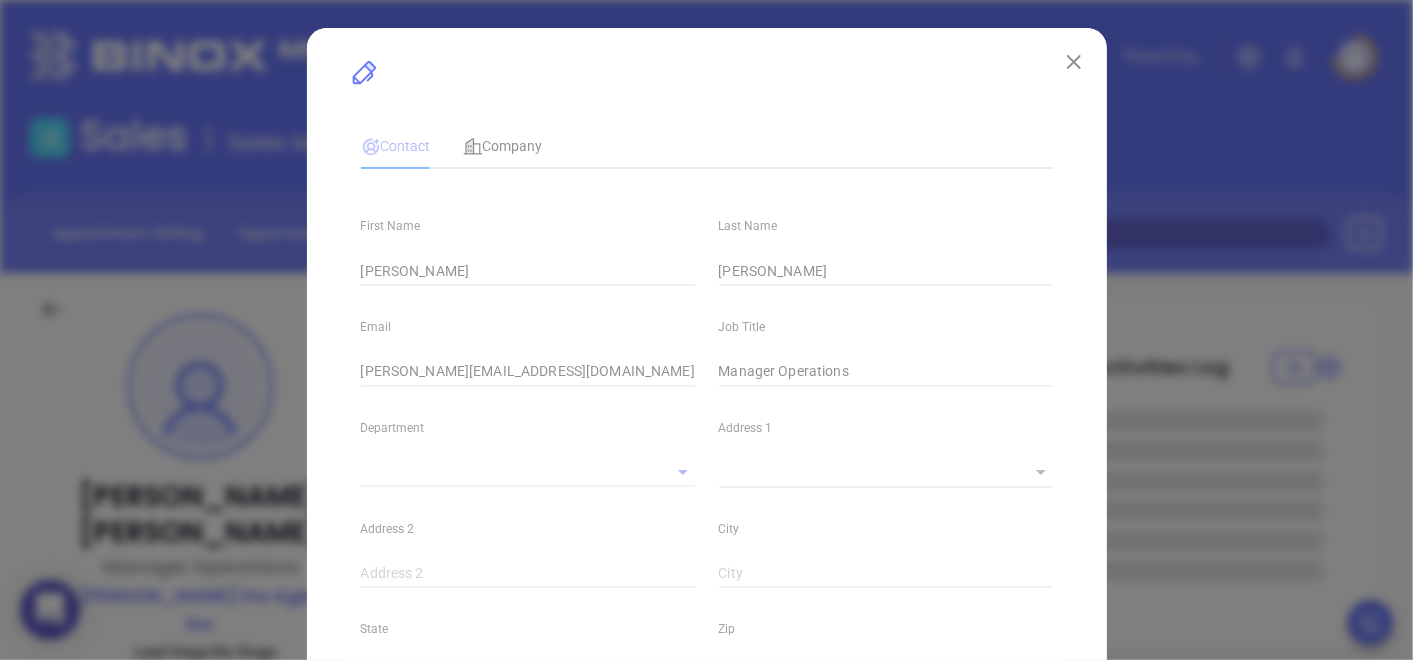 type on "Marketing" 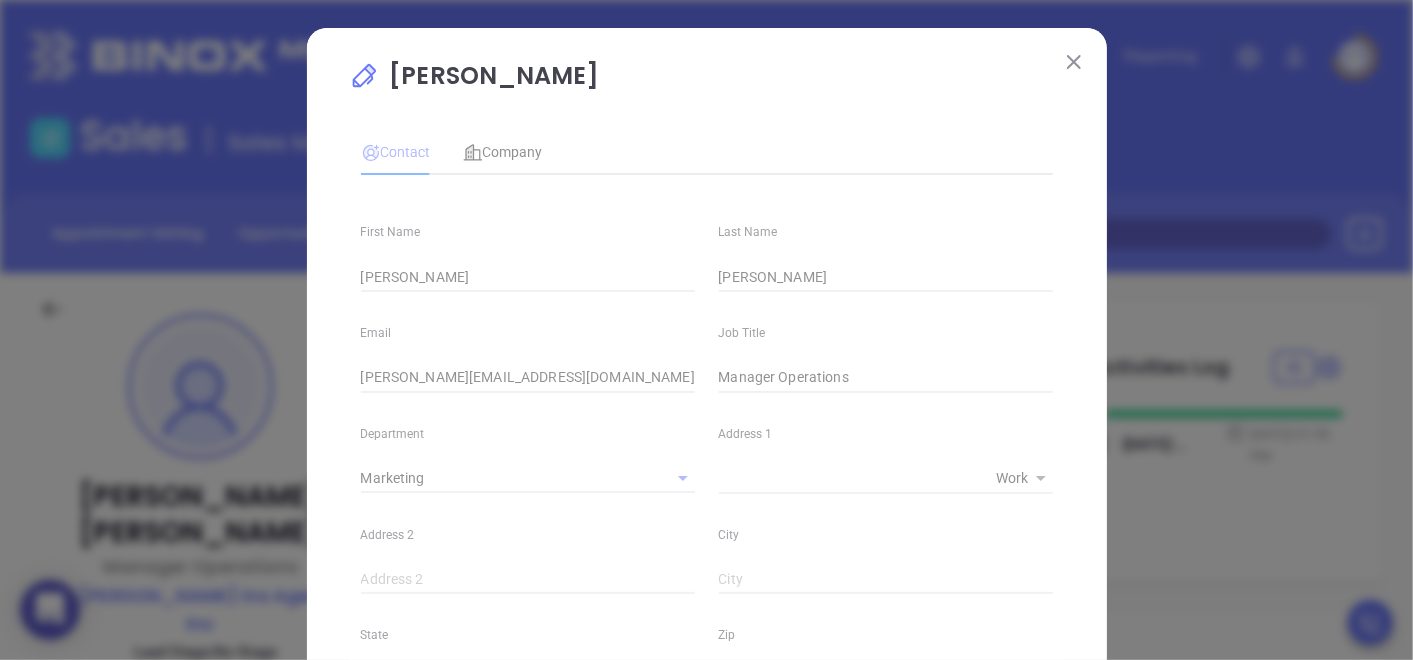 type on "[PHONE_NUMBER]" 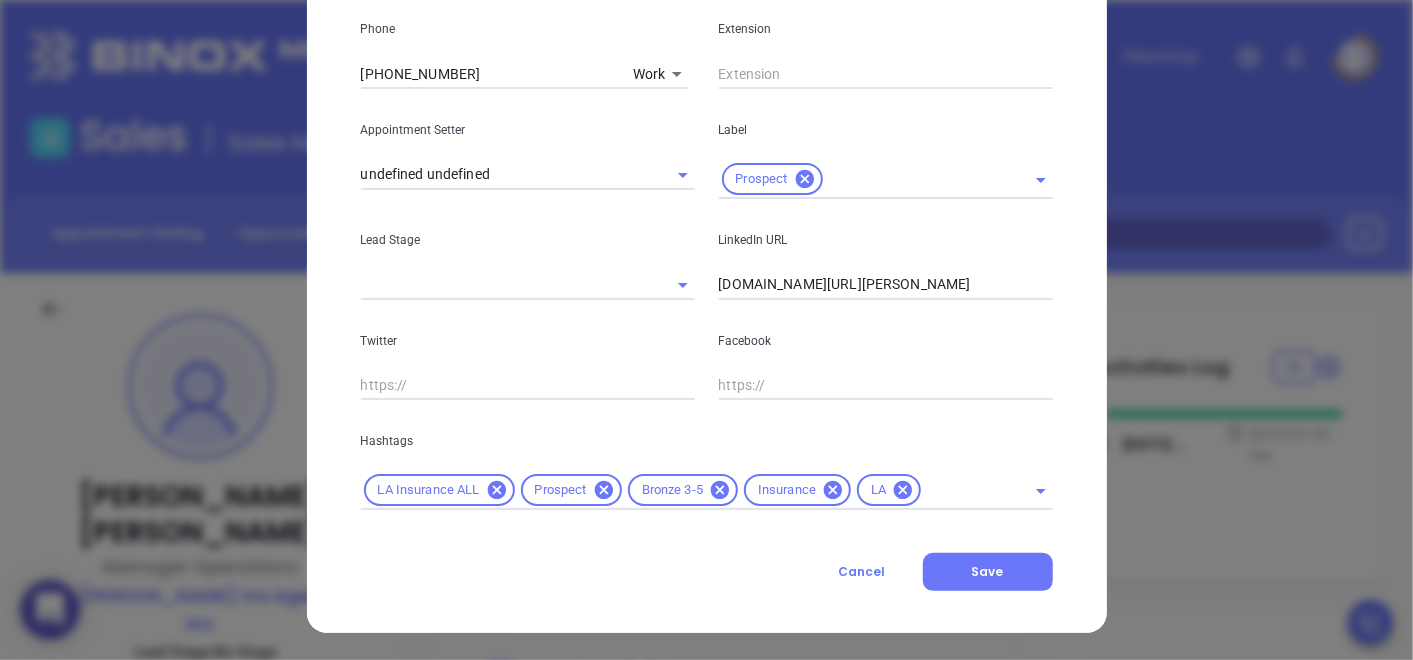 scroll, scrollTop: 808, scrollLeft: 0, axis: vertical 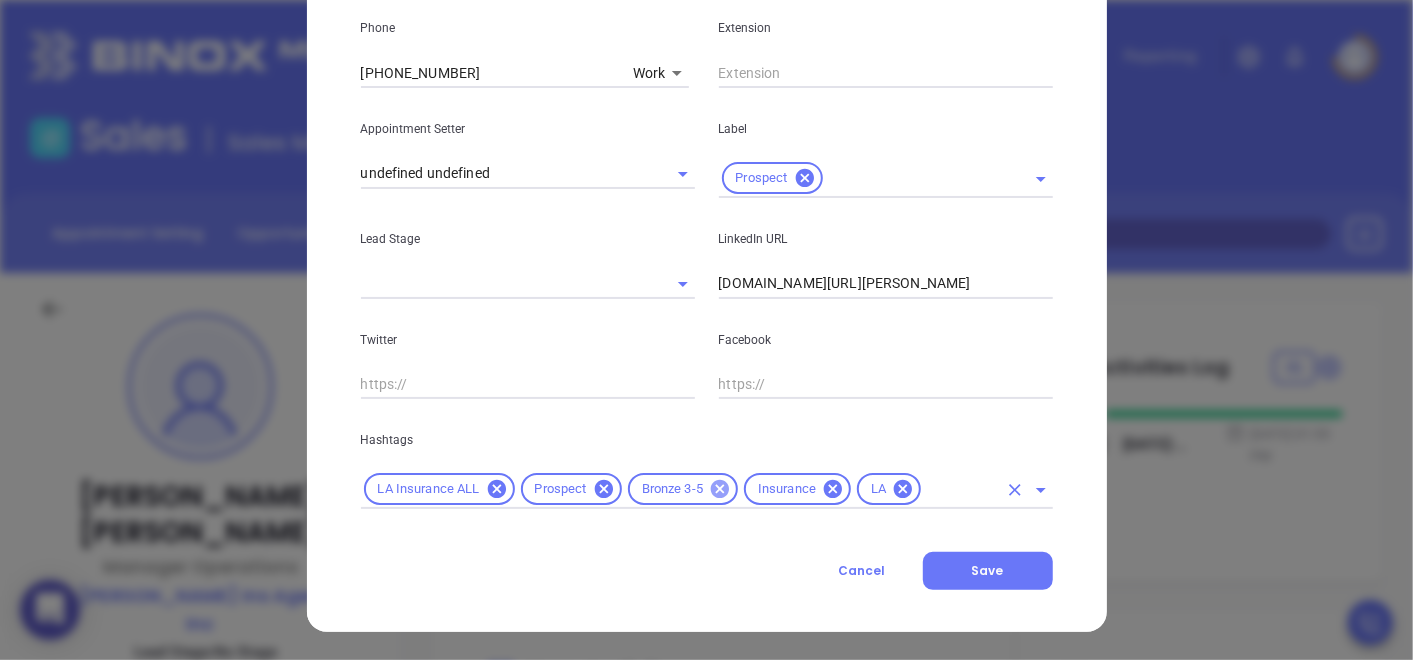 click 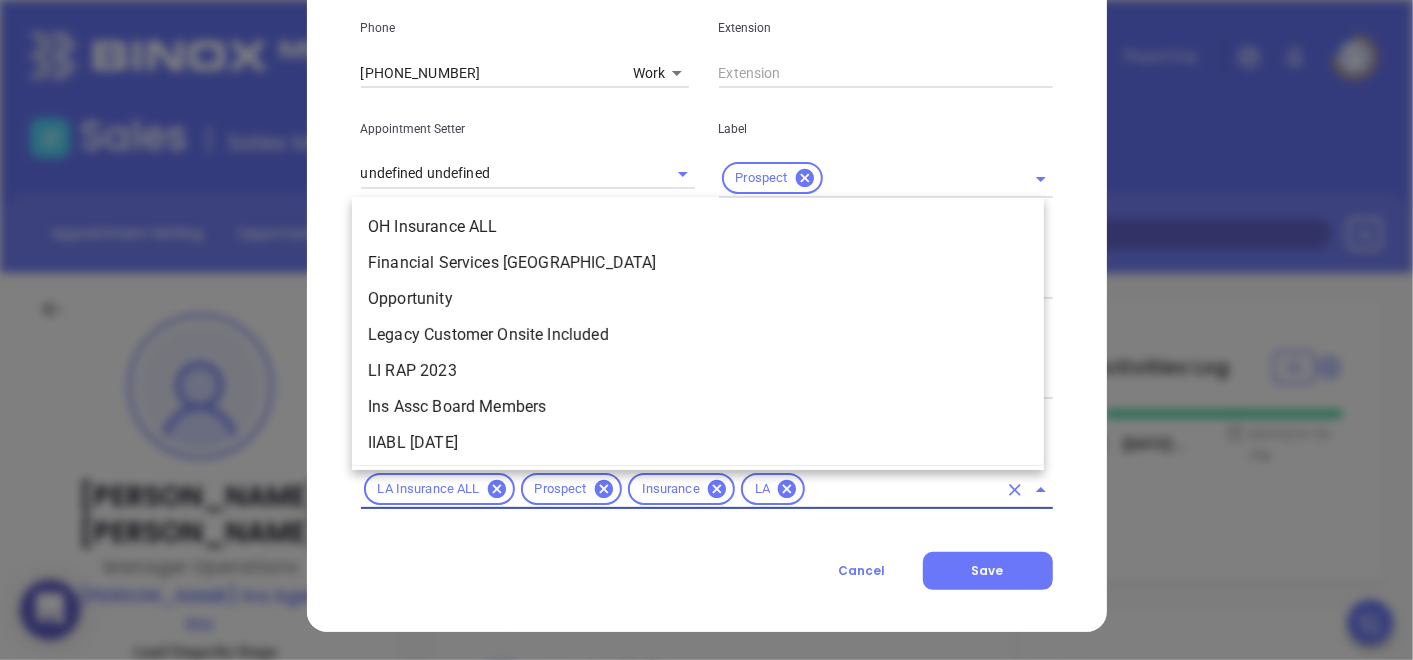 click at bounding box center [902, 489] 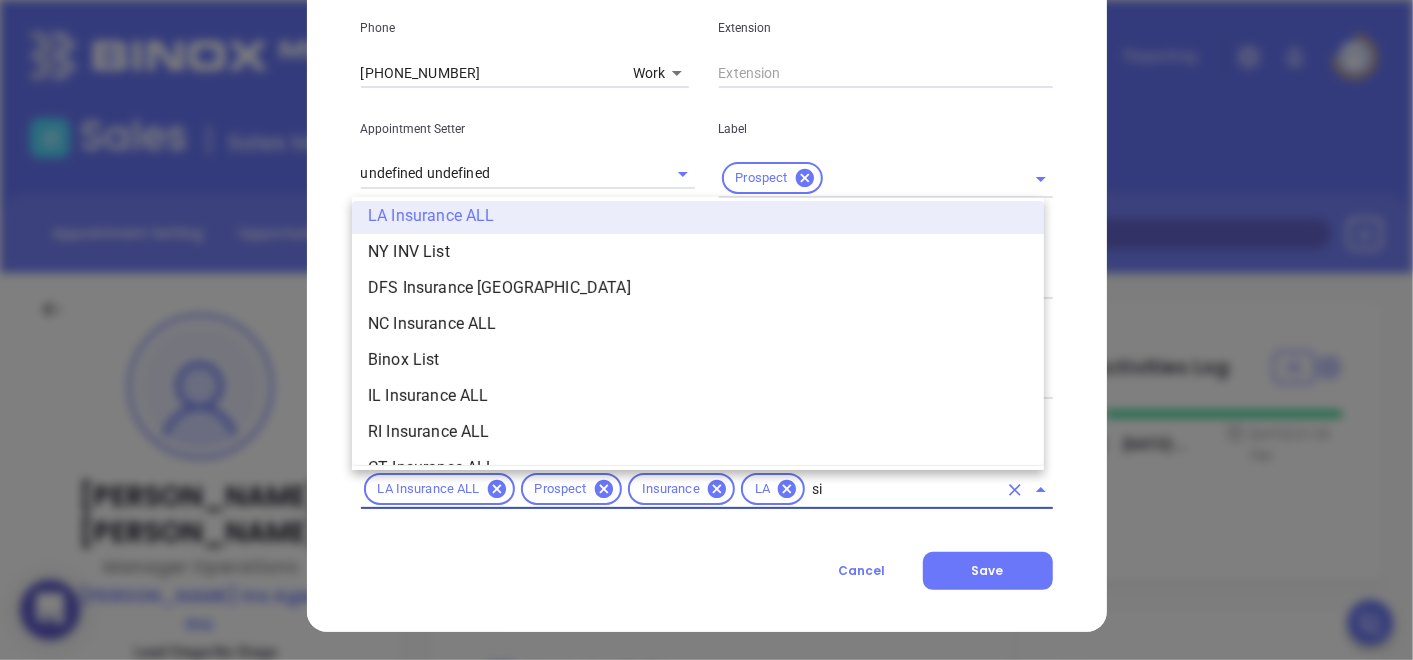 scroll, scrollTop: 0, scrollLeft: 0, axis: both 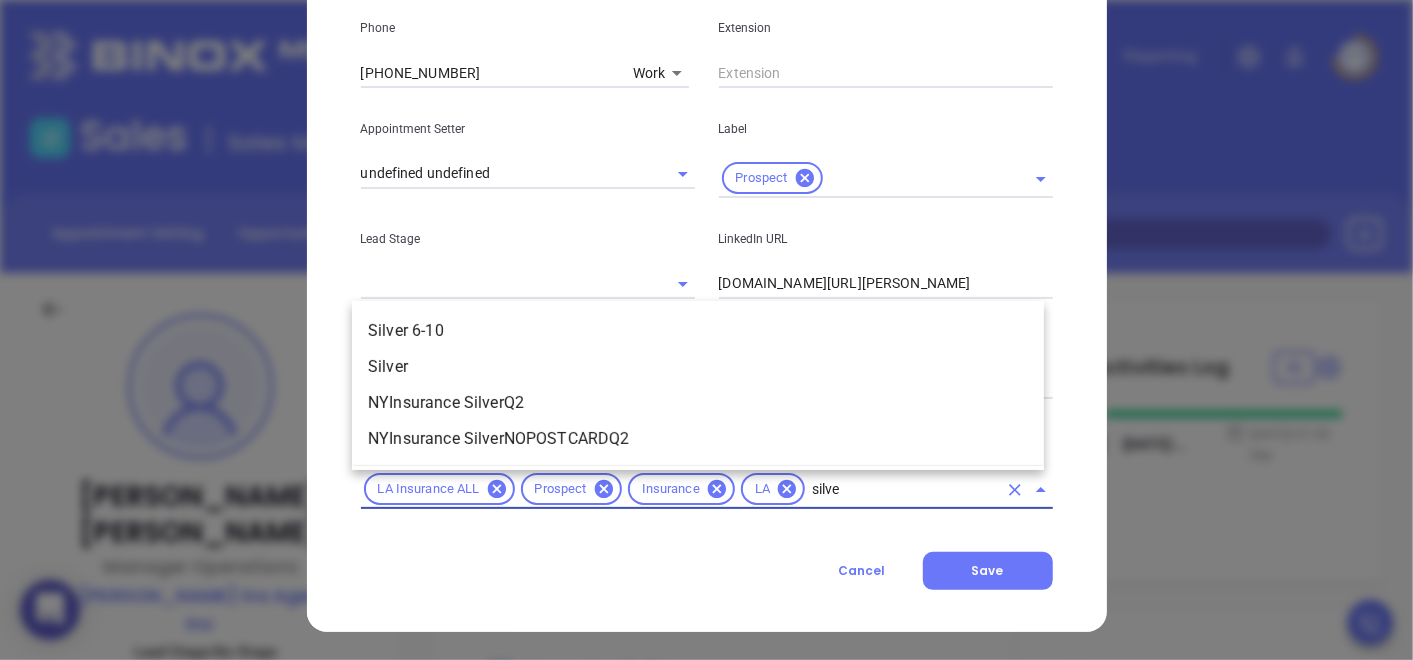 type on "silver" 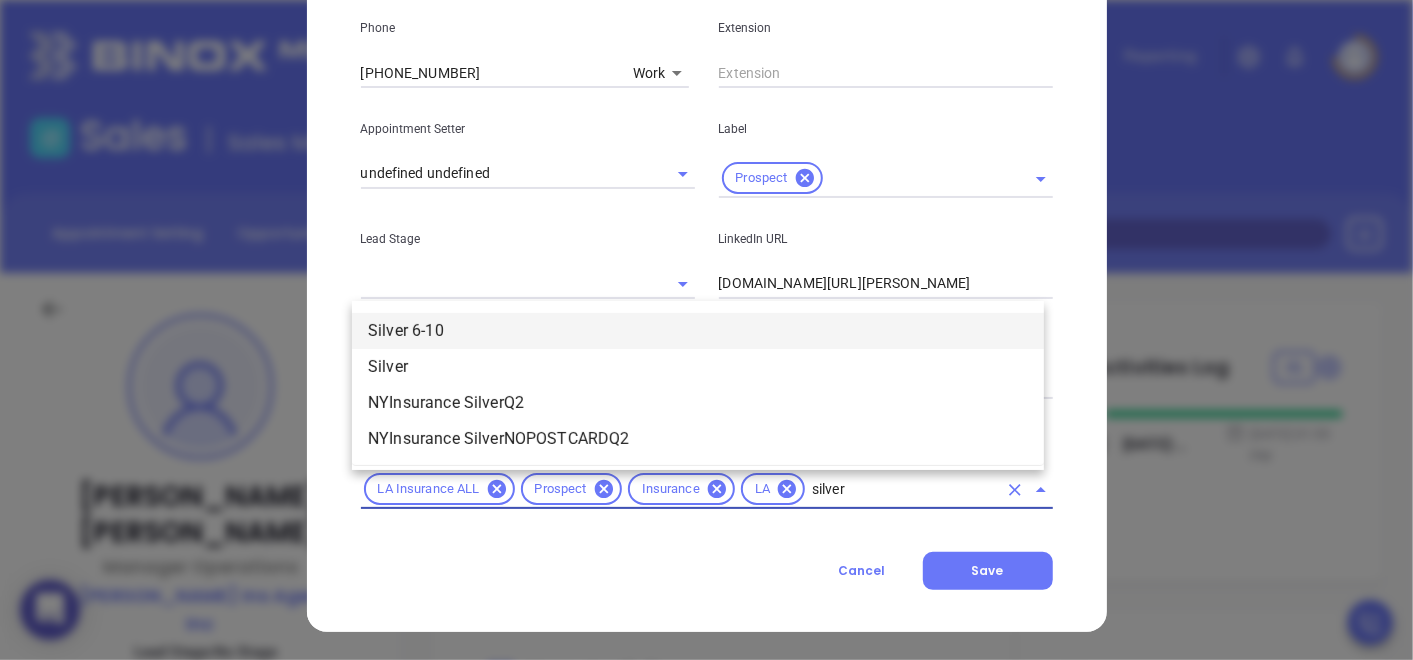 click on "Silver 6-10" at bounding box center [698, 331] 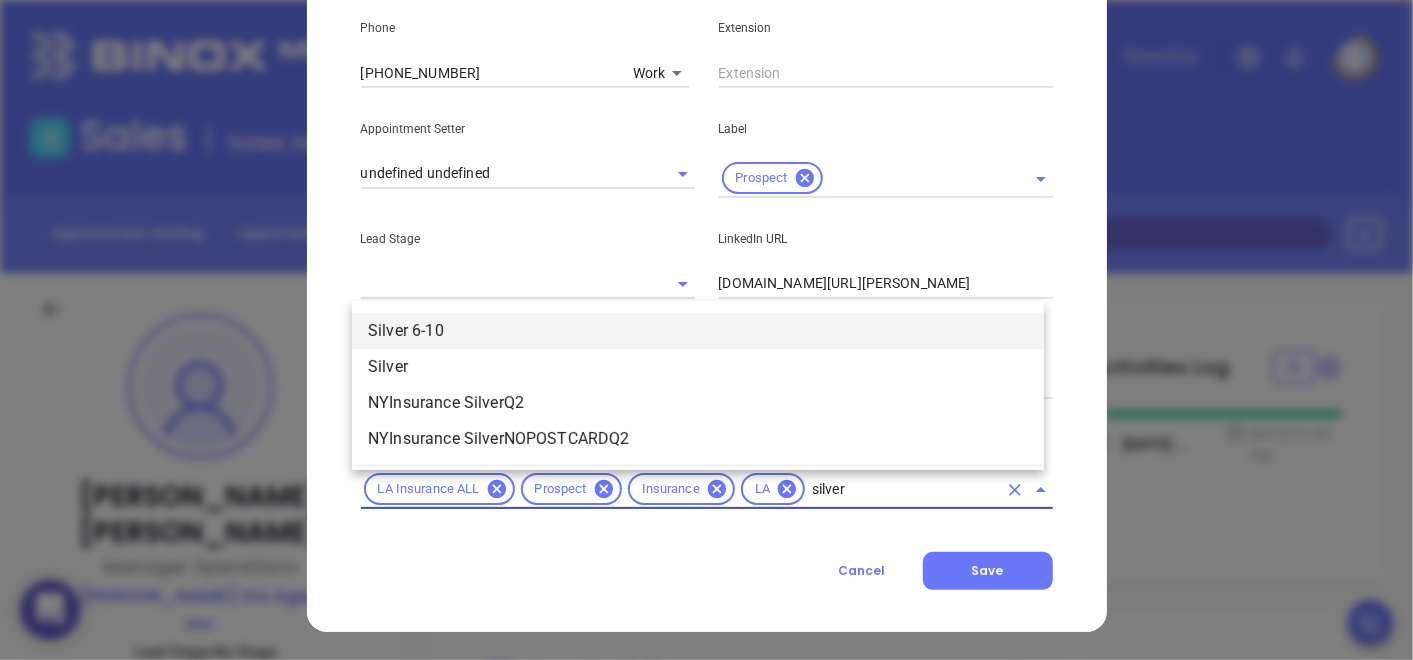 type 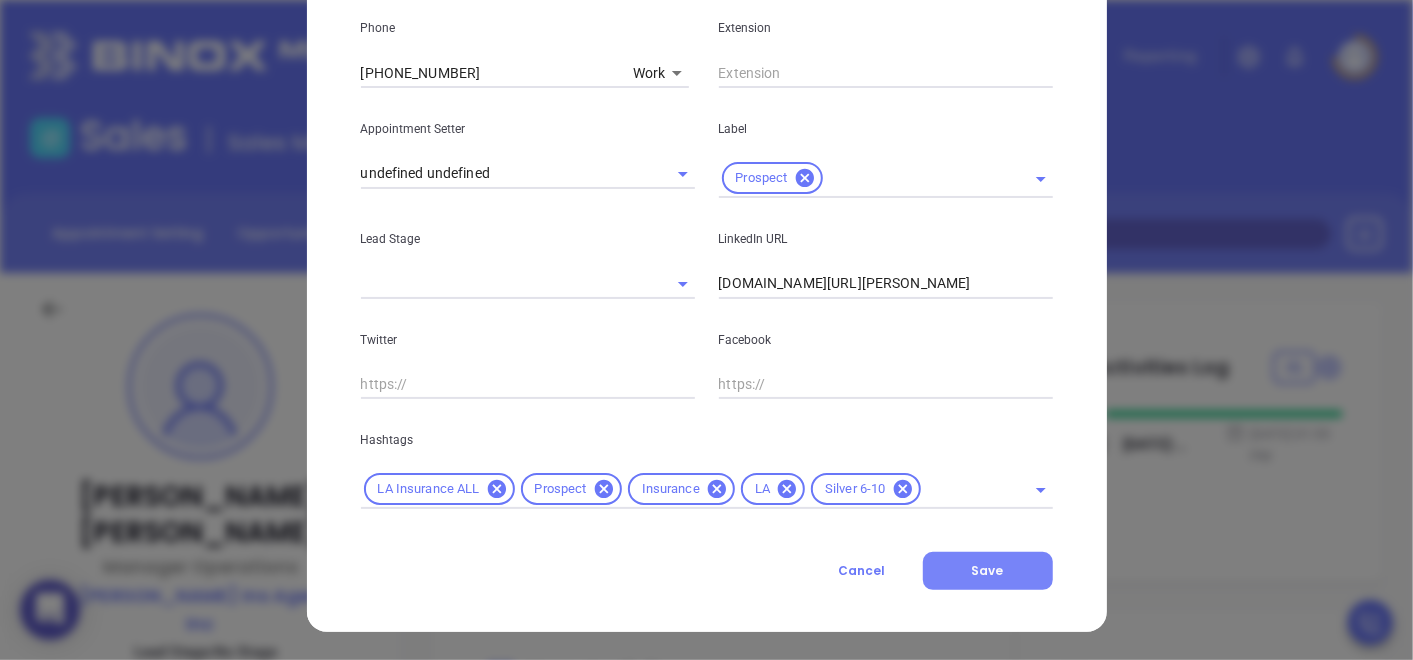 click on "Save" at bounding box center (988, 571) 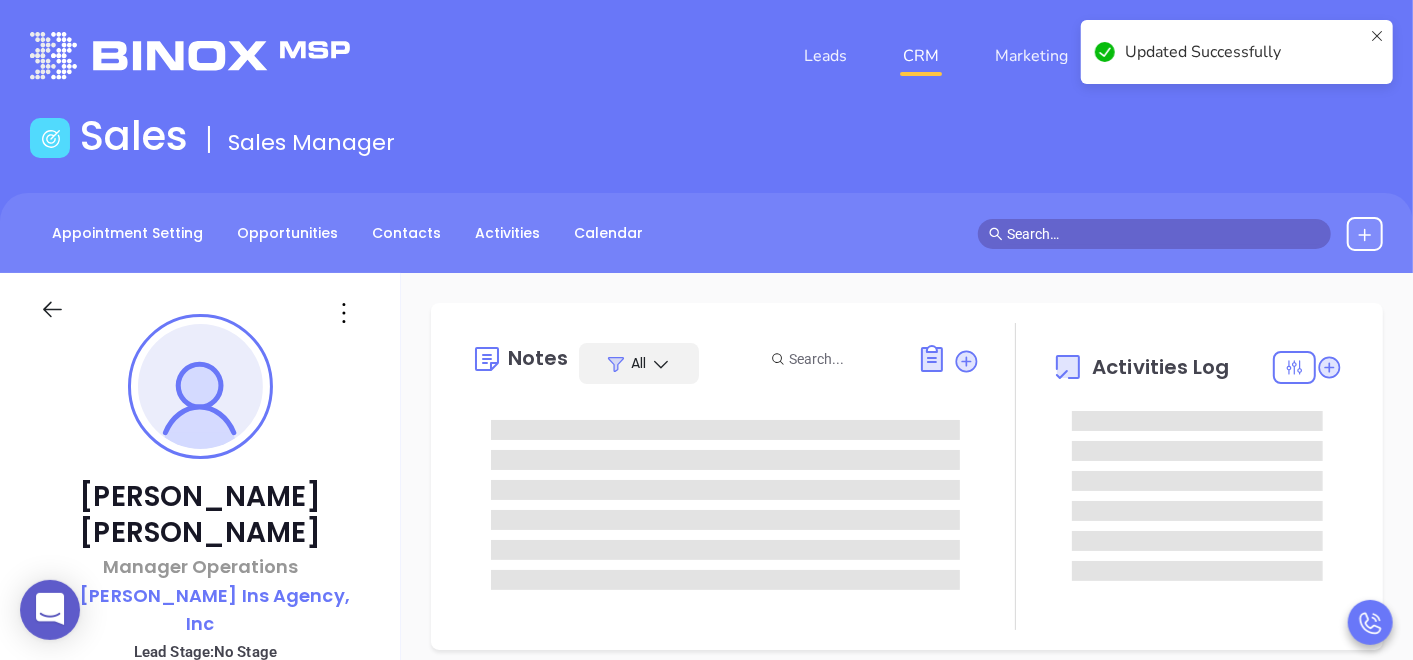 click on "[PERSON_NAME] Manager Operations   [PERSON_NAME] Ins Agency, Inc Lead Stage:  No Stage  Add Opportunity  Book Now   Stage: Not Defined Temp: Not Defined Label: Prospect   Check for Binox AI Data Enrichment    Email:   [PERSON_NAME][EMAIL_ADDRESS][DOMAIN_NAME] Work :   [PHONE_NUMBER] Company:   [PERSON_NAME] Ins Agency, Inc Job Title:   Manager Operations Department:   Marketing Appointment Setter:     Referred by:   Lead Source:   Binox Contact Address:   [STREET_ADDRESS][PERSON_NAME] Local Time:" at bounding box center [200, 685] 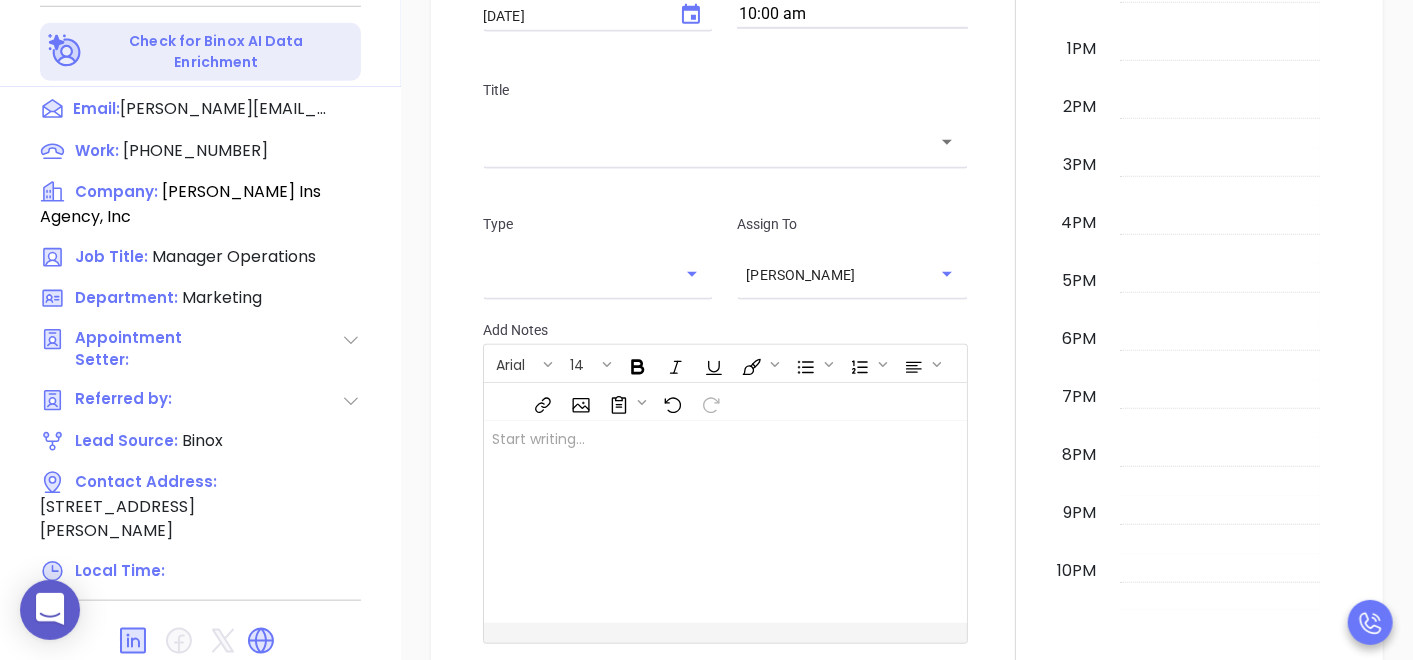 scroll, scrollTop: 1012, scrollLeft: 0, axis: vertical 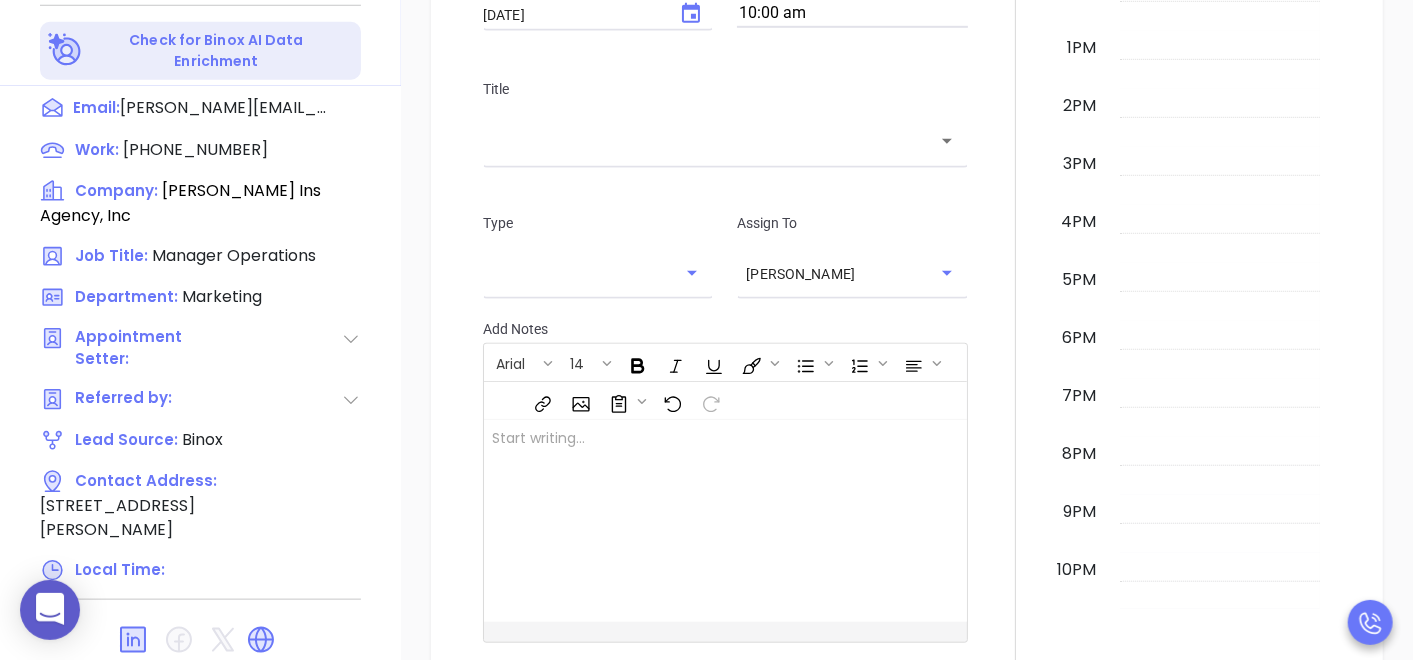 click at bounding box center [1016, 175] 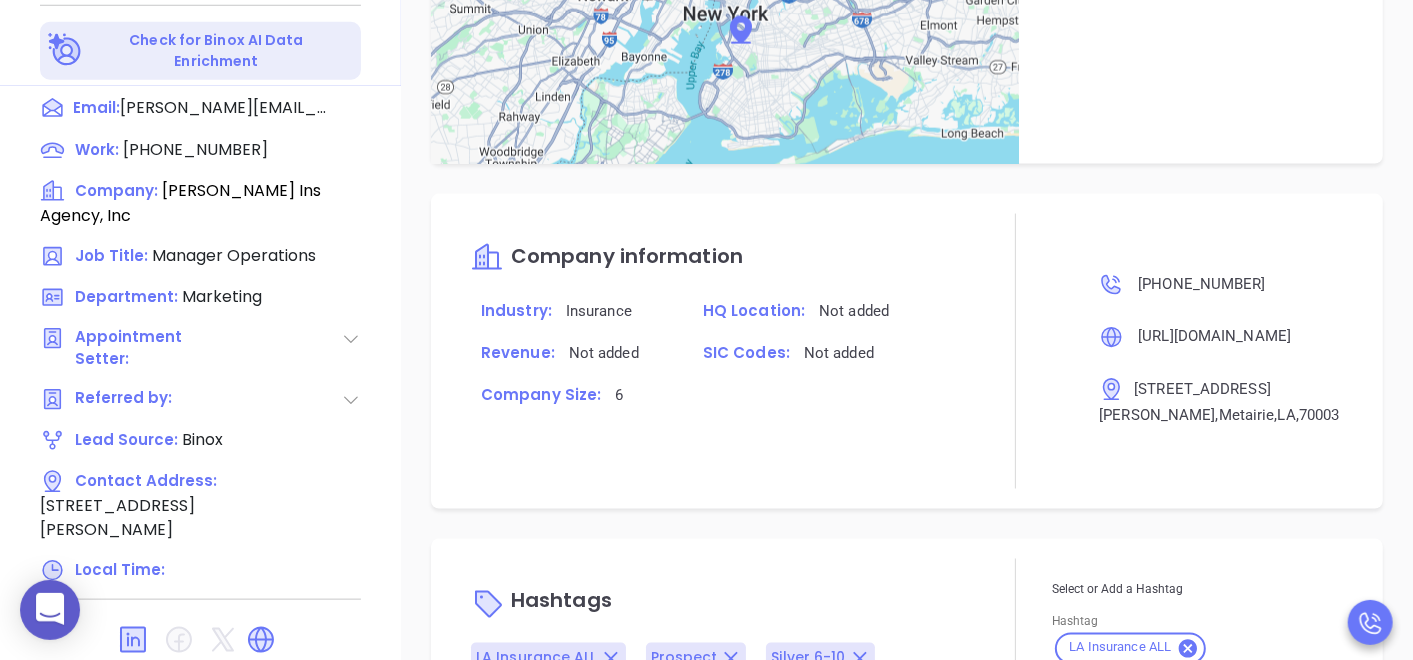 scroll, scrollTop: 1046, scrollLeft: 0, axis: vertical 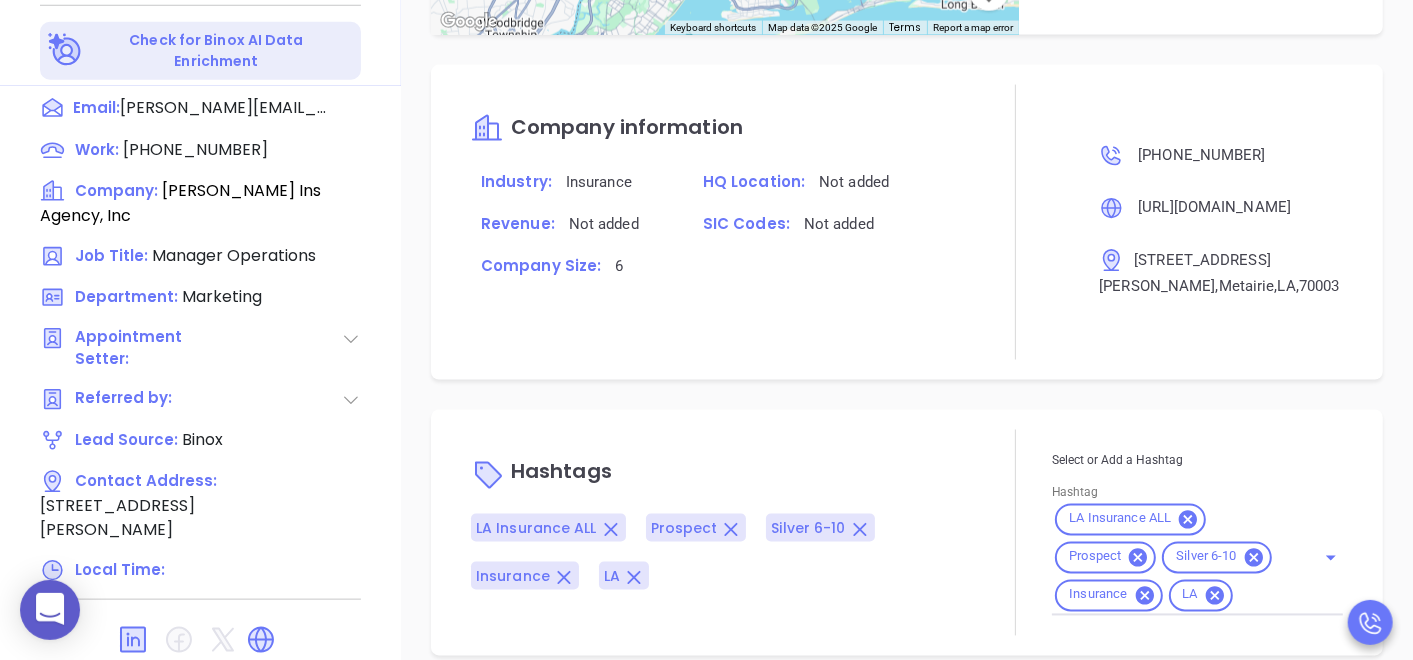 click on "0 Leads CRM Marketing   Reporting Financial Leads Leads Sales Sales Manager Appointment Setting Opportunities Contacts Activities Calendar Call Now Call To +1 ​ 1     2 ABC 3 DEF 4 GHI 5 JKL 6 MNO 7 PQRS 8 TUV 9 WXYZ *     0 + #     Call [PERSON_NAME] Manager Operations   [PERSON_NAME] Ins Agency, Inc Lead Stage:  No Stage  Add Opportunity  Book Now   Stage: Not Defined Temp: Not Defined Label: Prospect   Check for Binox AI Data Enrichment    Email:   [PERSON_NAME][EMAIL_ADDRESS][DOMAIN_NAME] Work :   [PHONE_NUMBER] Company:   [PERSON_NAME] Ins Agency, Inc Job Title:   Manager Operations Department:   Marketing Appointment Setter:     Referred by:   Lead Source:   Binox Contact Address:   [STREET_ADDRESS][PERSON_NAME] Local Time:   Notes All       [DATE]  01:55 PM Activities Log 100 % [DATE] 01:55 PM New Activity Task Meeting Call Email Vmail SMS   Schedule a Task Select your date [DATE] ​ Select your time 10:00 am Title ​ Type ​ Assign To [PERSON_NAME] ​  Add Notes Arial" at bounding box center (706, -682) 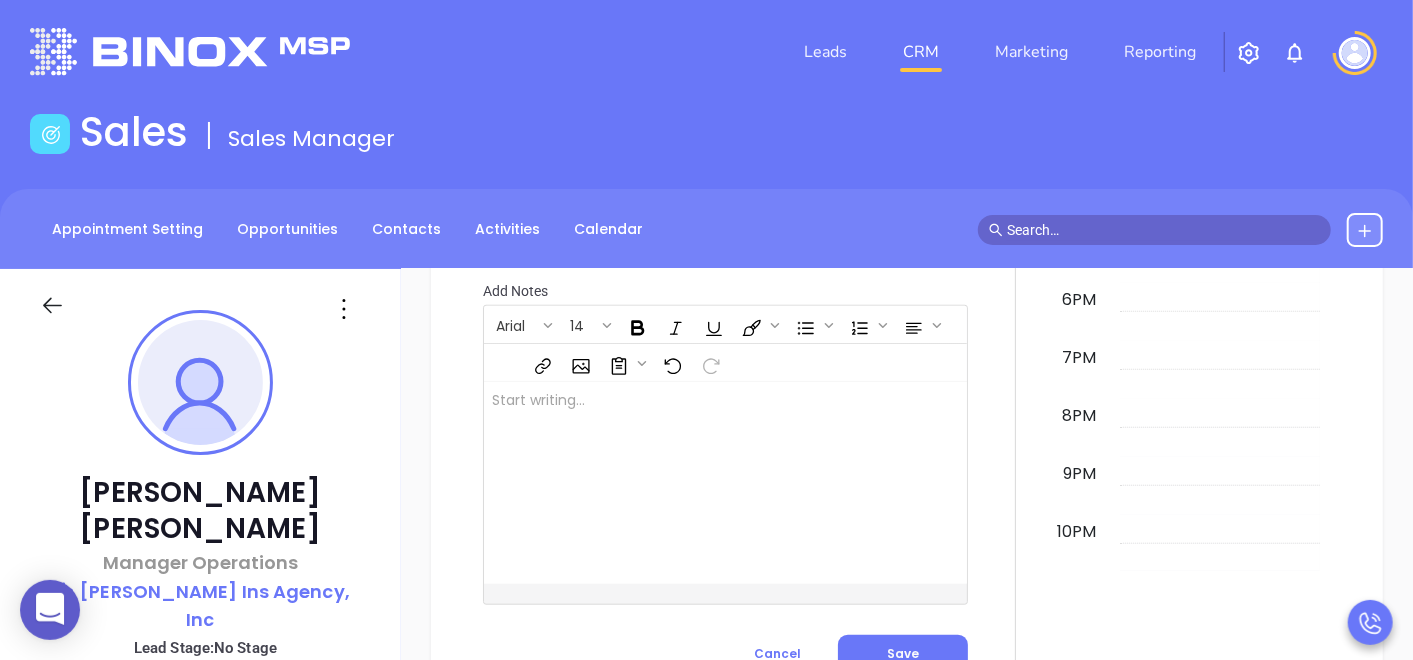 scroll, scrollTop: 0, scrollLeft: 0, axis: both 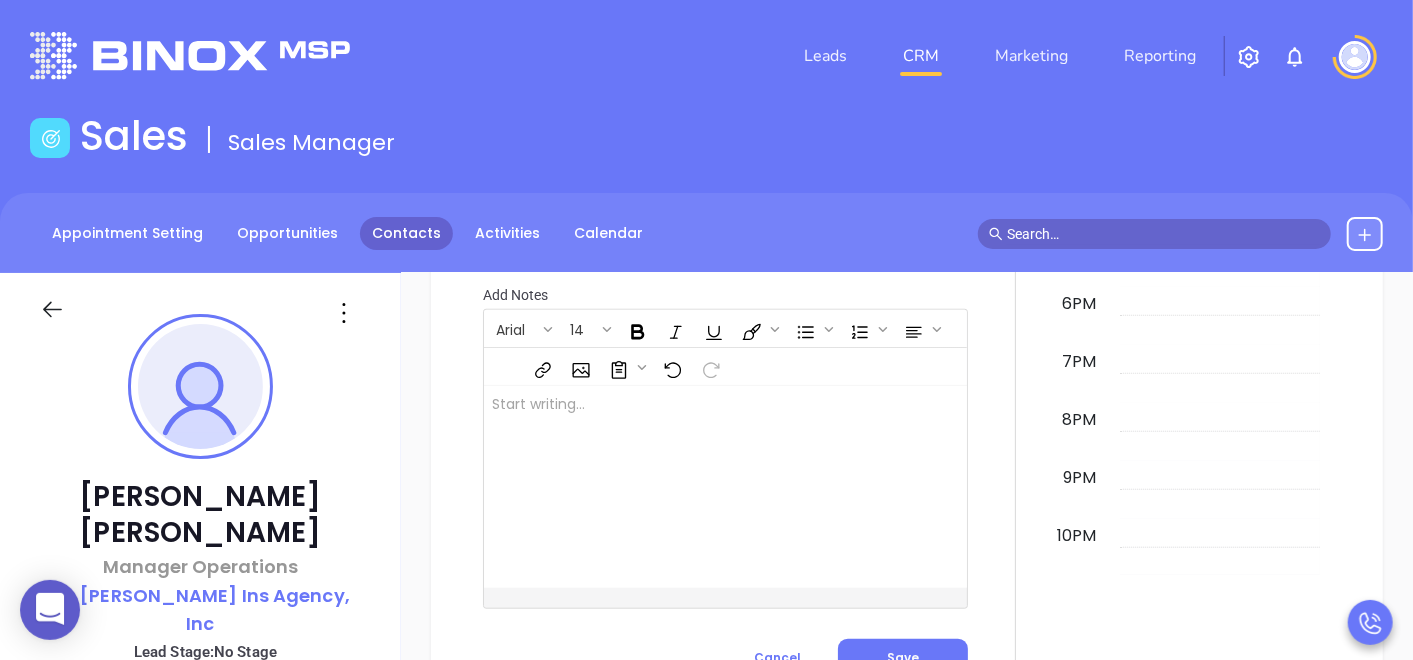 click on "Contacts" at bounding box center [406, 233] 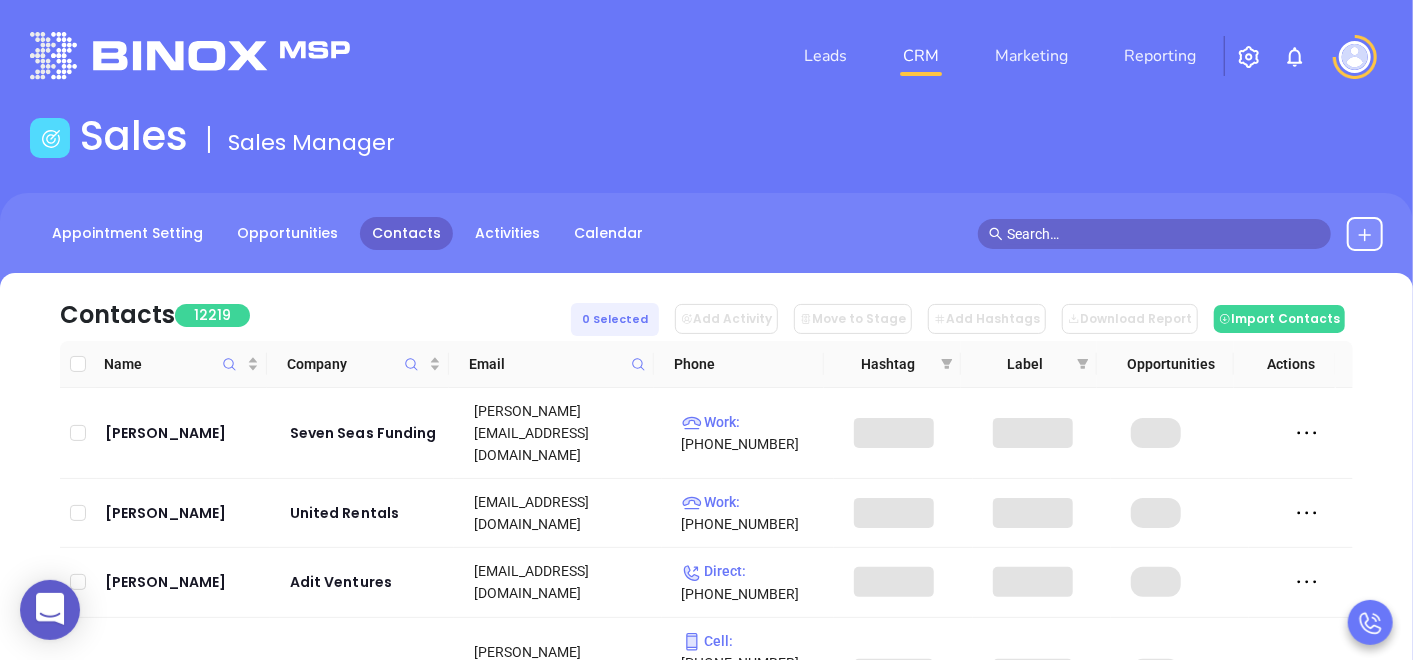 click at bounding box center [638, 364] 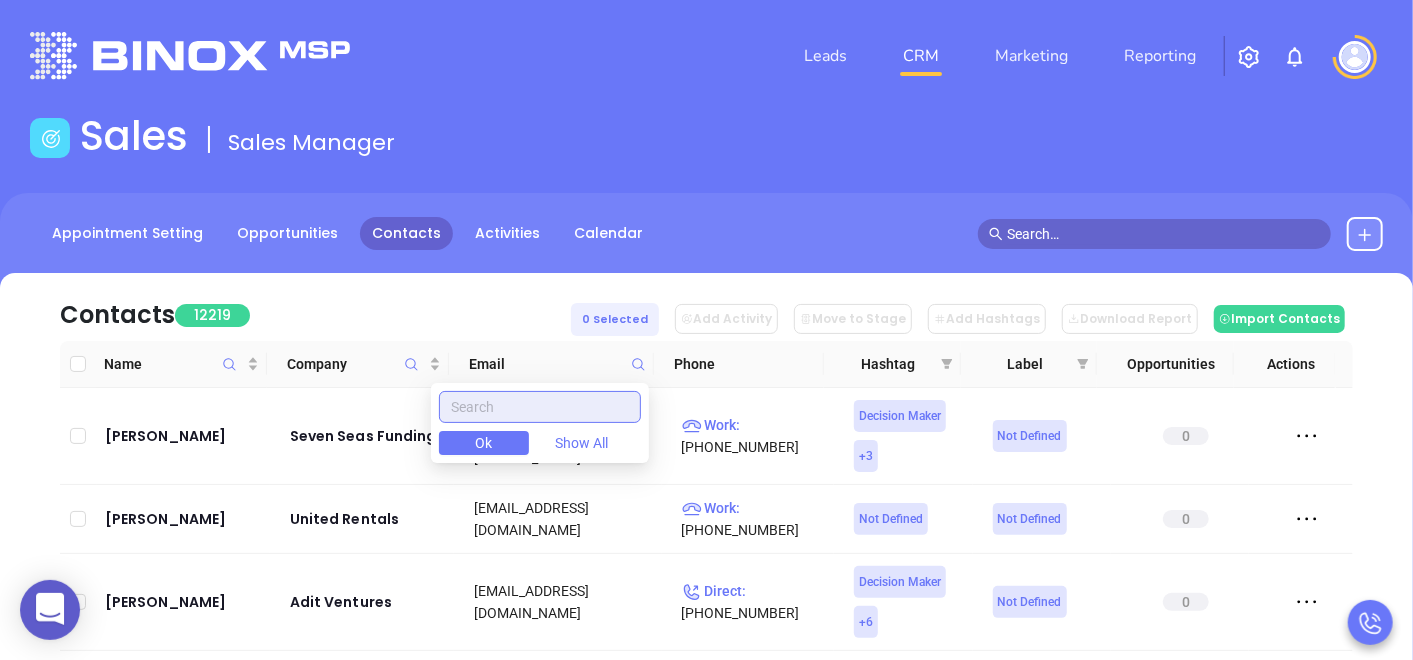 paste on "[DOMAIN_NAME]" 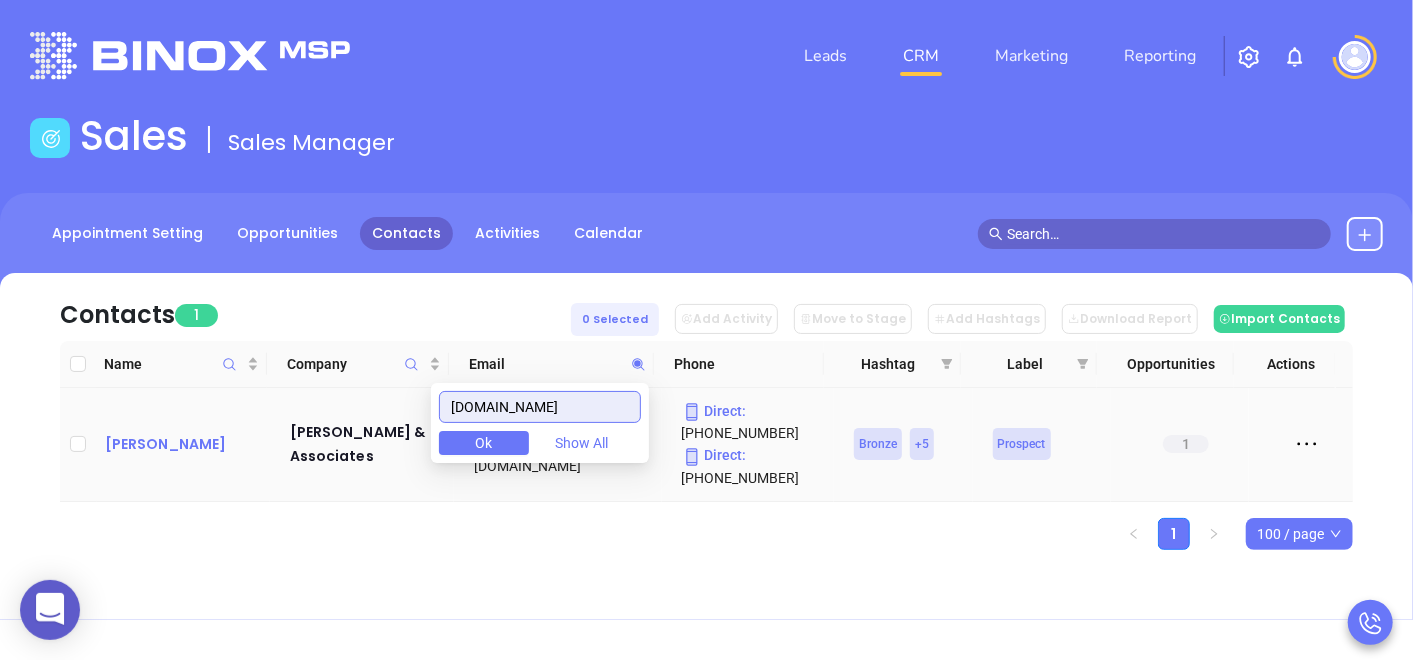 type on "[DOMAIN_NAME]" 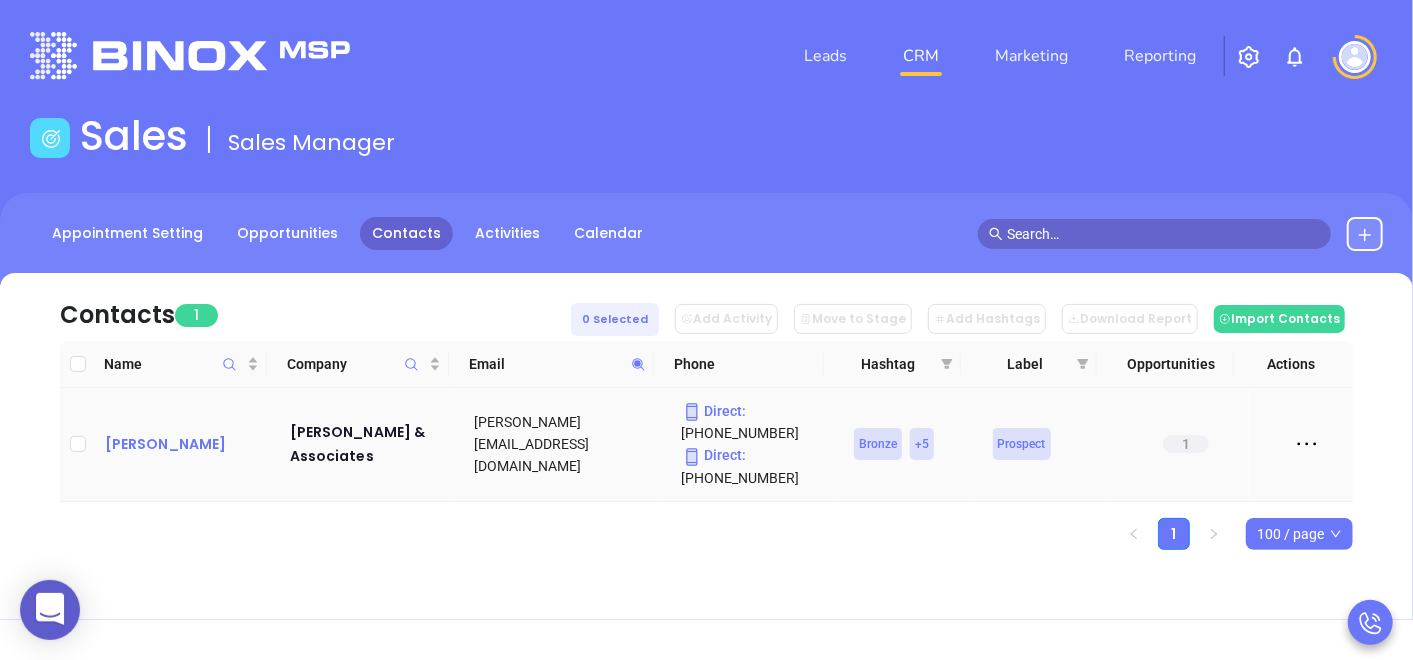 click on "[PERSON_NAME]" at bounding box center [183, 444] 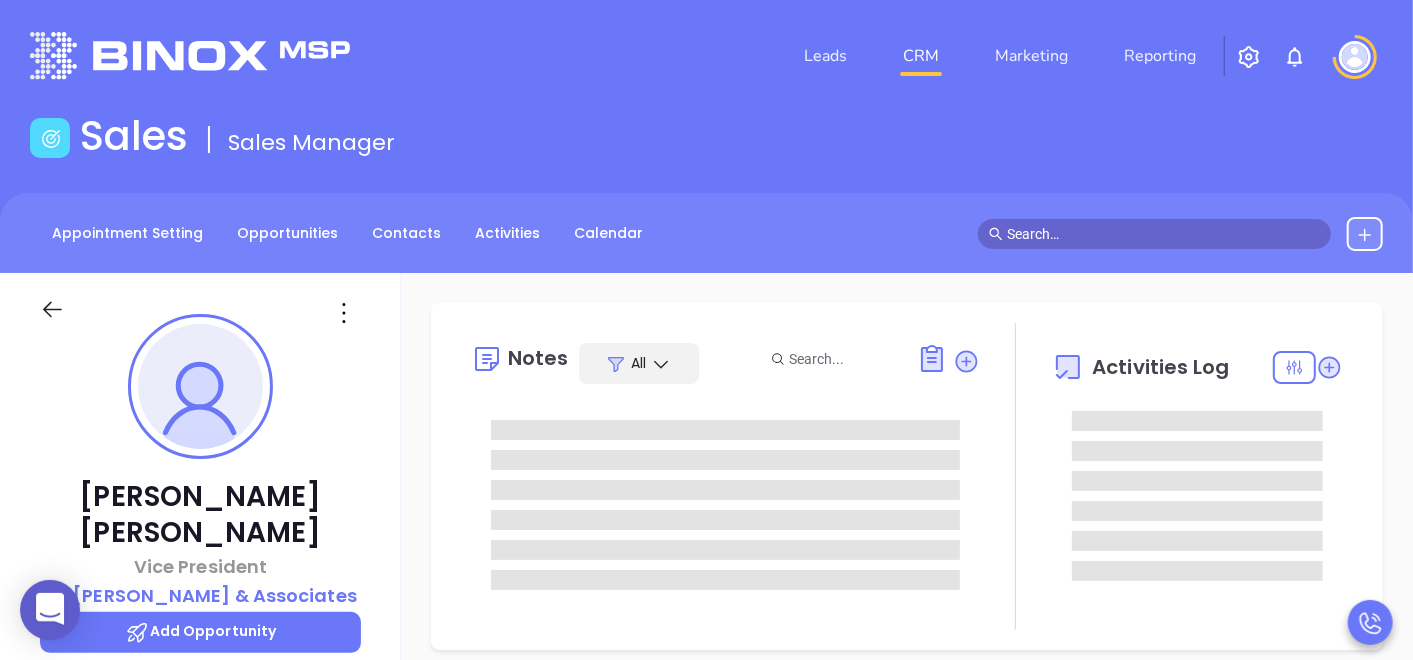 type on "[PERSON_NAME]" 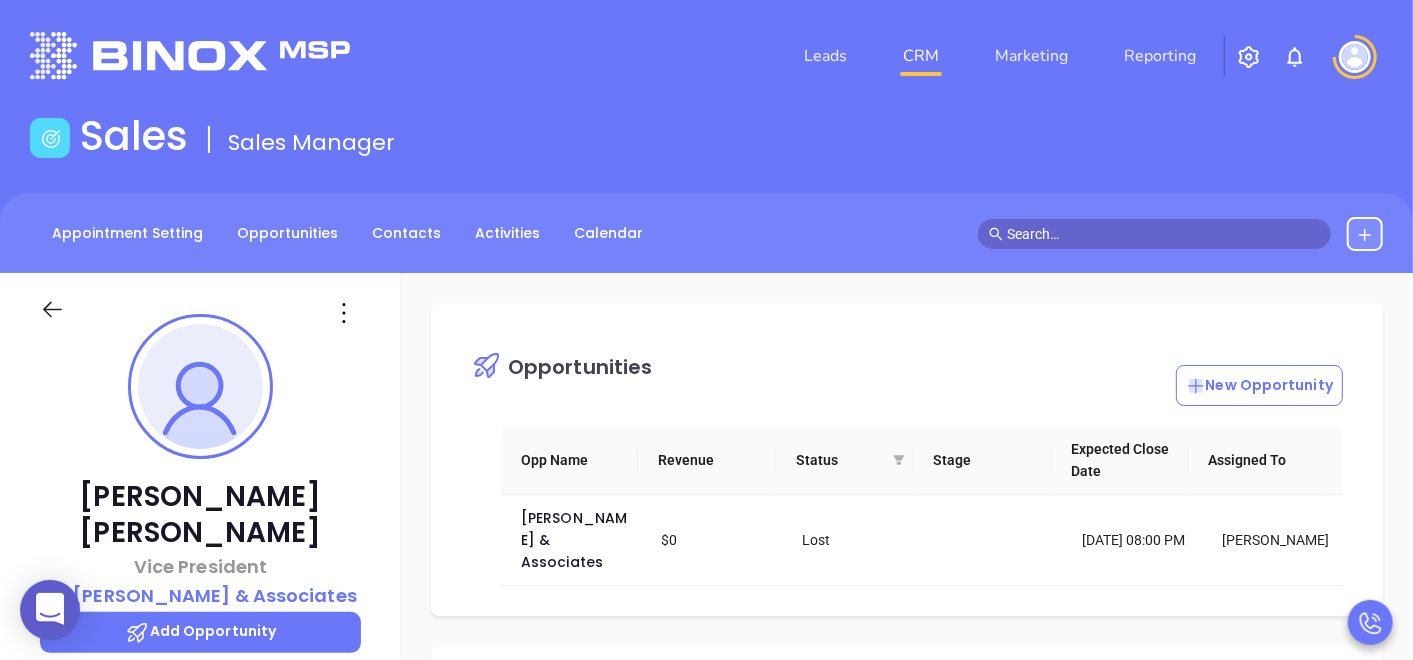 scroll, scrollTop: 522, scrollLeft: 0, axis: vertical 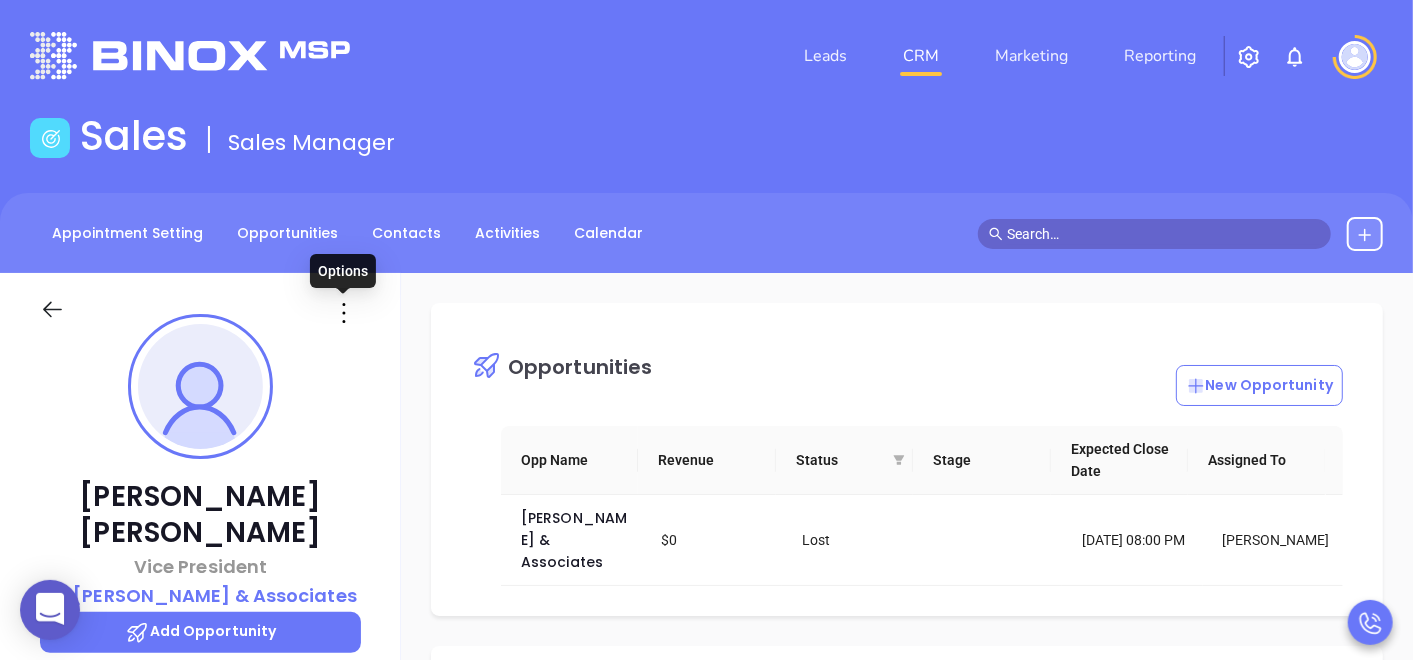 click 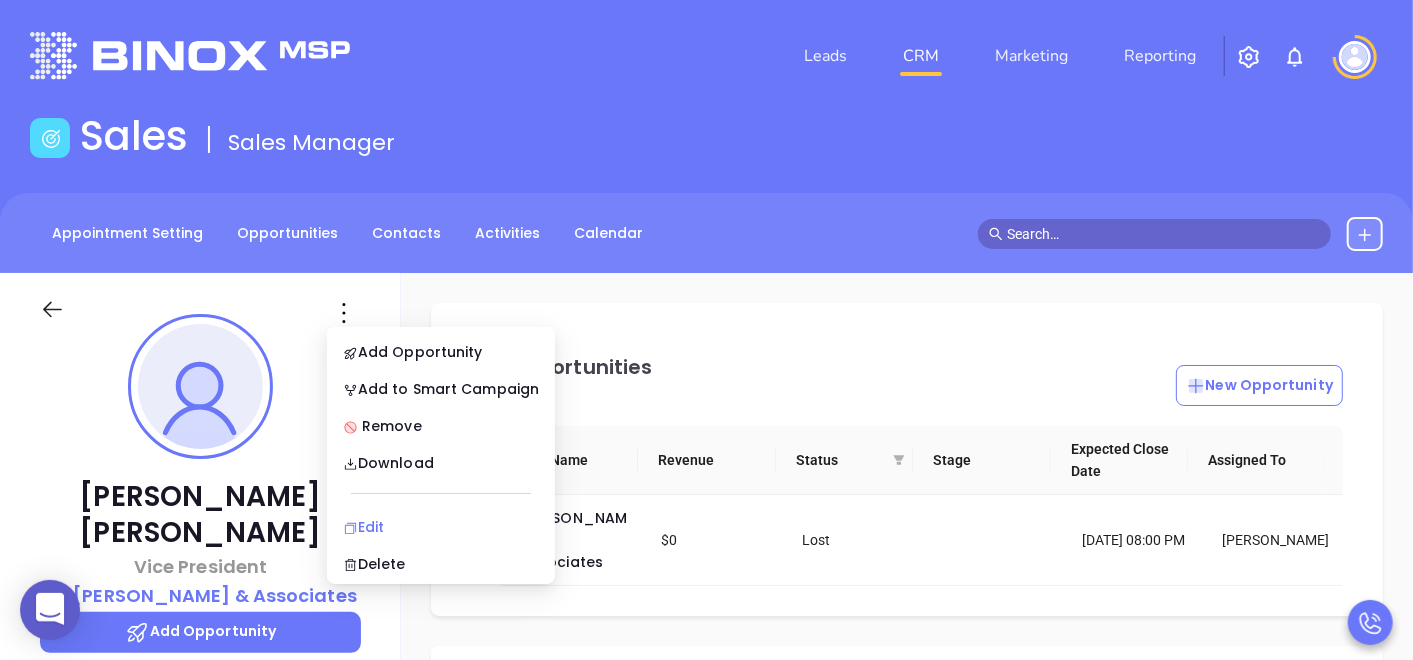 click on "Edit" at bounding box center [441, 527] 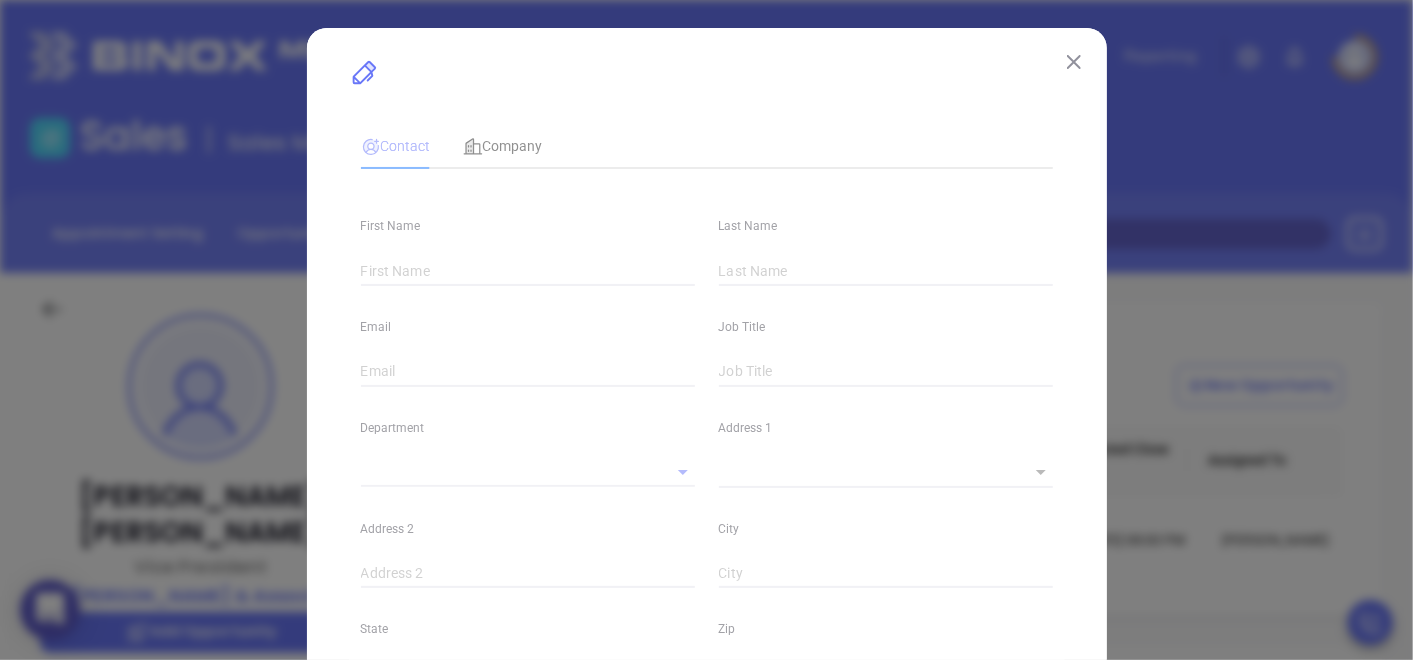 type on "[PERSON_NAME]" 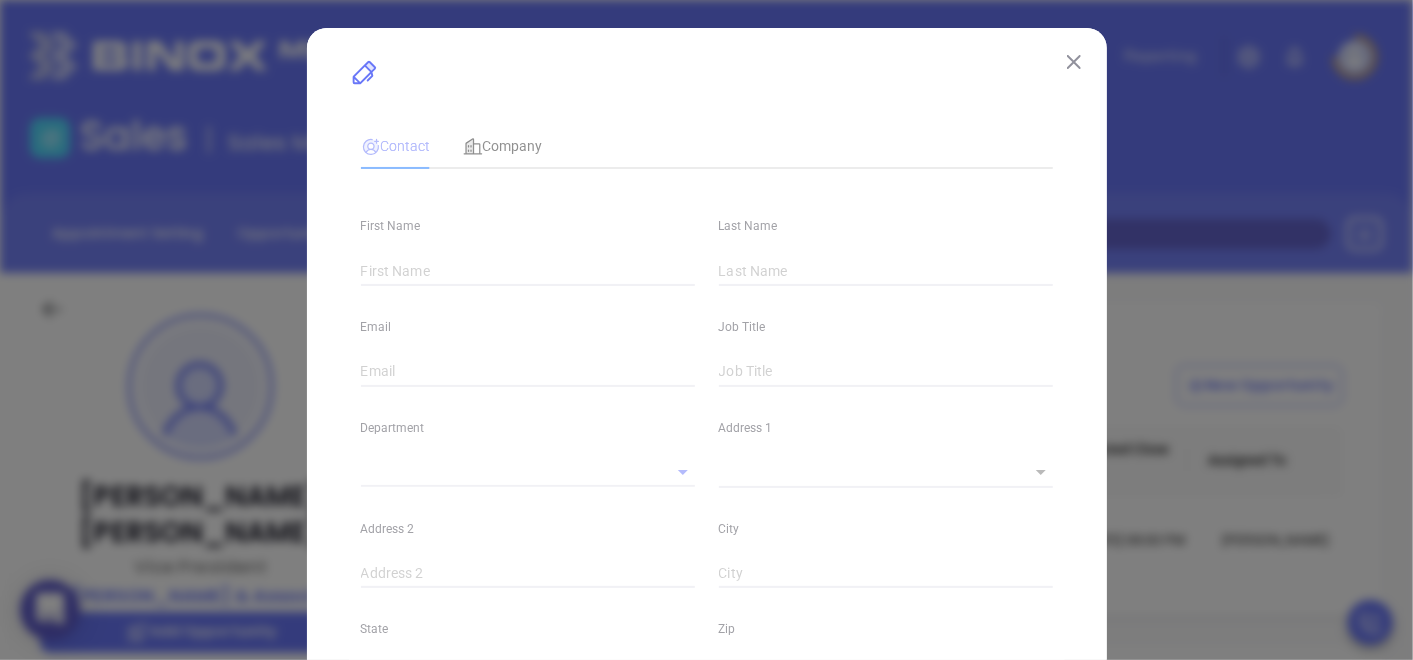type on "[PERSON_NAME]" 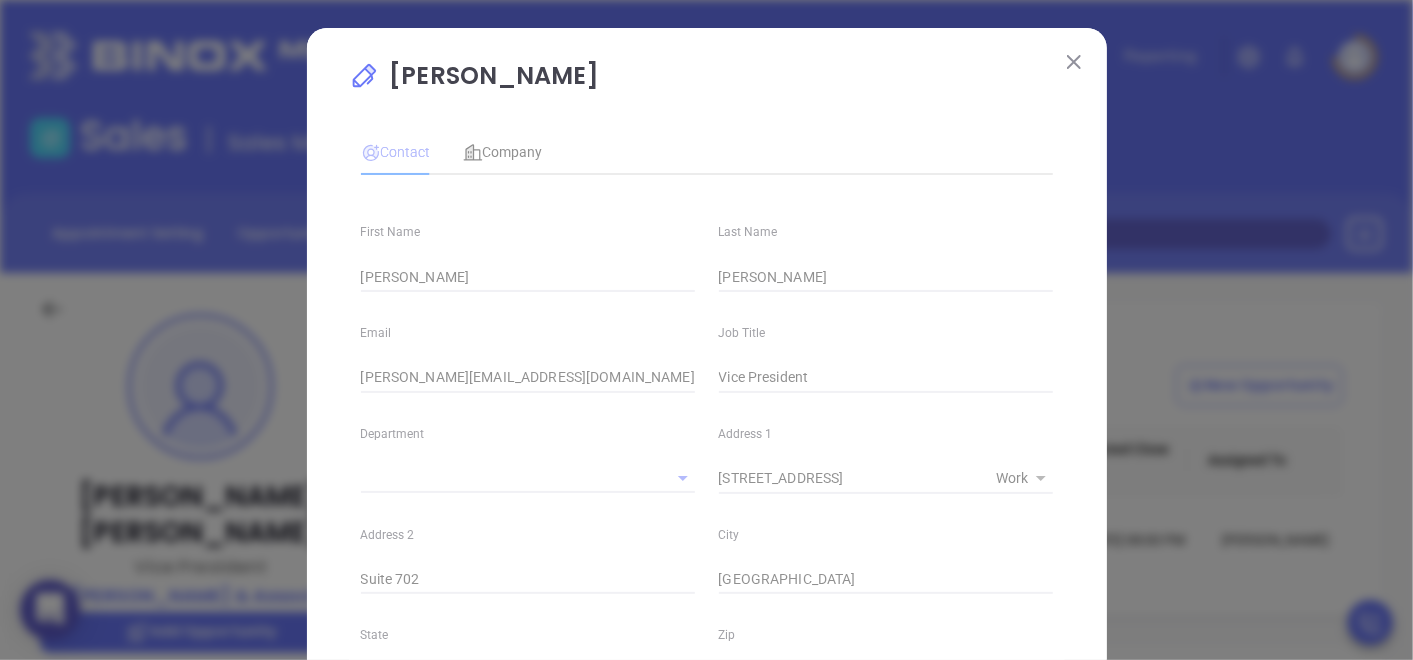 type on "1" 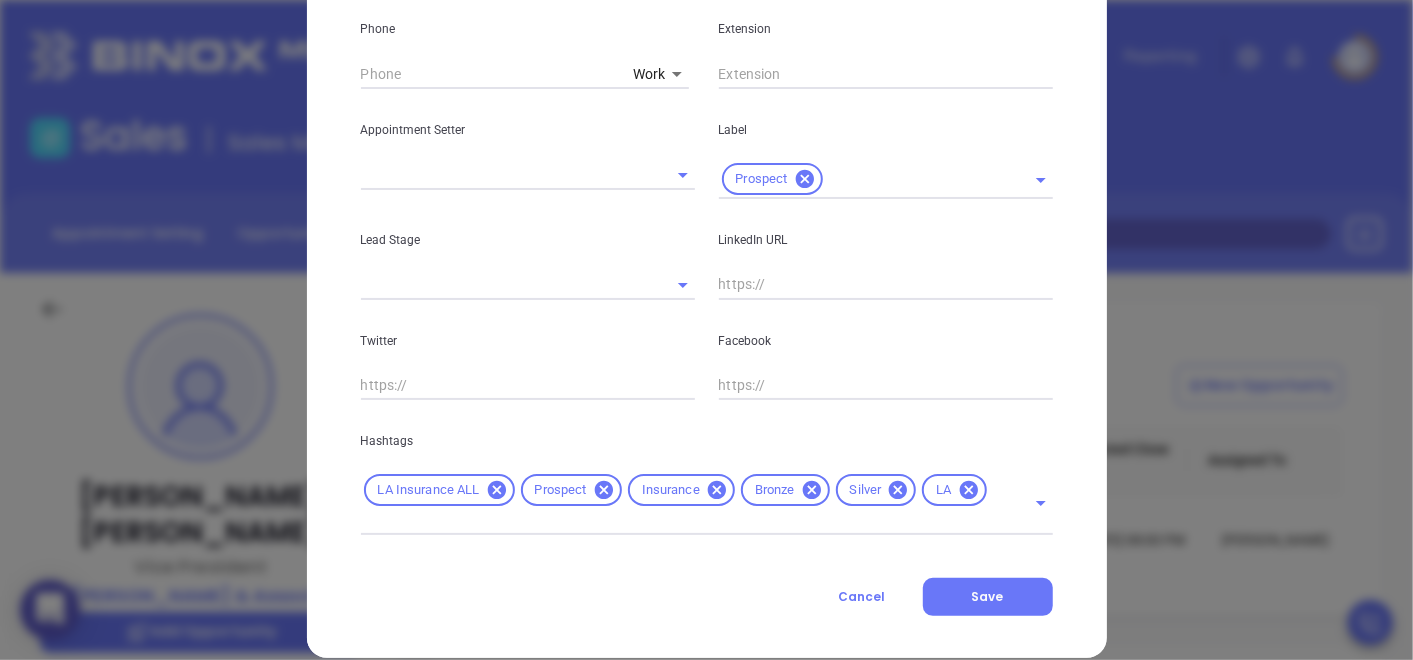 scroll, scrollTop: 808, scrollLeft: 0, axis: vertical 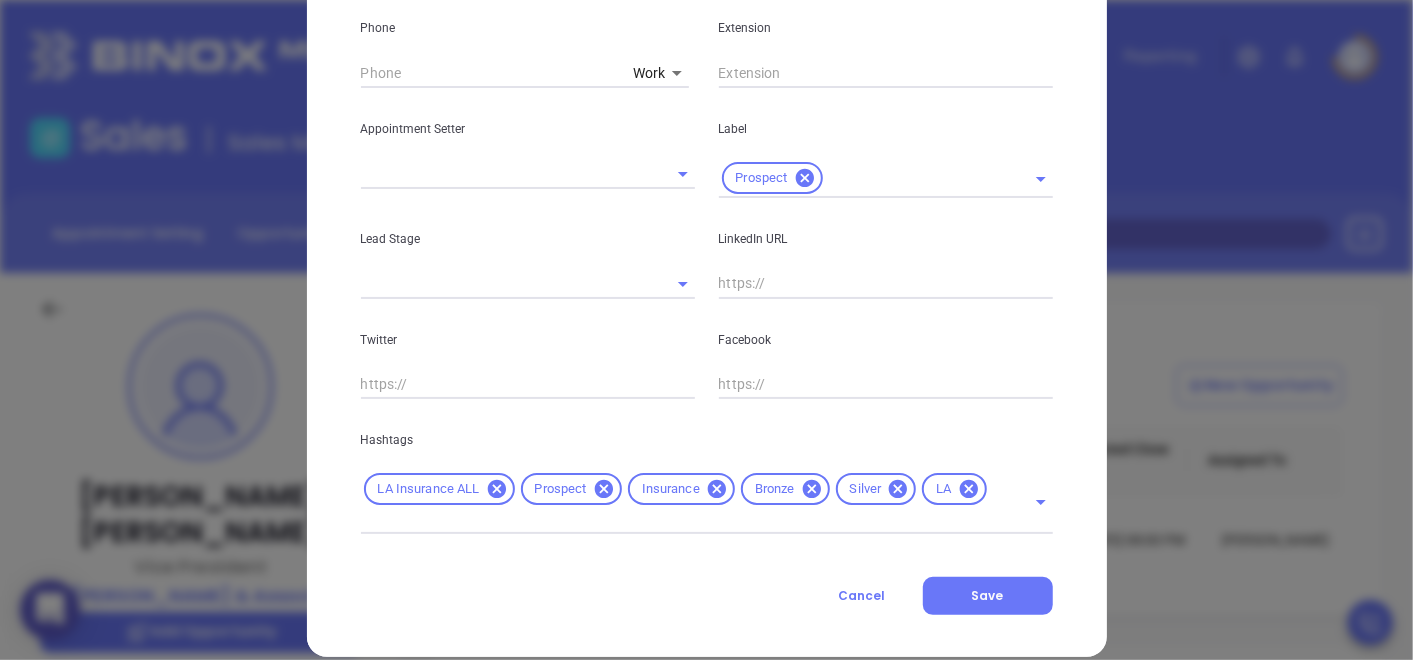 click on "[PERSON_NAME]  Contact  Company    First Name [PERSON_NAME] Name [PERSON_NAME]  Email [PERSON_NAME][EMAIL_ADDRESS][DOMAIN_NAME]  Job Title Vice President  Department  Address [STREET_ADDRESS] x Work 1  Address [STREET_ADDRESS][US_STATE]  Lead Source  Phone Work 1 Extension  Appointment Setter  Label Prospect  Lead Stage  LinkedIn URL  Twitter  Facebook Hashtags LA Insurance ALL Prospect Insurance Bronze Silver LA Cancel Save" at bounding box center (707, -62) 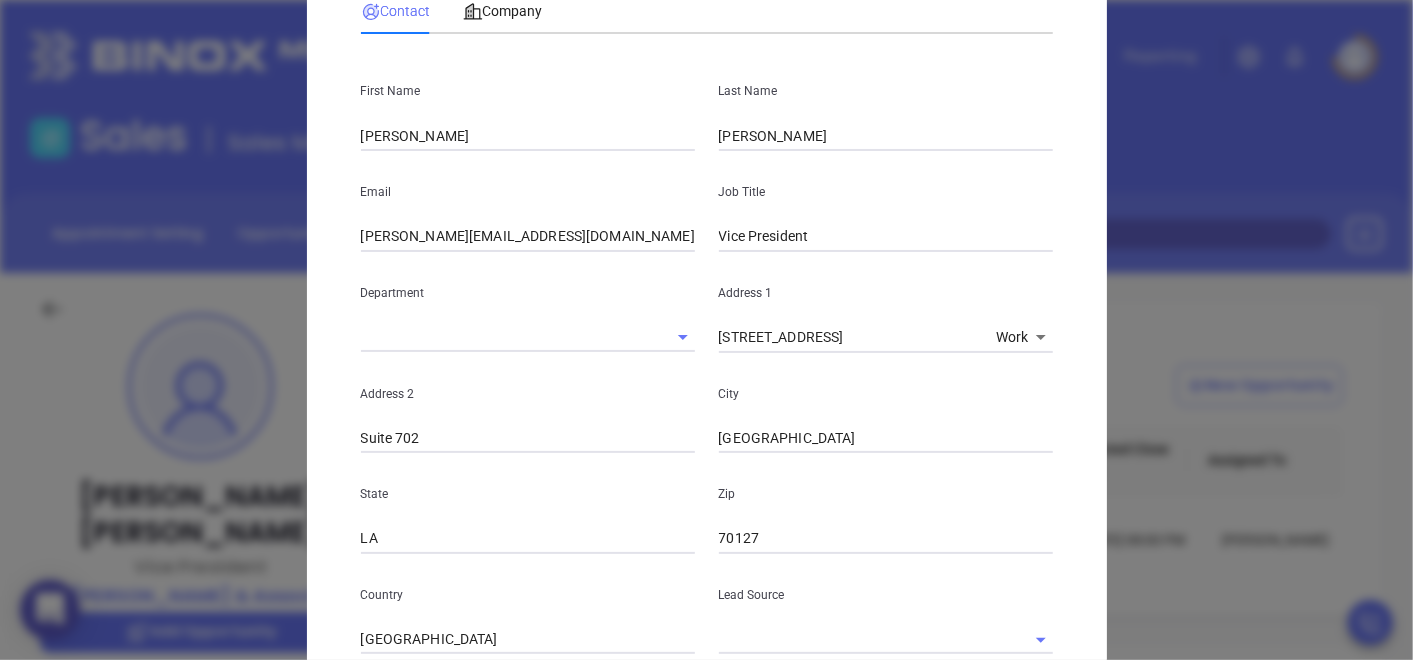 scroll, scrollTop: 97, scrollLeft: 0, axis: vertical 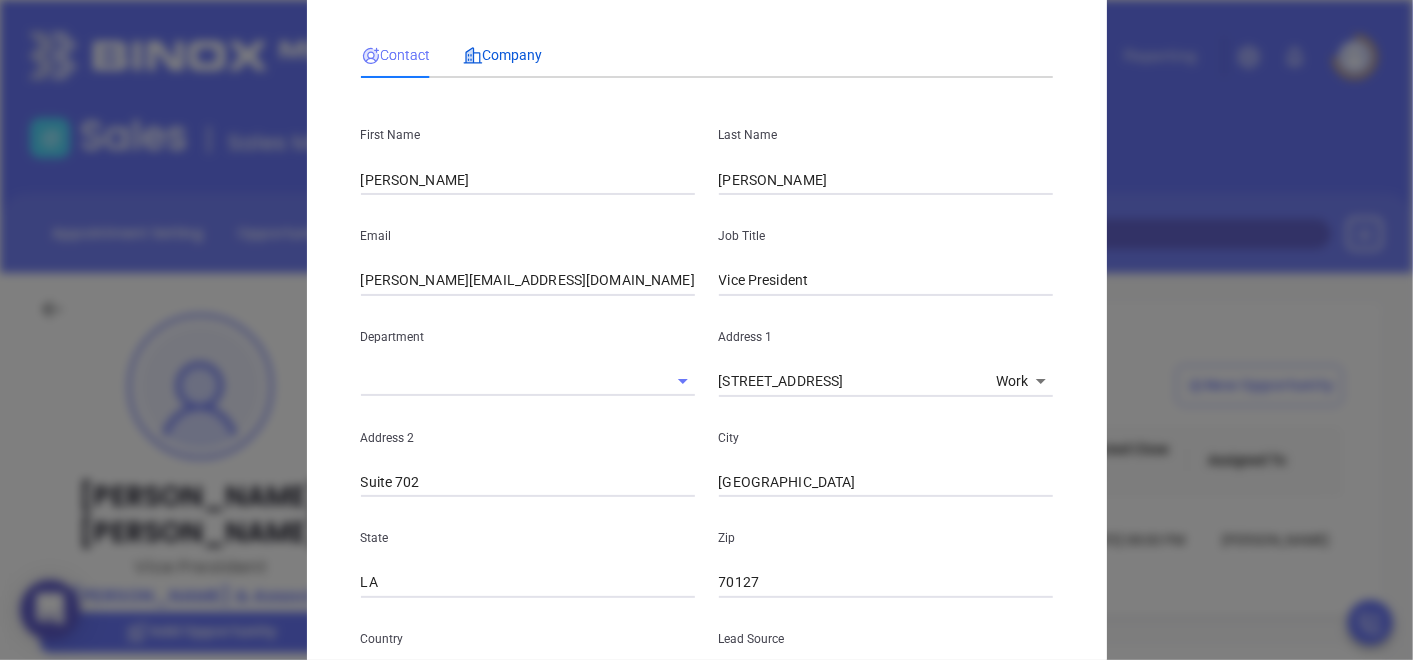click on "Company" at bounding box center (503, 55) 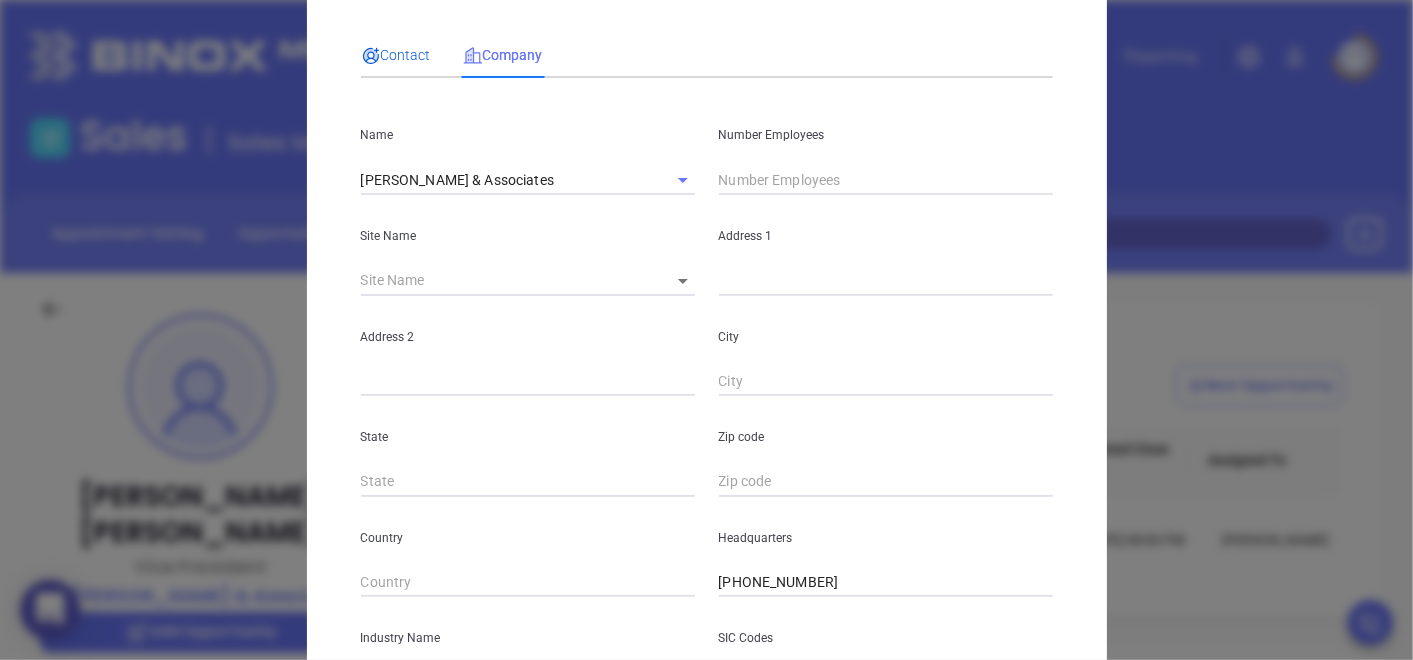 click on "Contact" at bounding box center (396, 55) 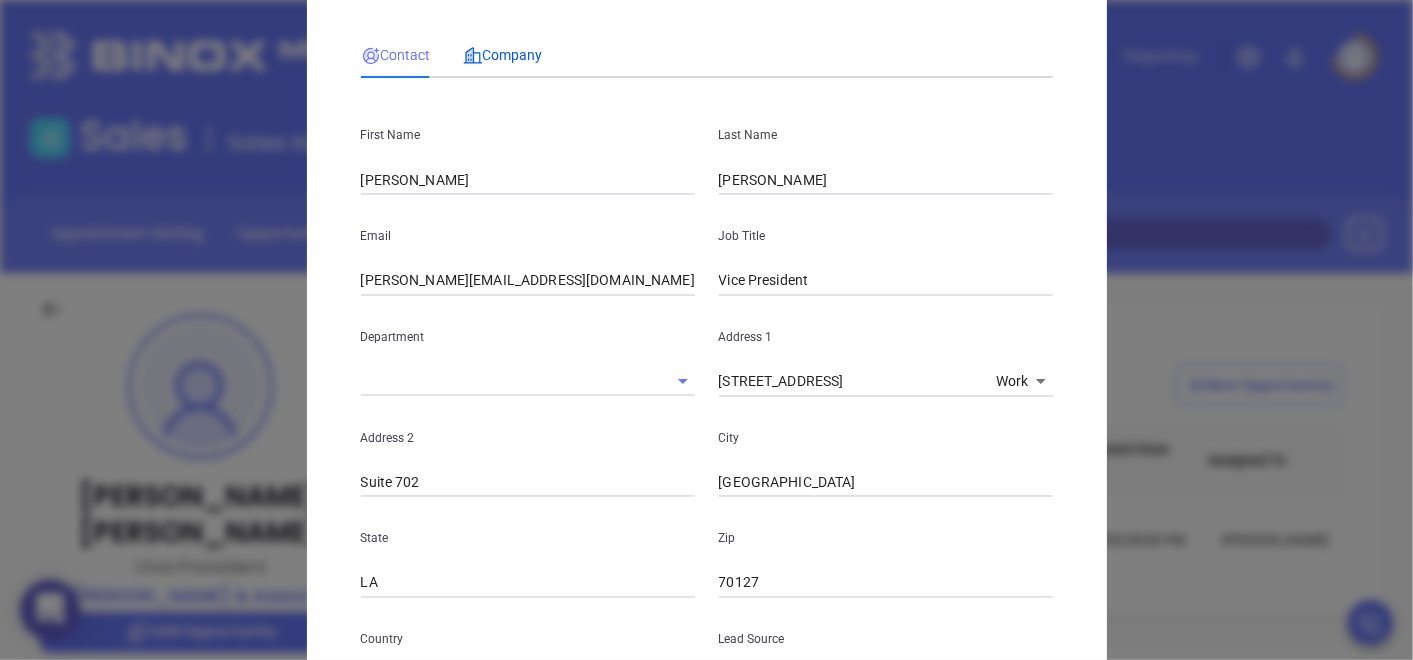 click on "Company" at bounding box center (503, 55) 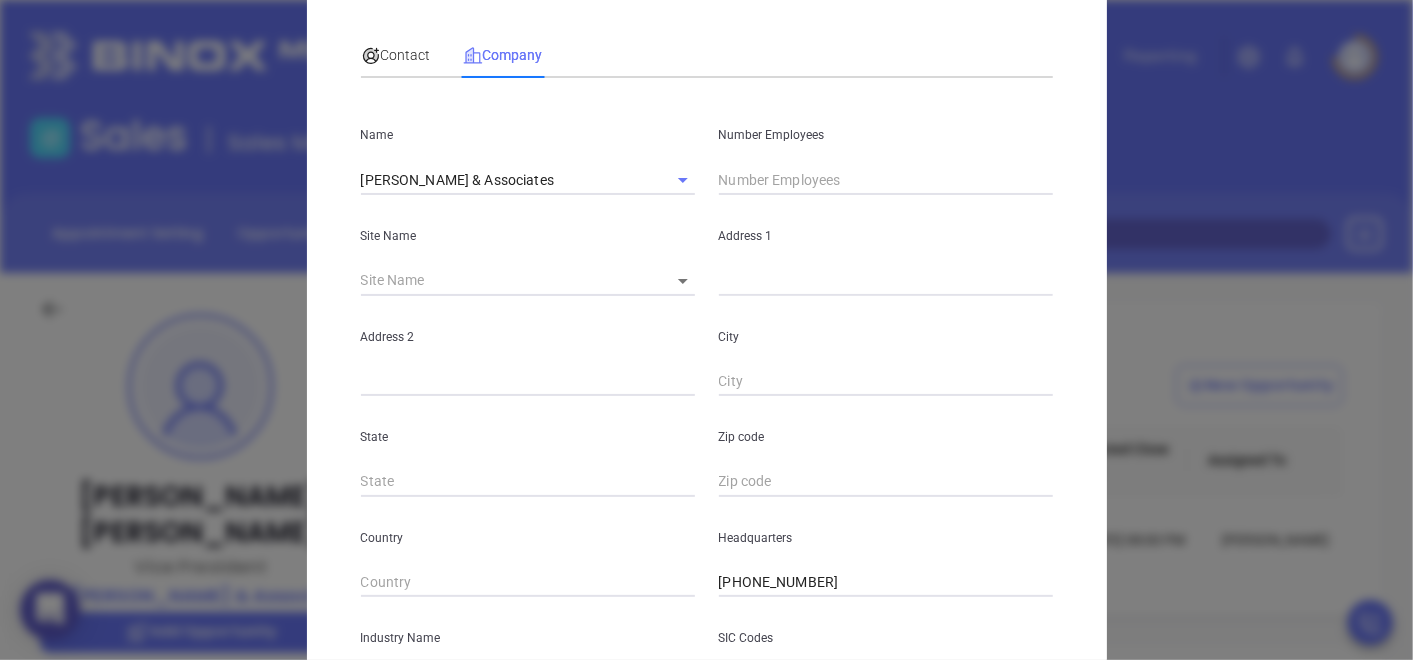 click at bounding box center [886, 180] 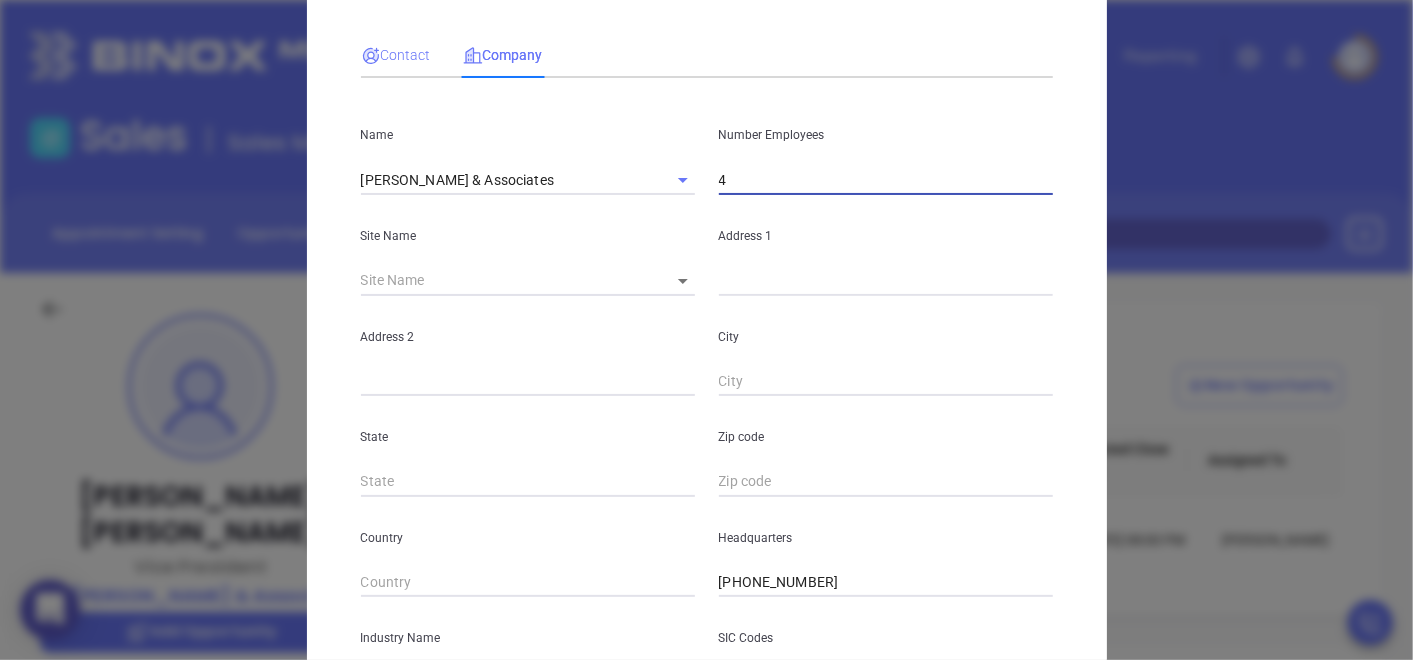 type on "4" 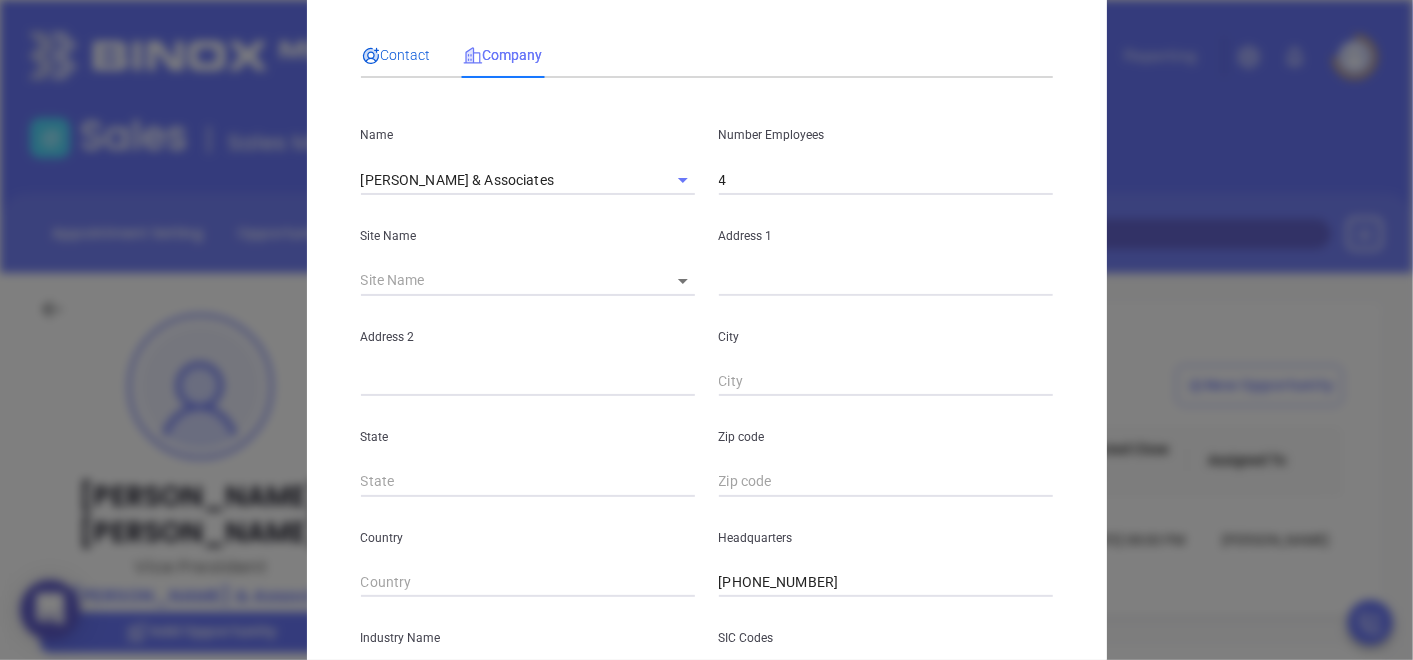 click on "Contact" at bounding box center [396, 55] 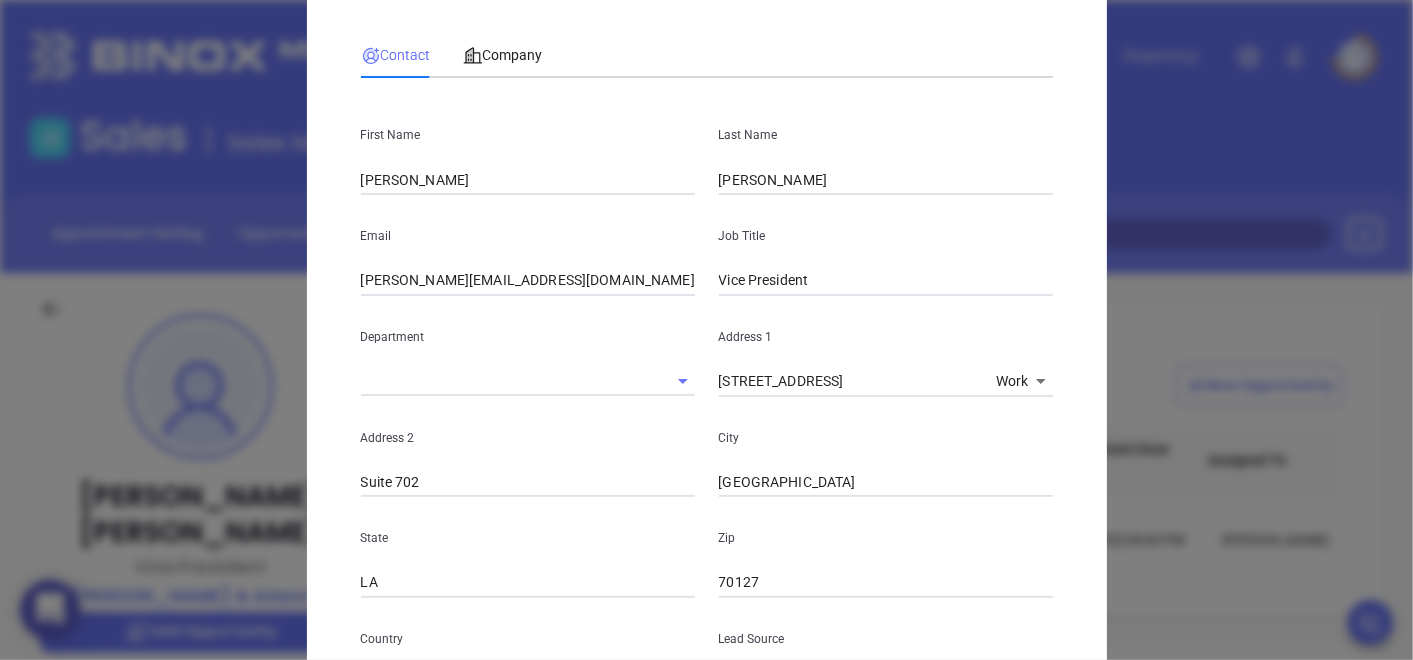 click on "Last Name" at bounding box center (886, 135) 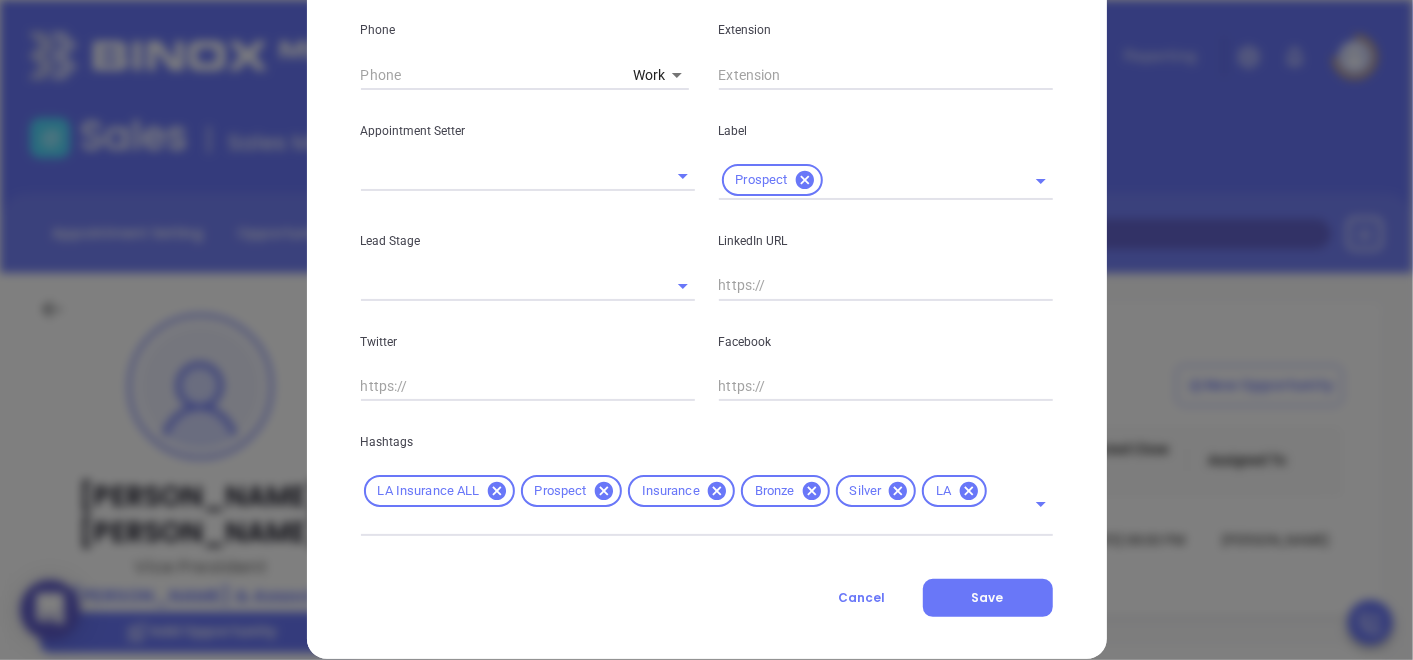 scroll, scrollTop: 808, scrollLeft: 0, axis: vertical 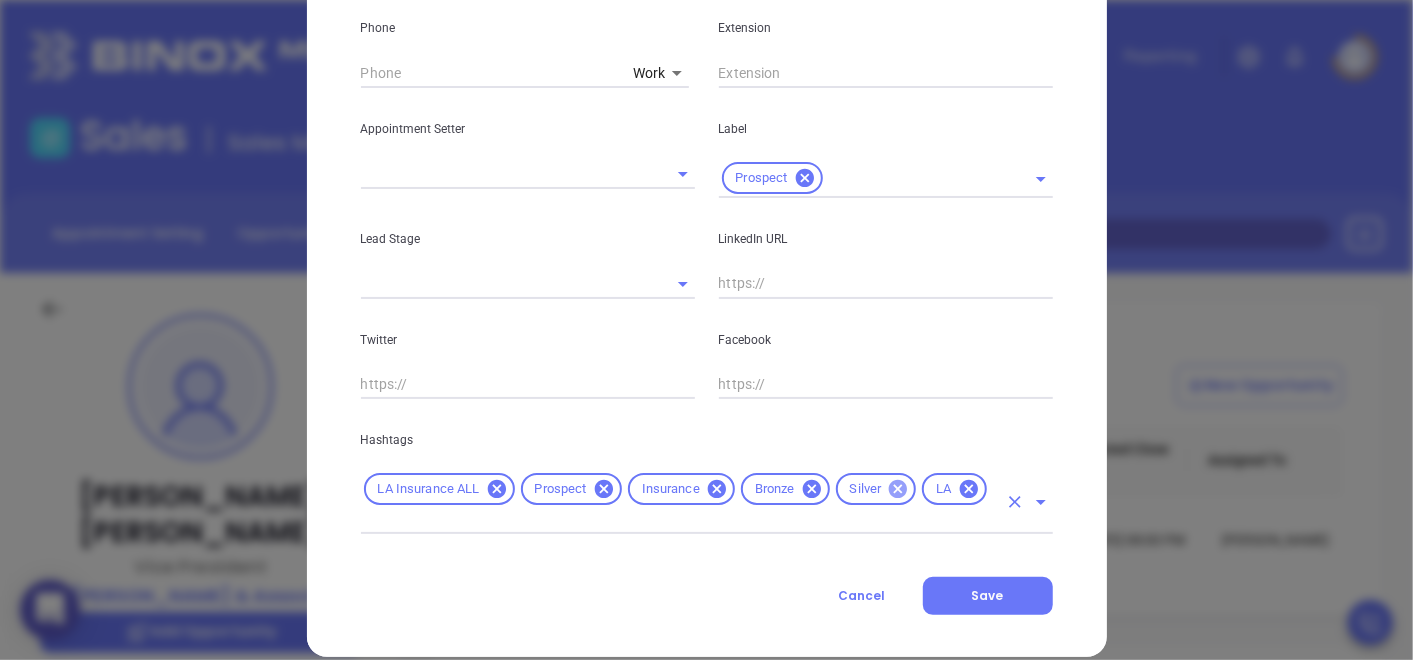 click 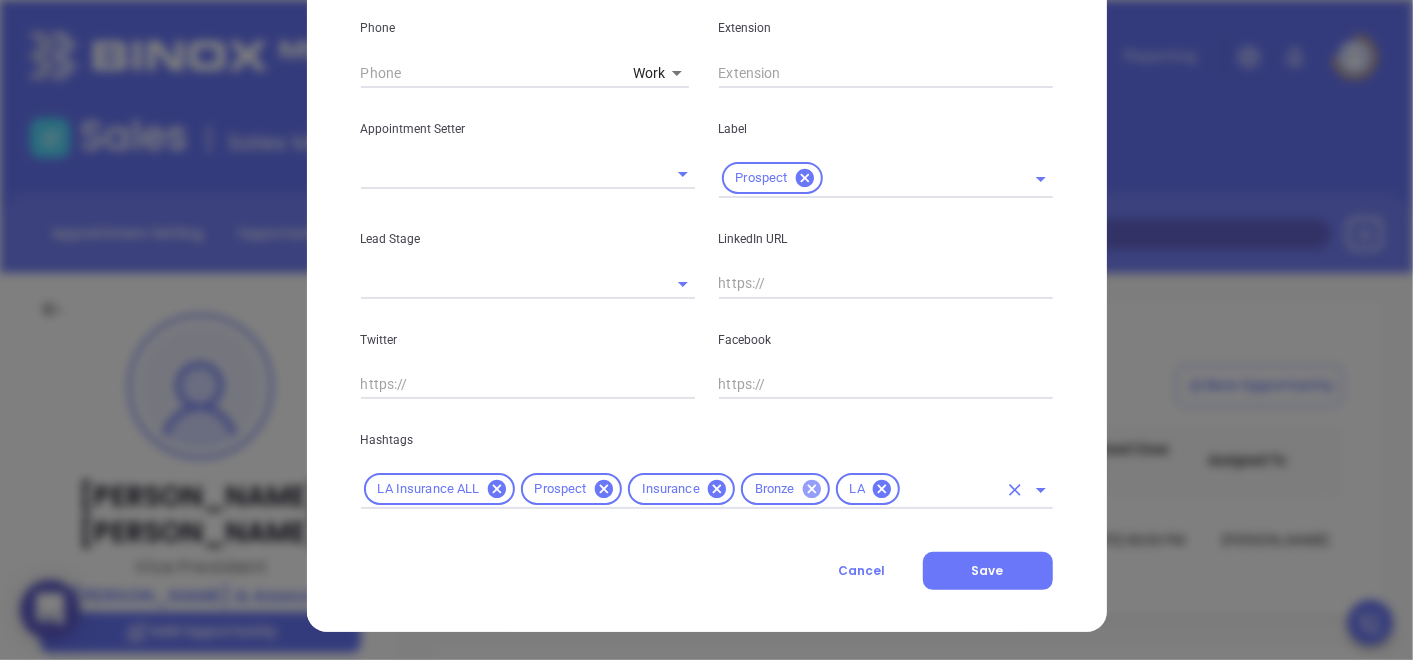 click 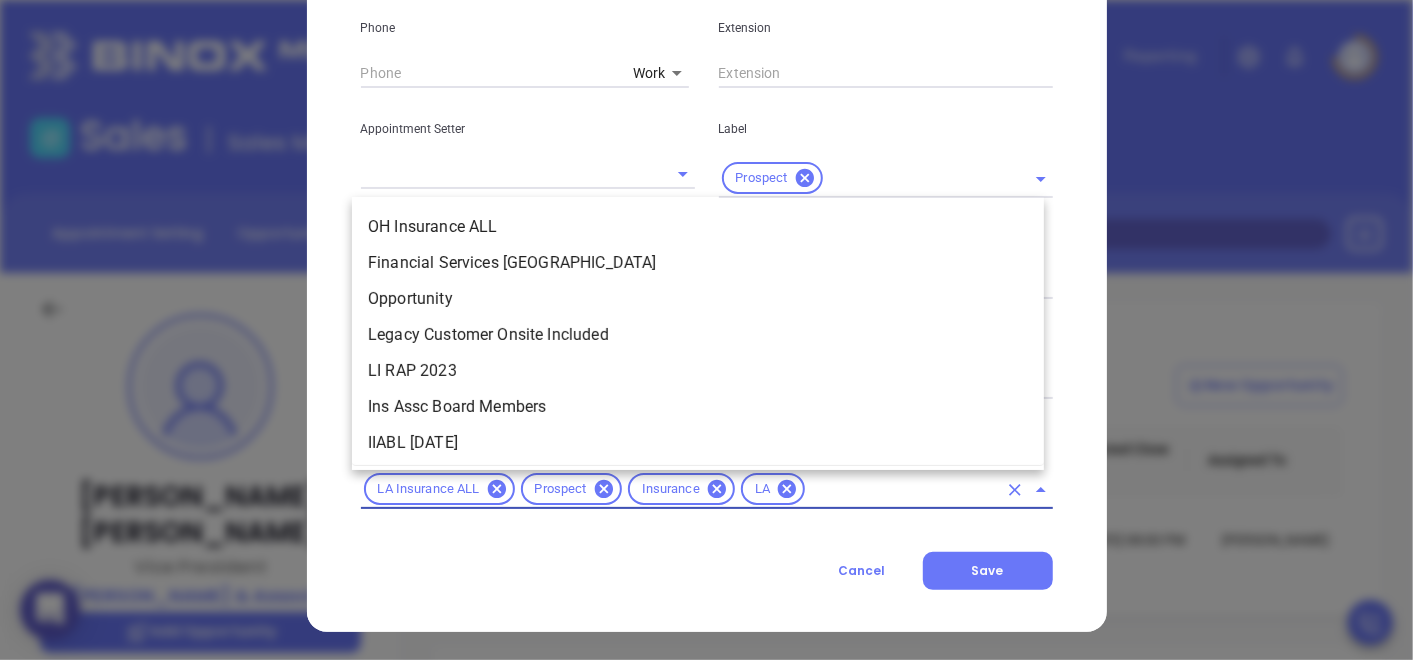 click at bounding box center (902, 489) 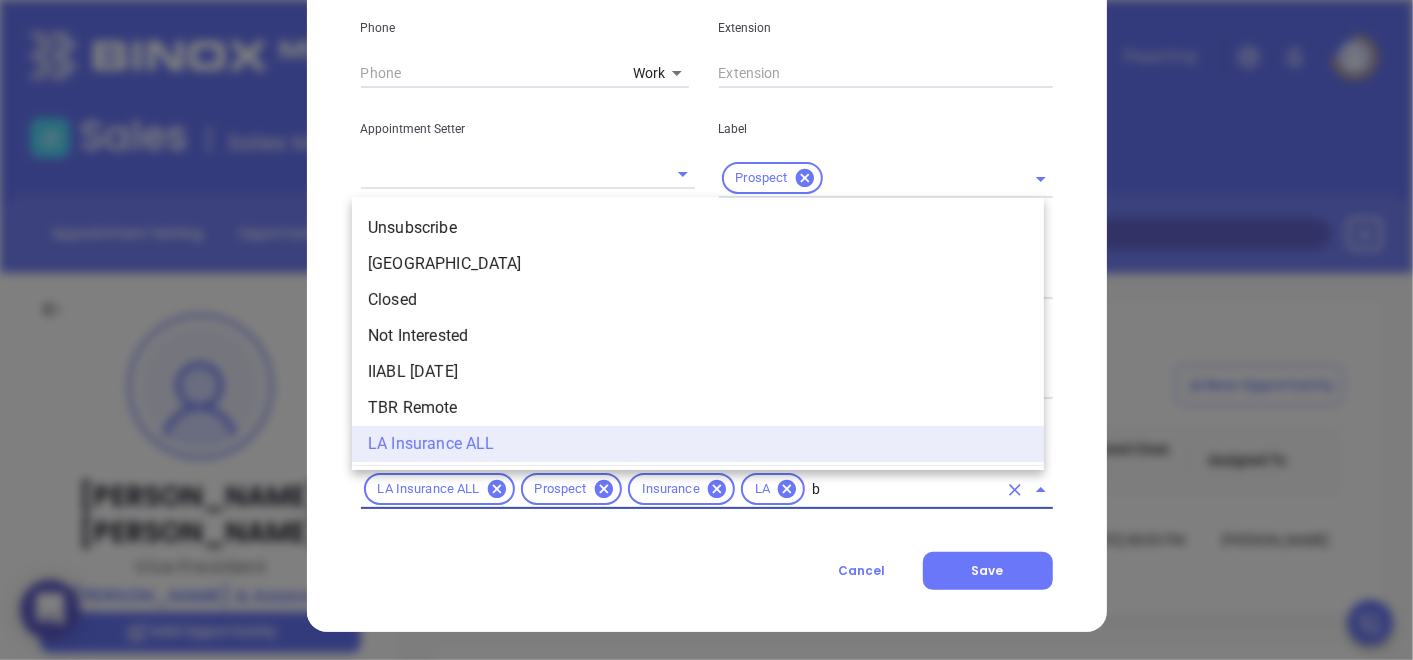 scroll, scrollTop: 0, scrollLeft: 0, axis: both 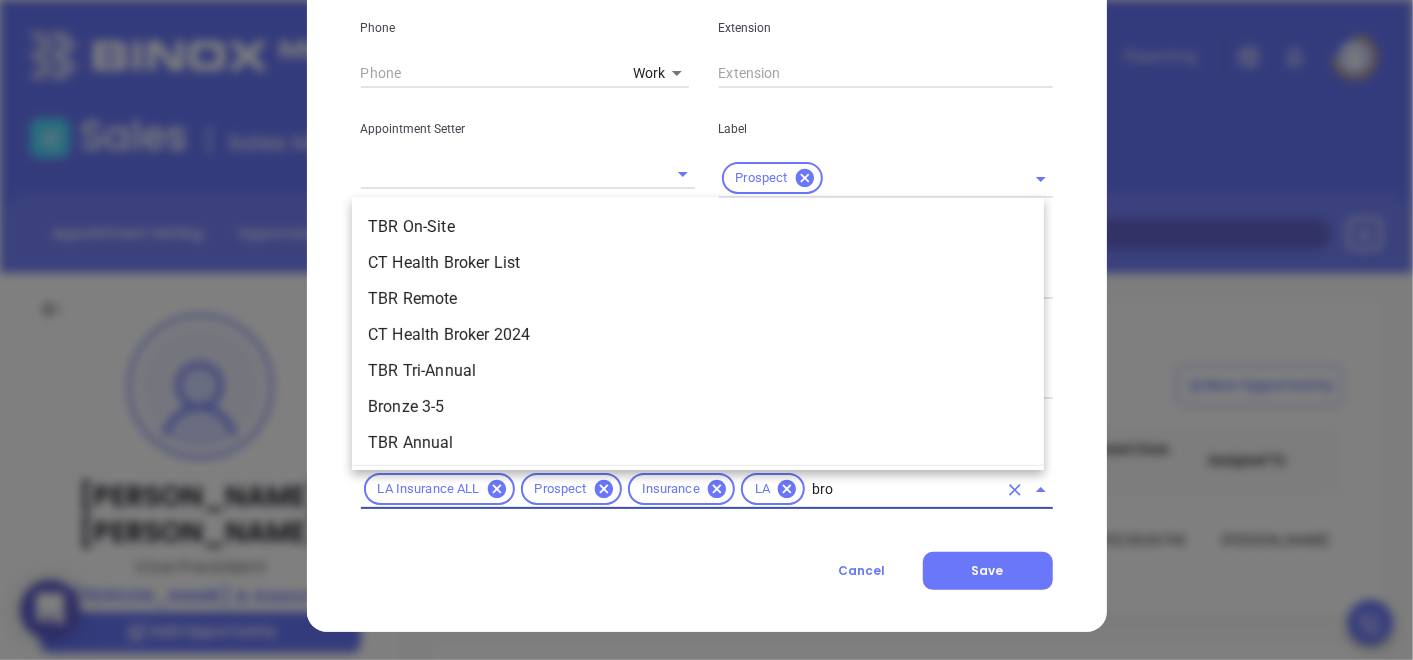 type on "bron" 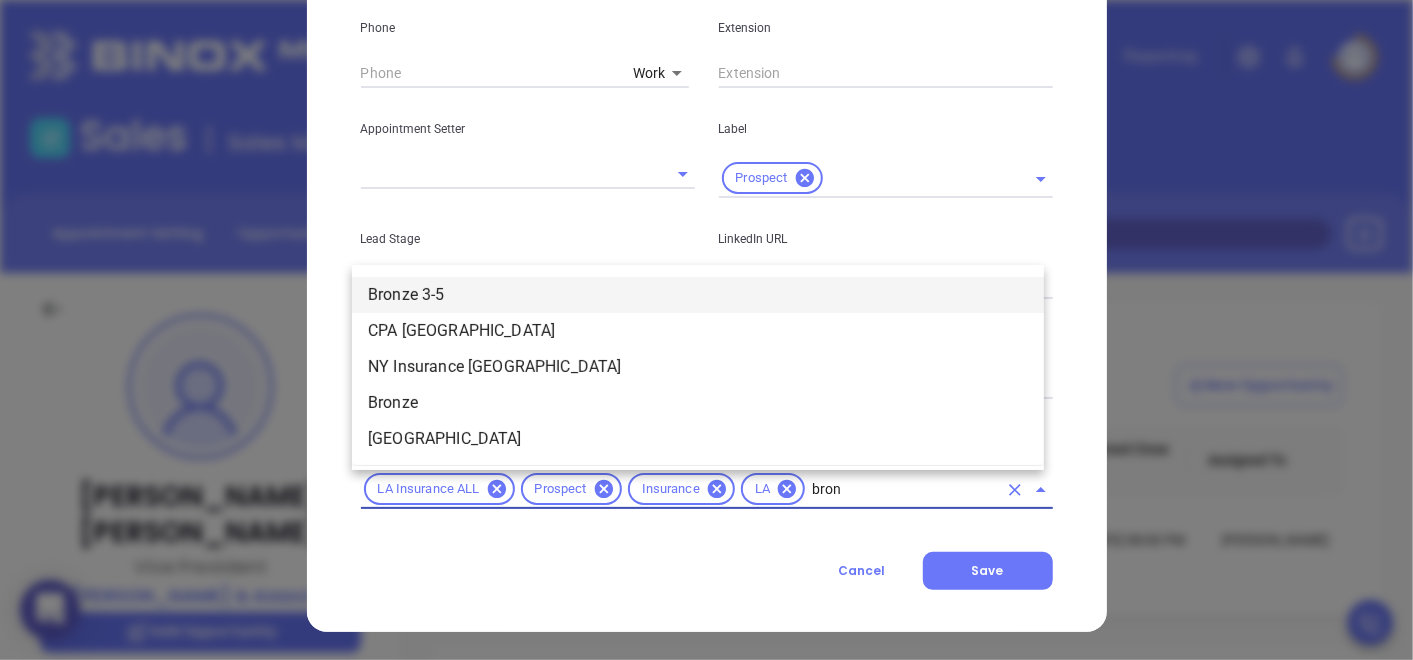 click on "Bronze 3-5" at bounding box center (698, 295) 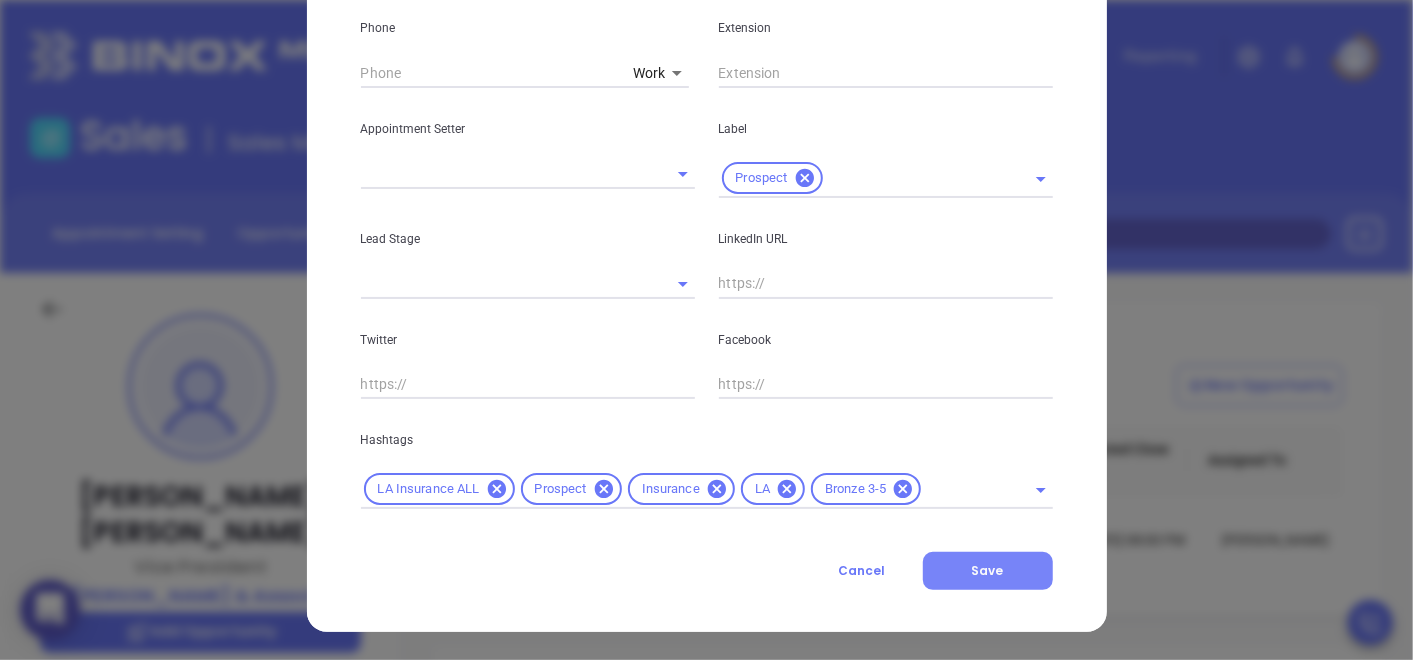 click on "Save" at bounding box center (988, 571) 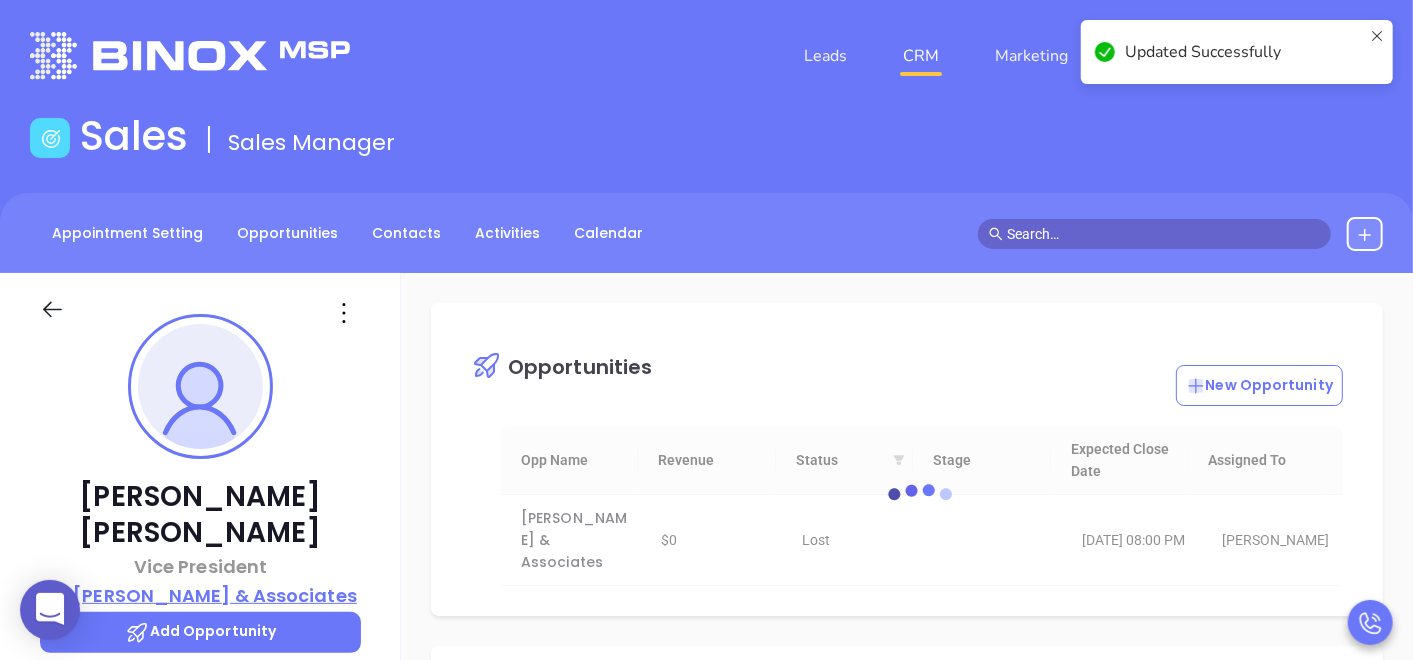 click on "[PERSON_NAME] & Associates" at bounding box center [200, 596] 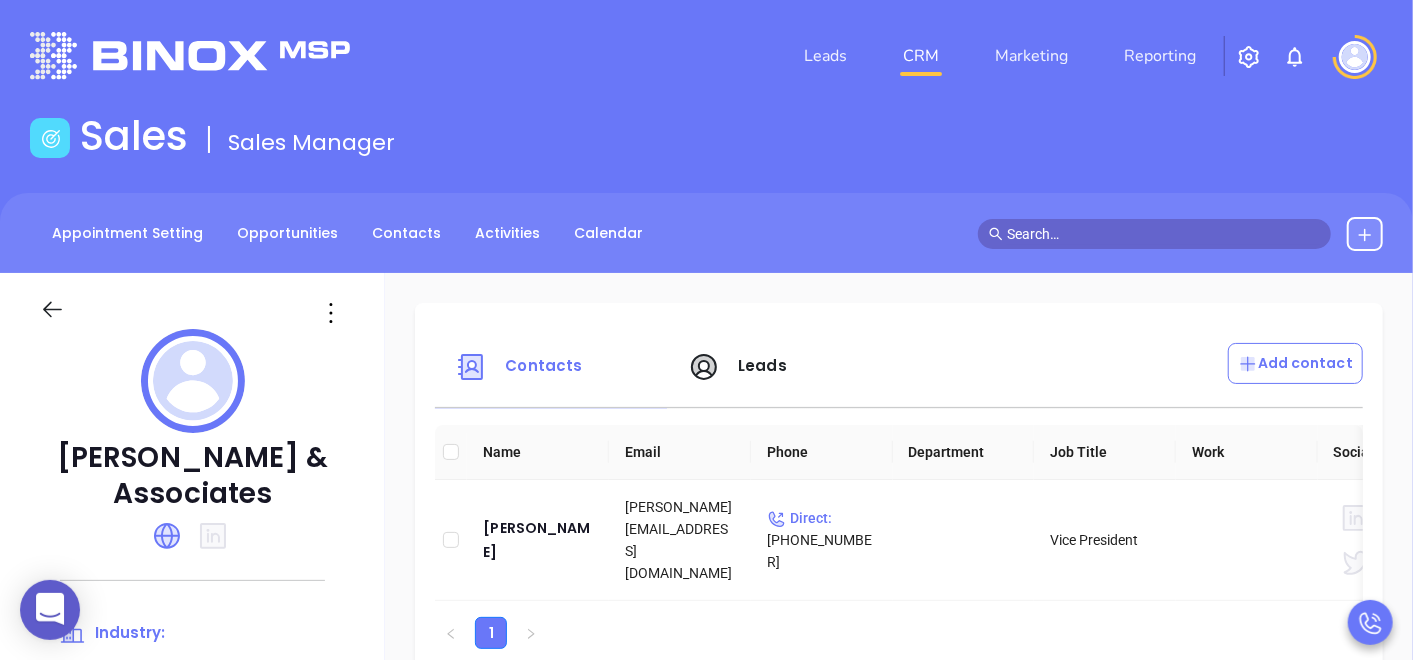 click at bounding box center (192, 536) 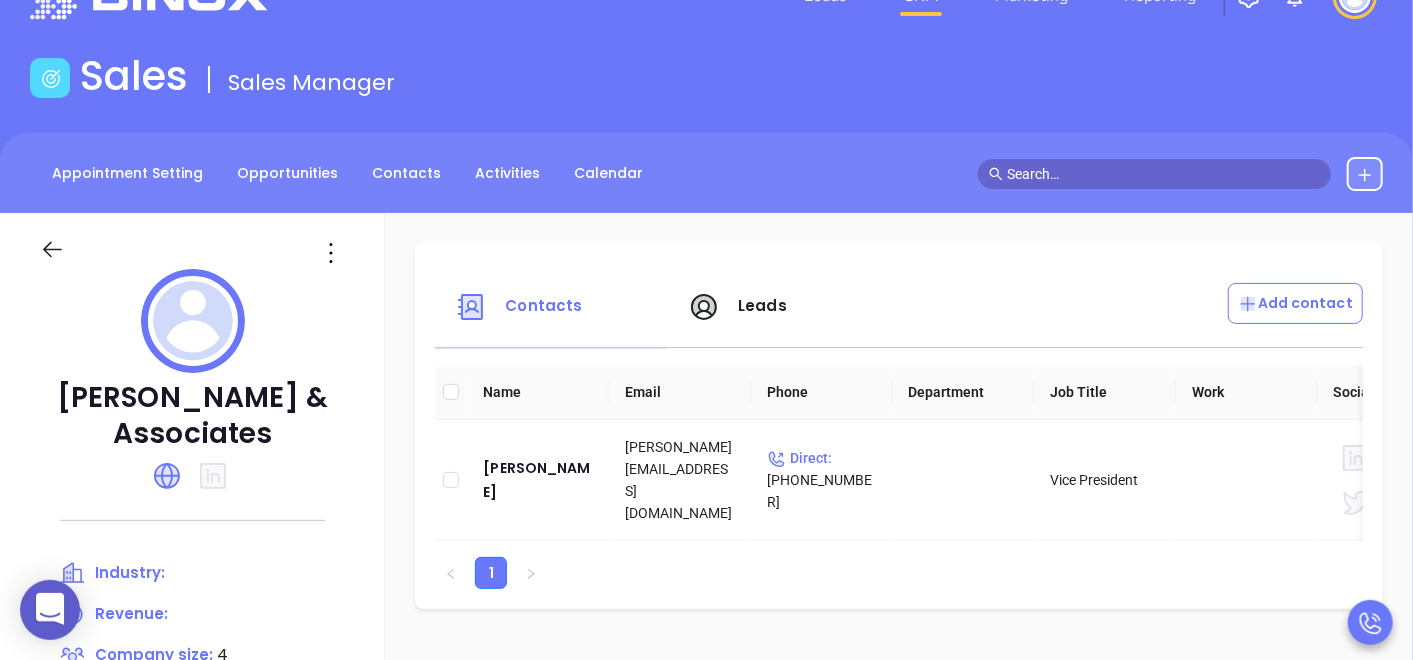 scroll, scrollTop: 44, scrollLeft: 0, axis: vertical 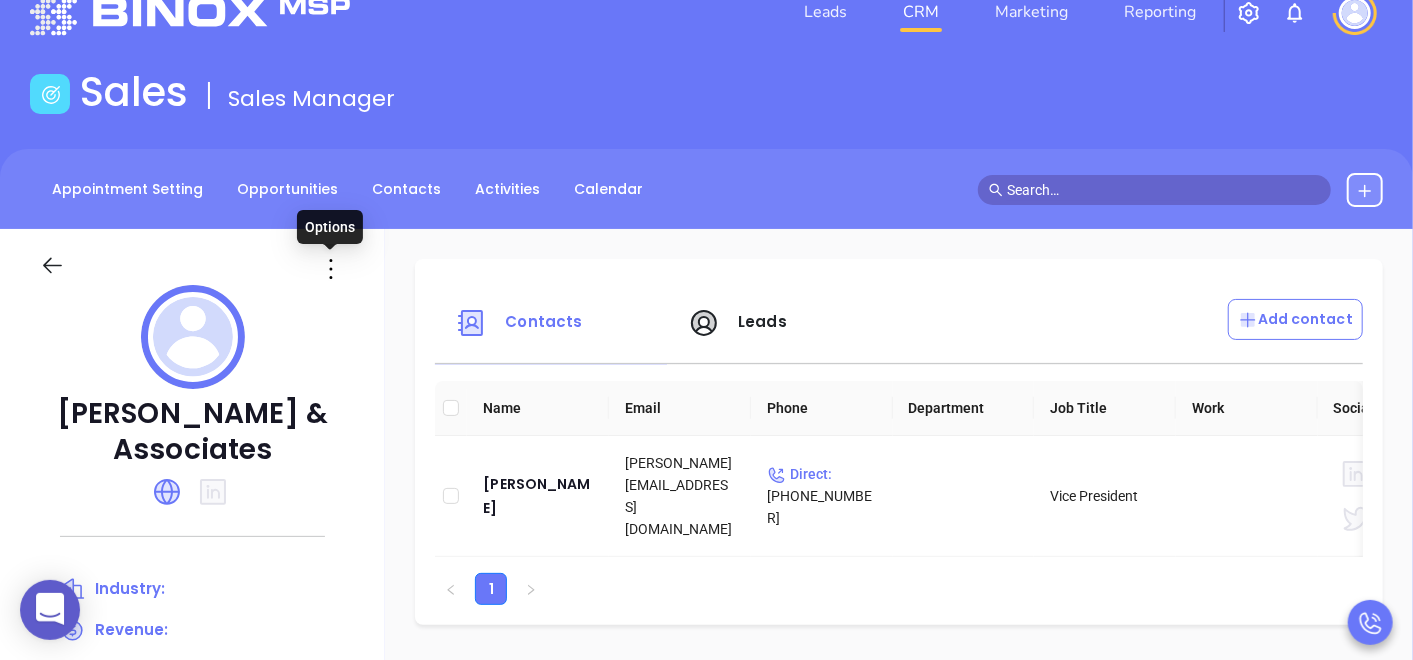 click 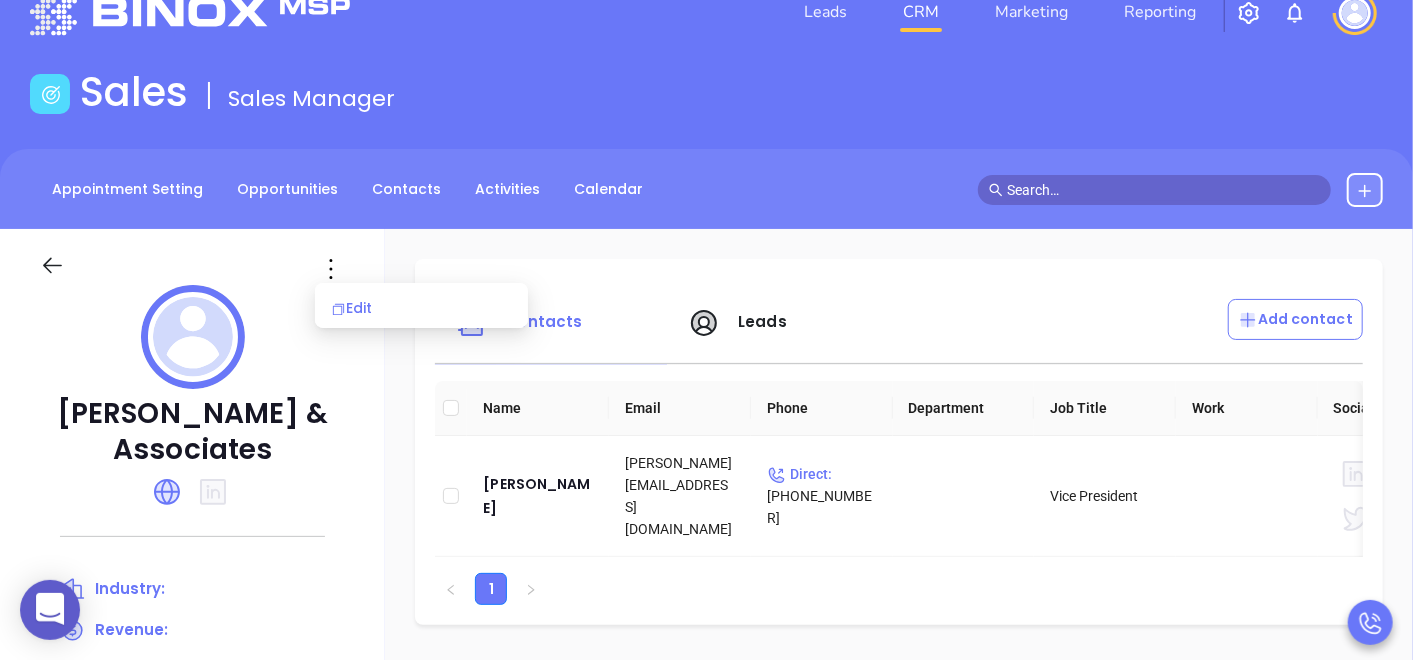 click on "Edit" at bounding box center (421, 308) 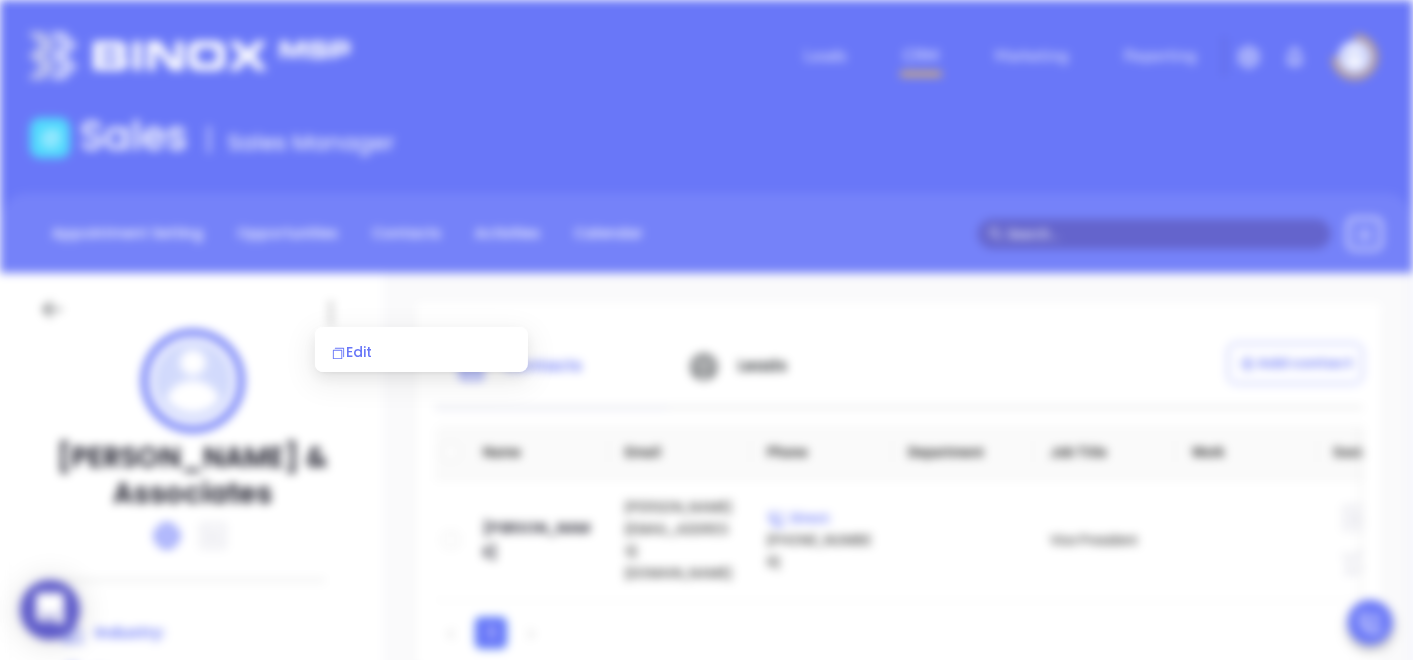scroll, scrollTop: 0, scrollLeft: 0, axis: both 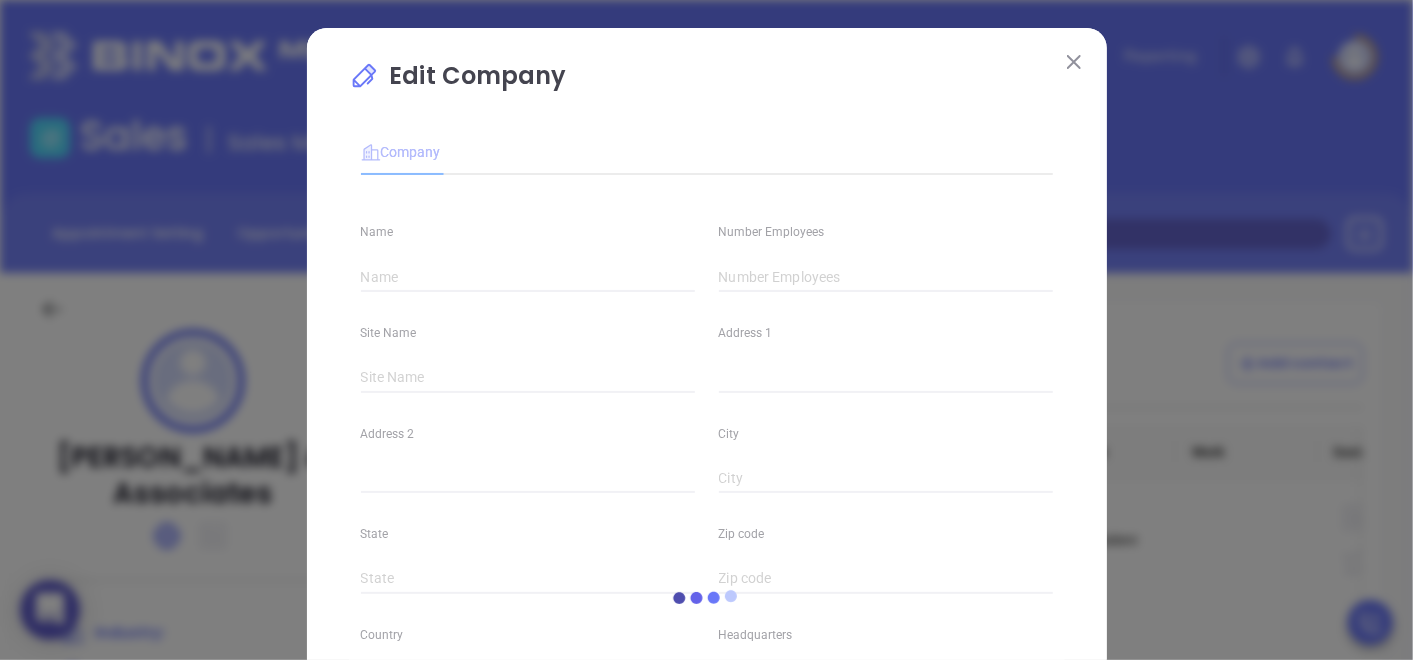 type on "[PERSON_NAME] & Associates" 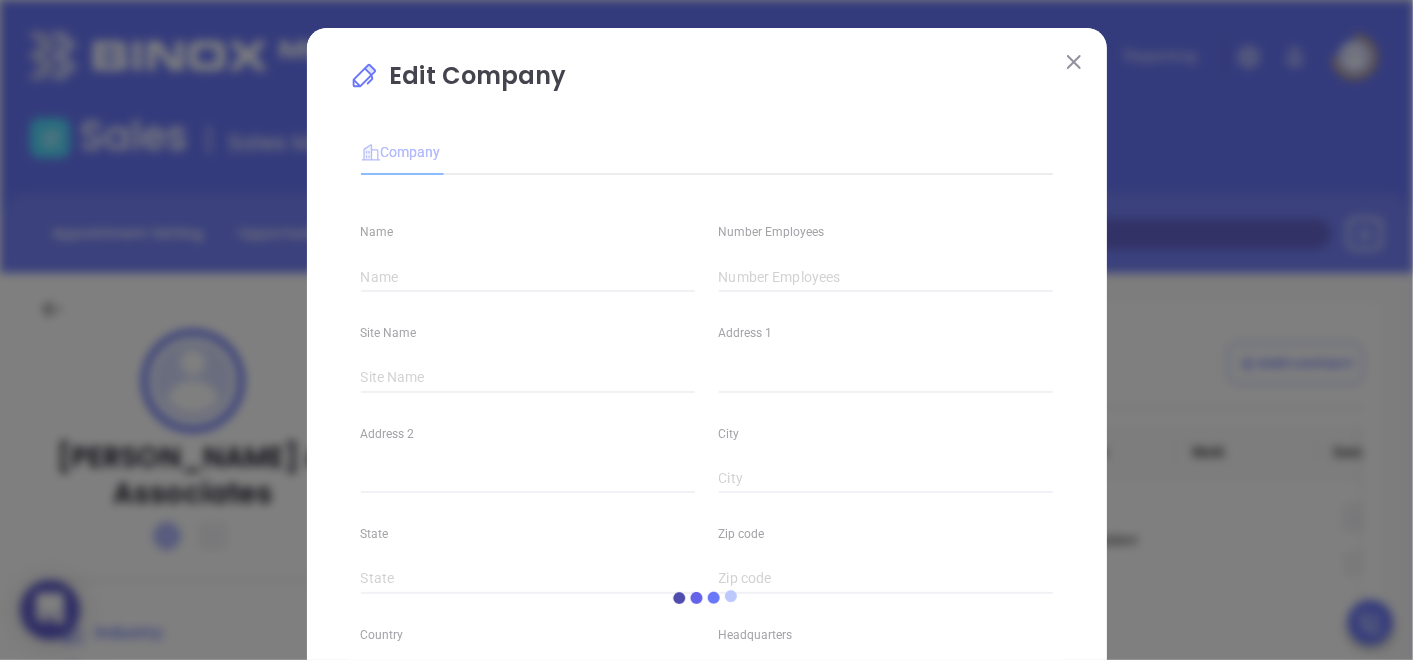 type on "4" 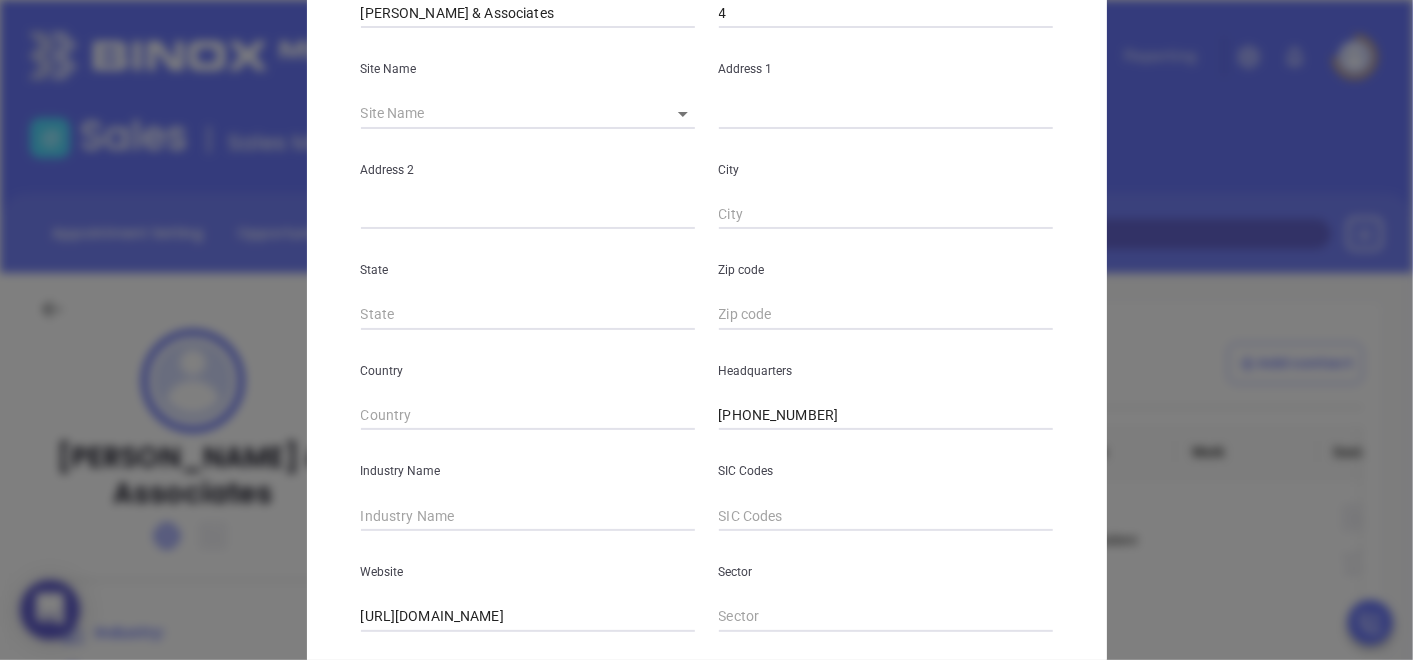 scroll, scrollTop: 487, scrollLeft: 0, axis: vertical 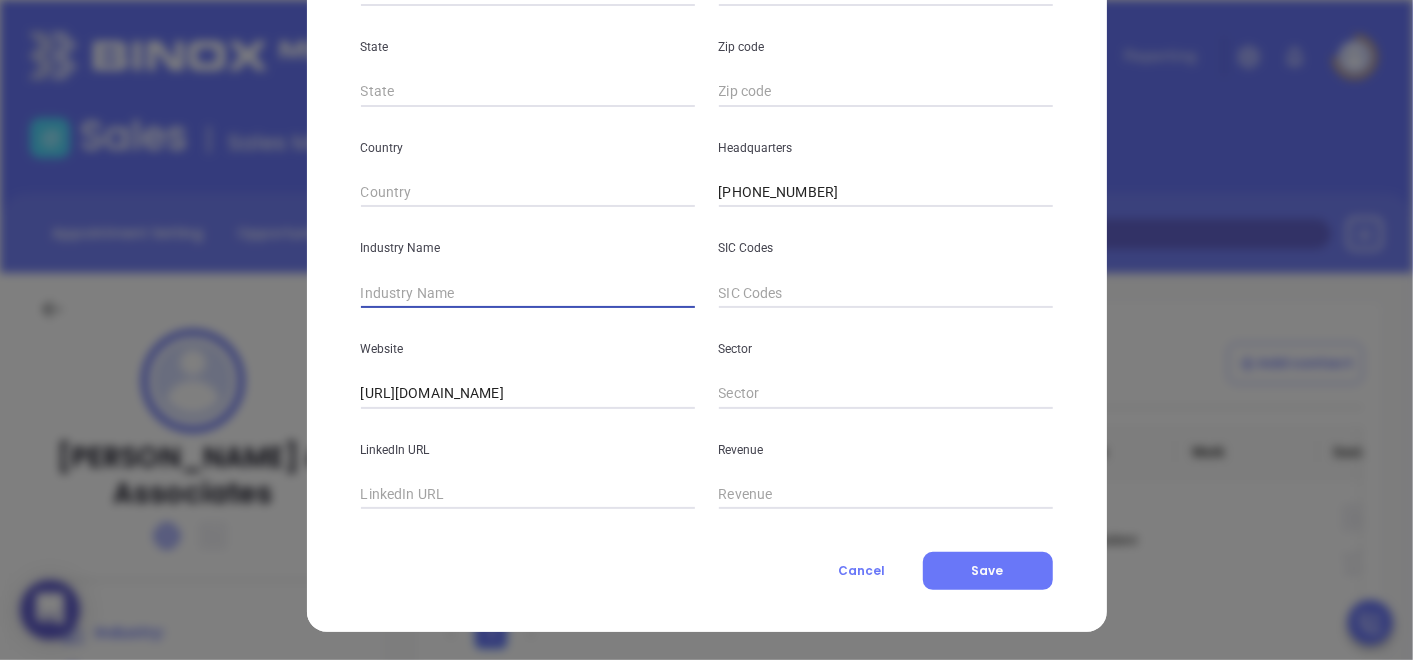 click at bounding box center [528, 293] 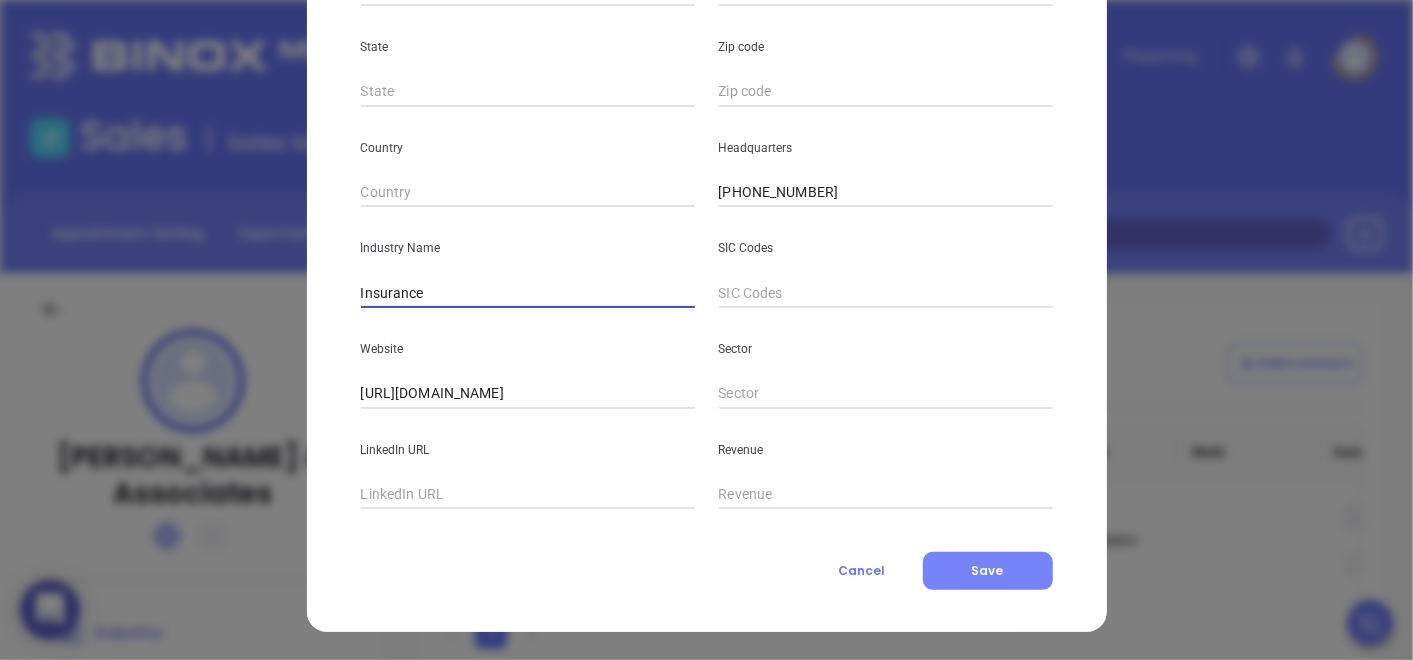 type on "Insurance" 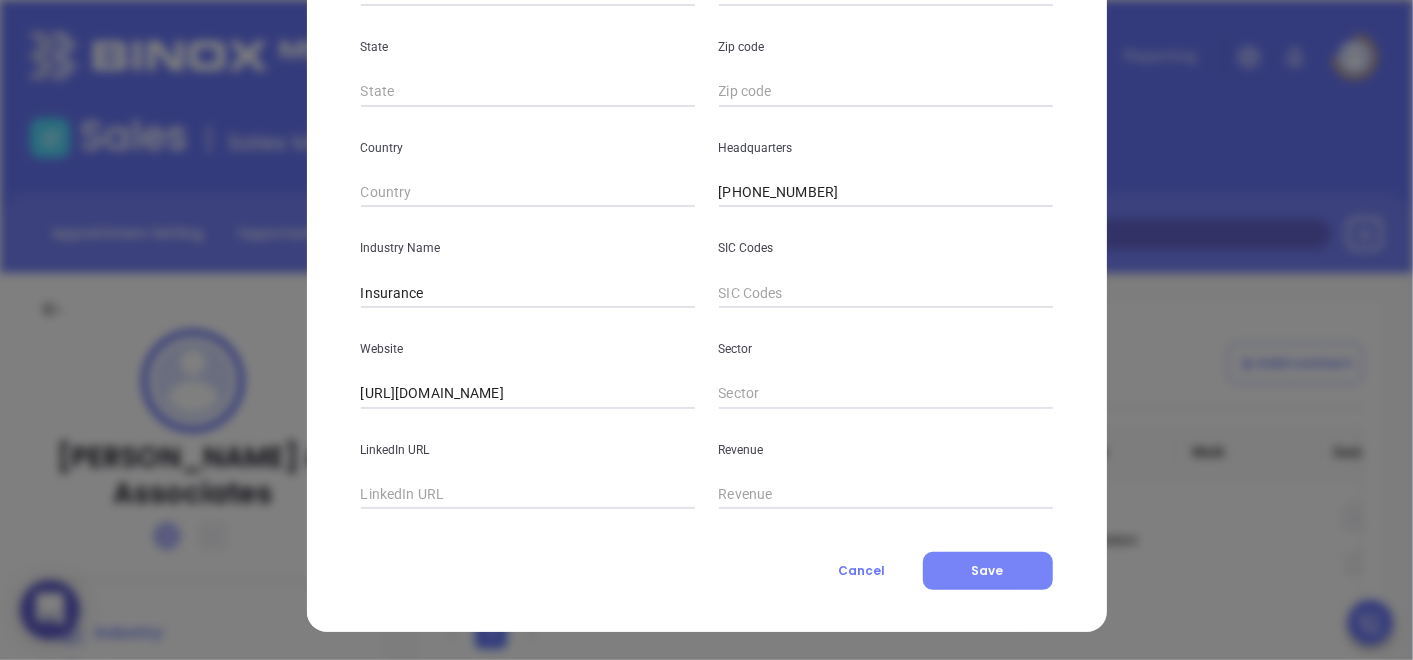 click on "Save" at bounding box center [988, 571] 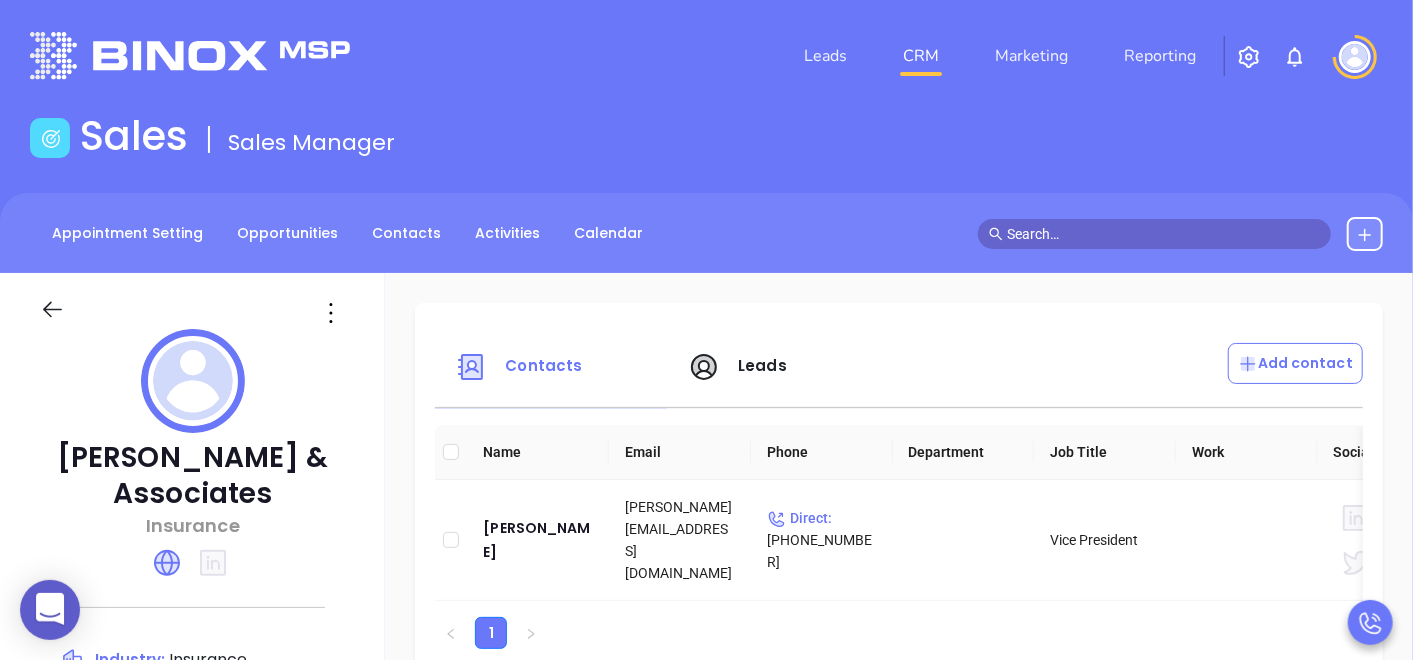 click on "Contacts Leads  Add contact Name Email Phone Department Job Title Work Social Media                 [PERSON_NAME] [PERSON_NAME][EMAIL_ADDRESS][DOMAIN_NAME]   Direct :   [PHONE_NUMBER] Vice President 1" at bounding box center [899, 973] 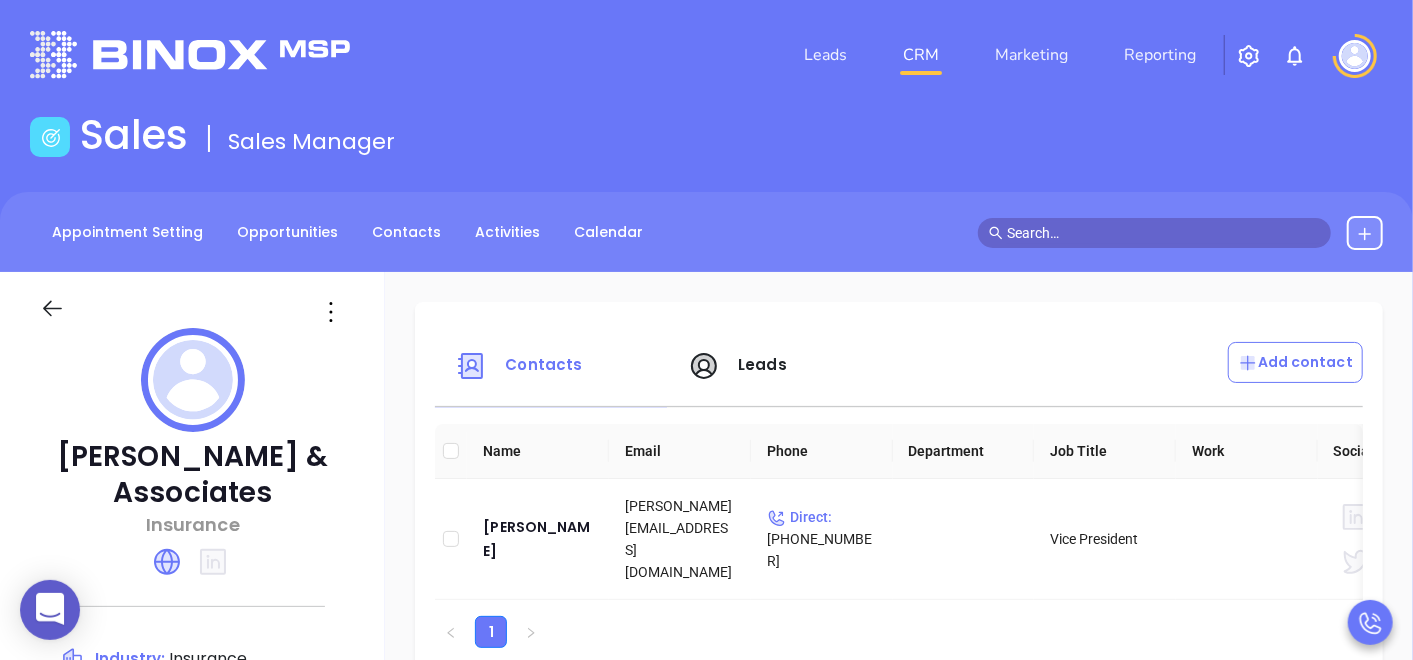 scroll, scrollTop: 0, scrollLeft: 0, axis: both 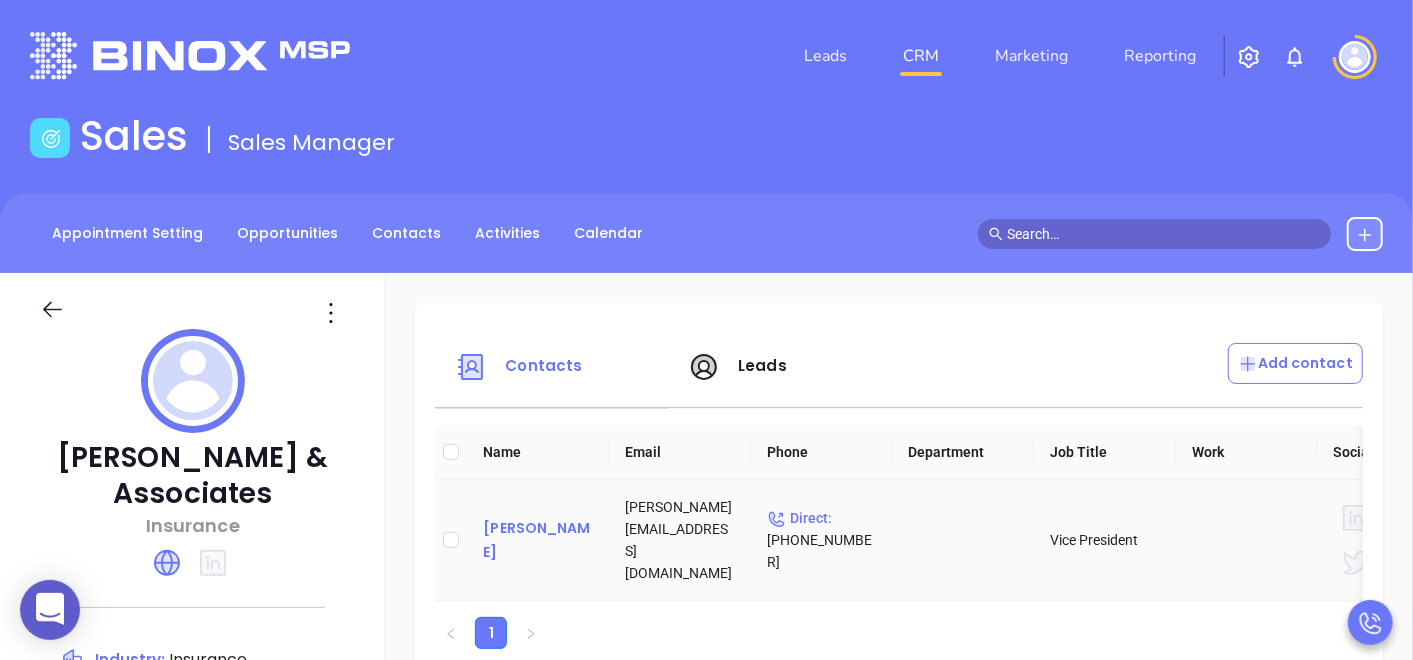 click on "[PERSON_NAME]" at bounding box center (538, 540) 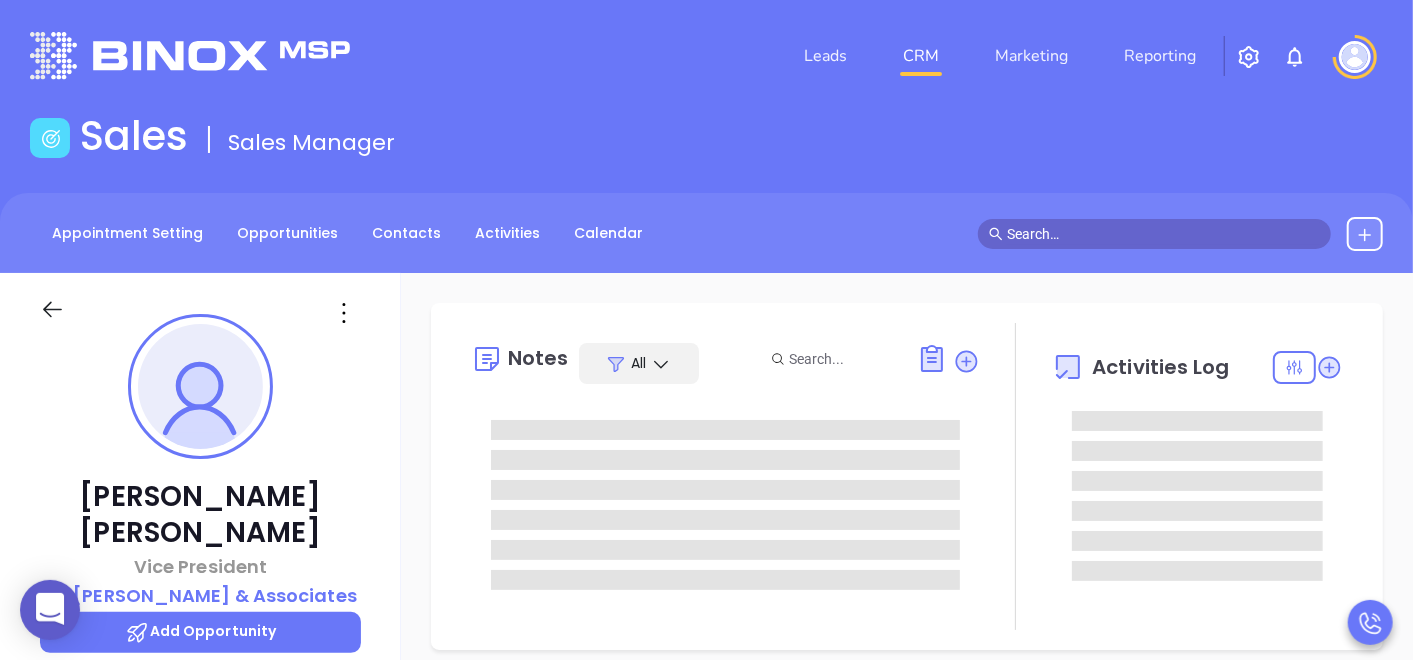type on "[DATE]" 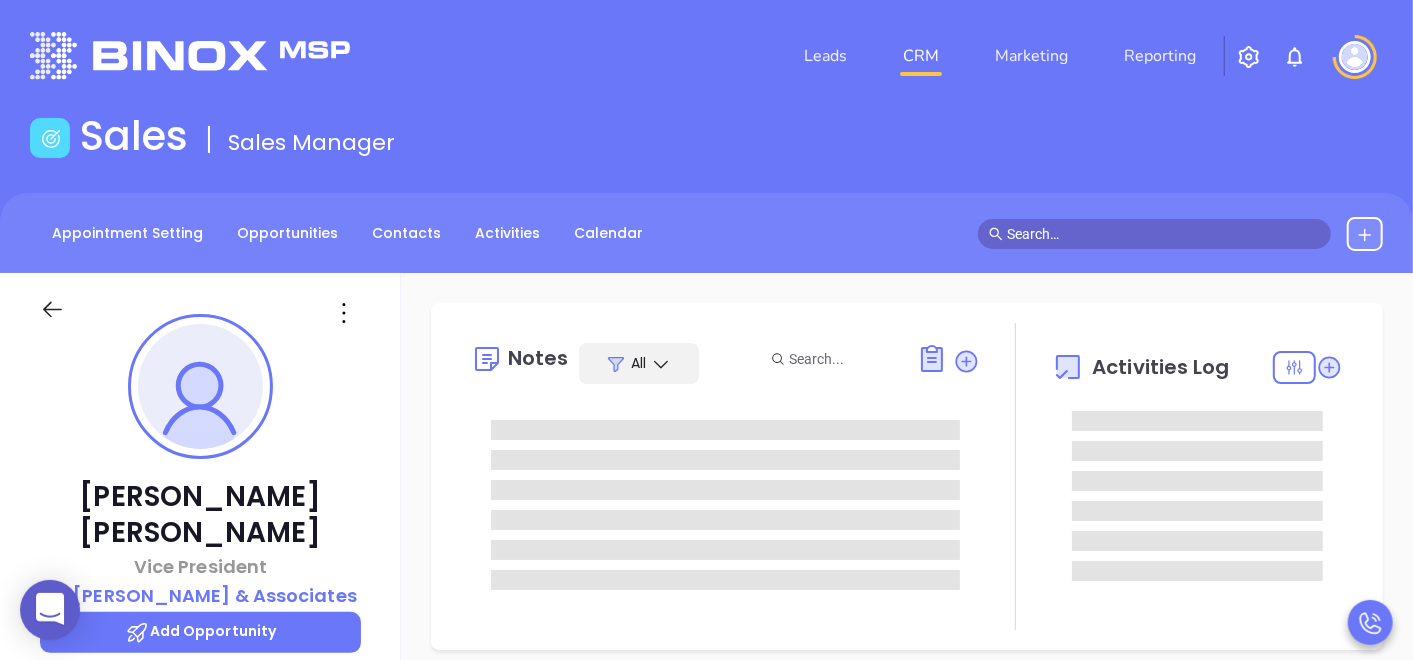 scroll, scrollTop: 522, scrollLeft: 0, axis: vertical 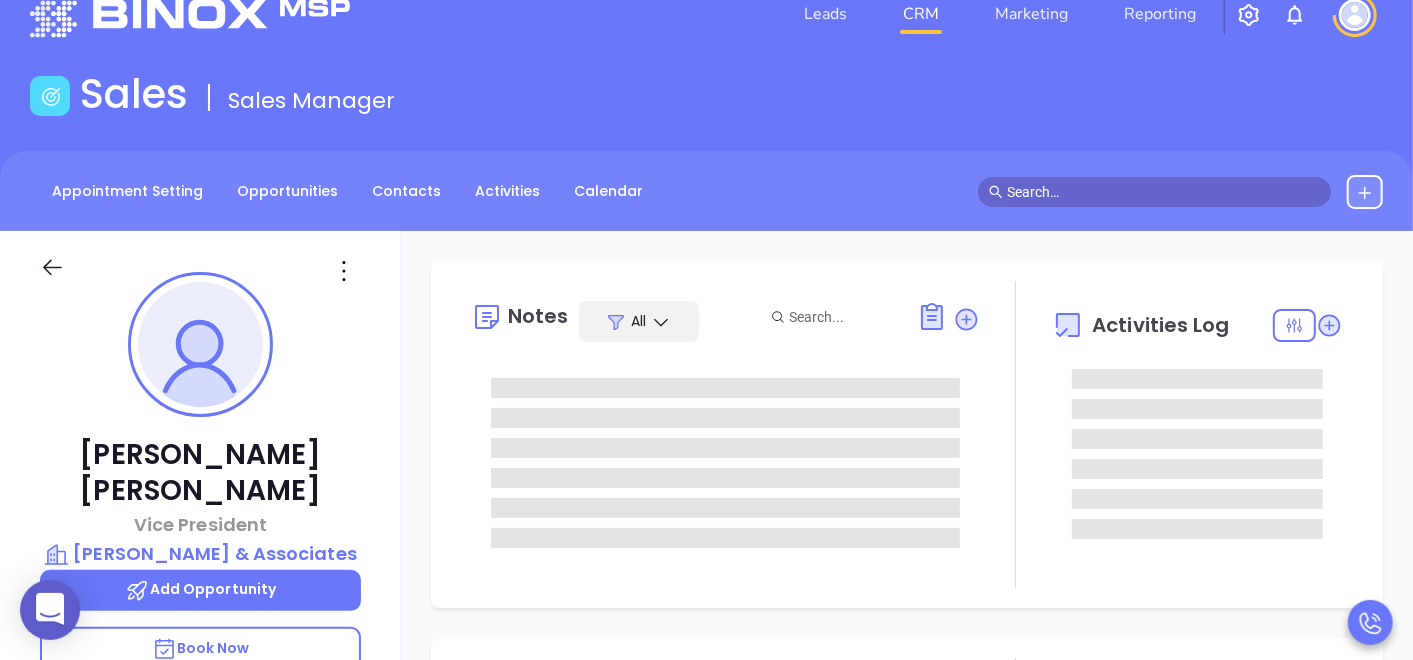 type on "[PERSON_NAME]" 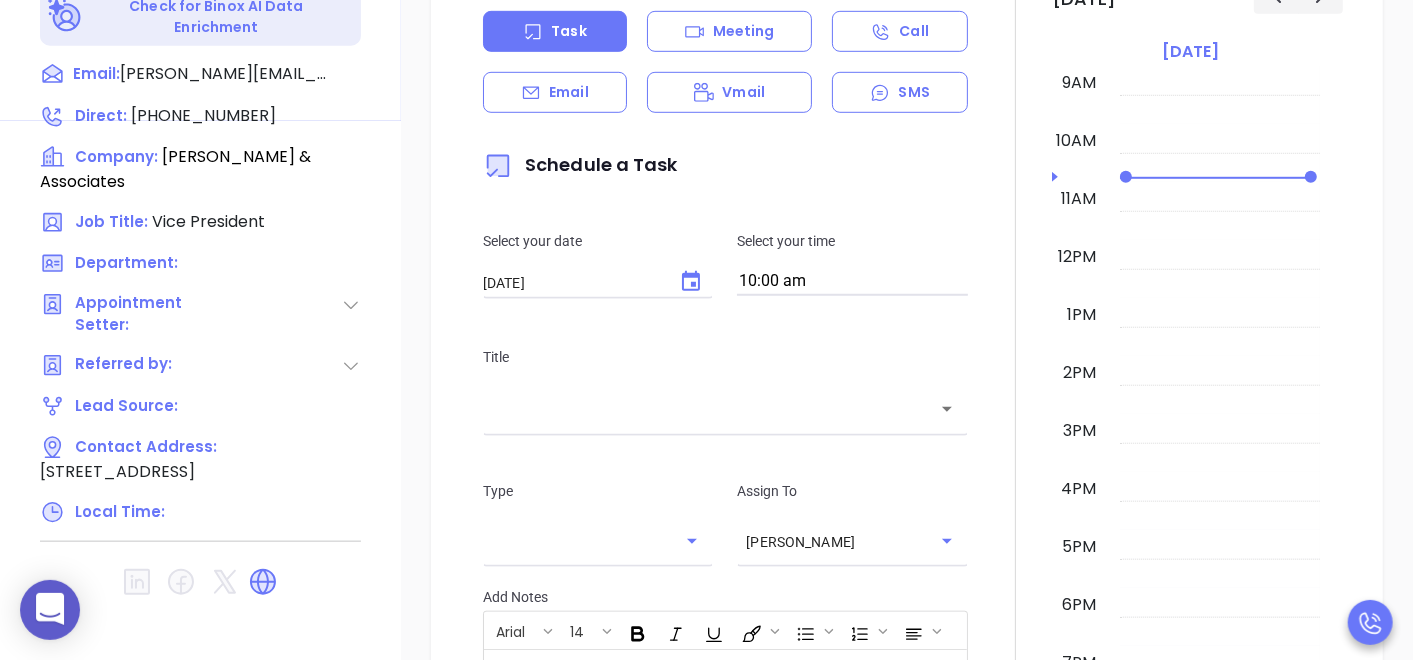 scroll, scrollTop: 1012, scrollLeft: 0, axis: vertical 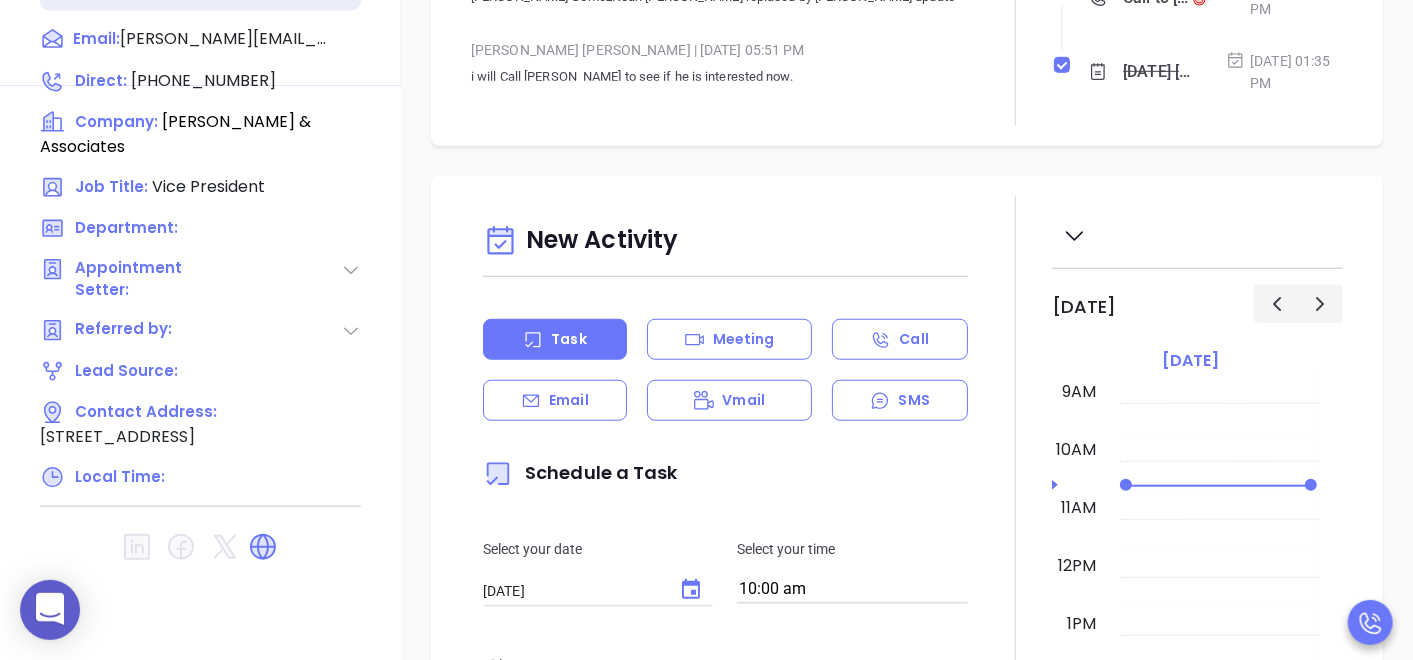 click at bounding box center [1016, 751] 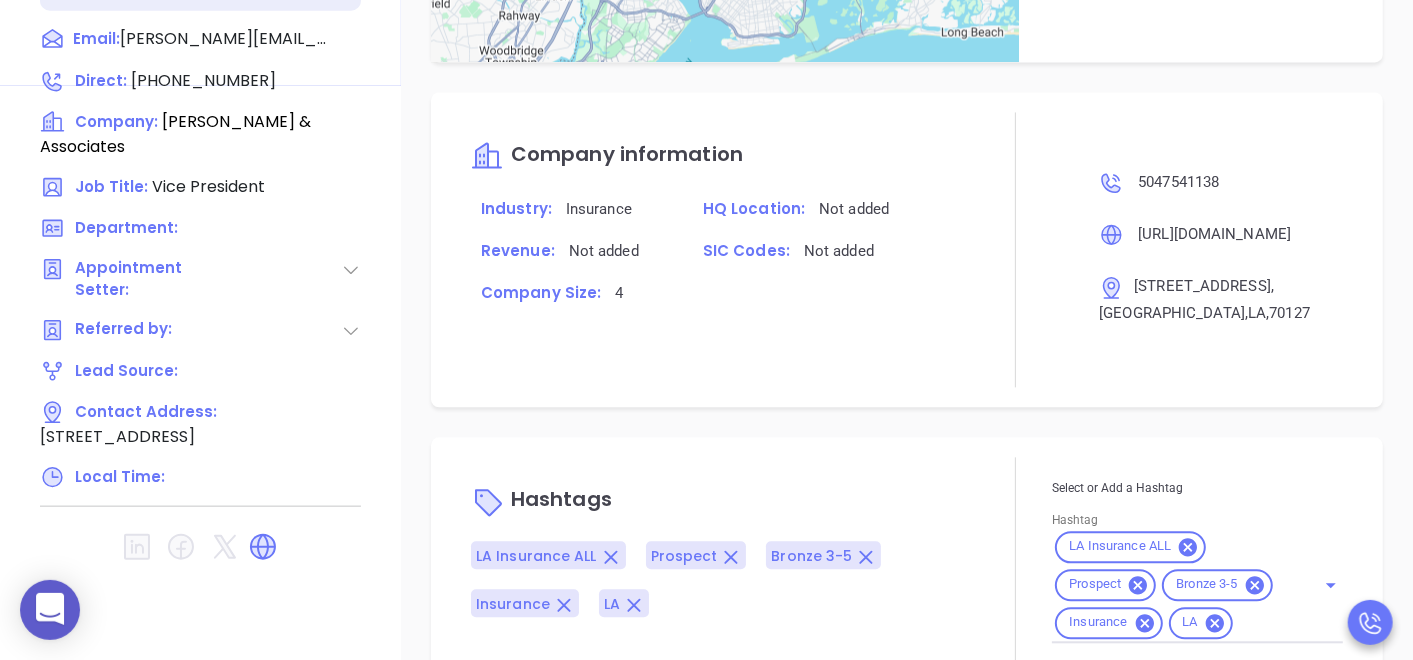 scroll, scrollTop: 1626, scrollLeft: 0, axis: vertical 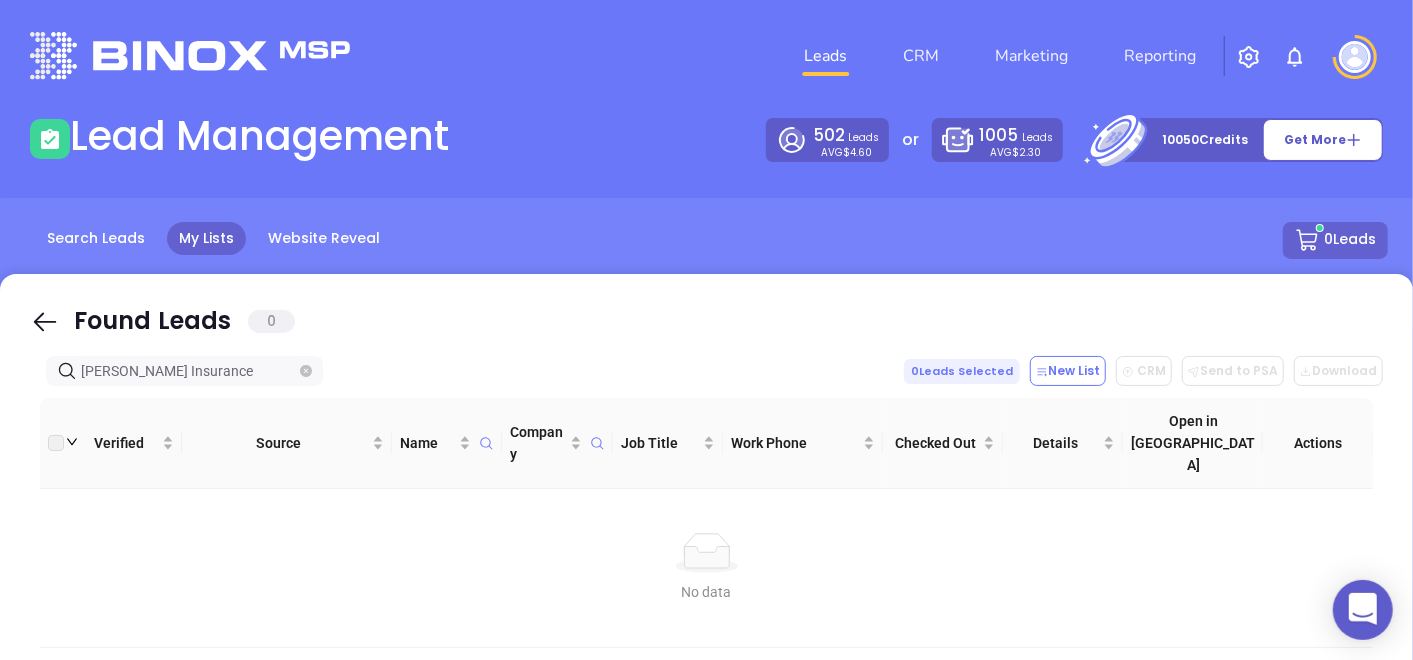 click 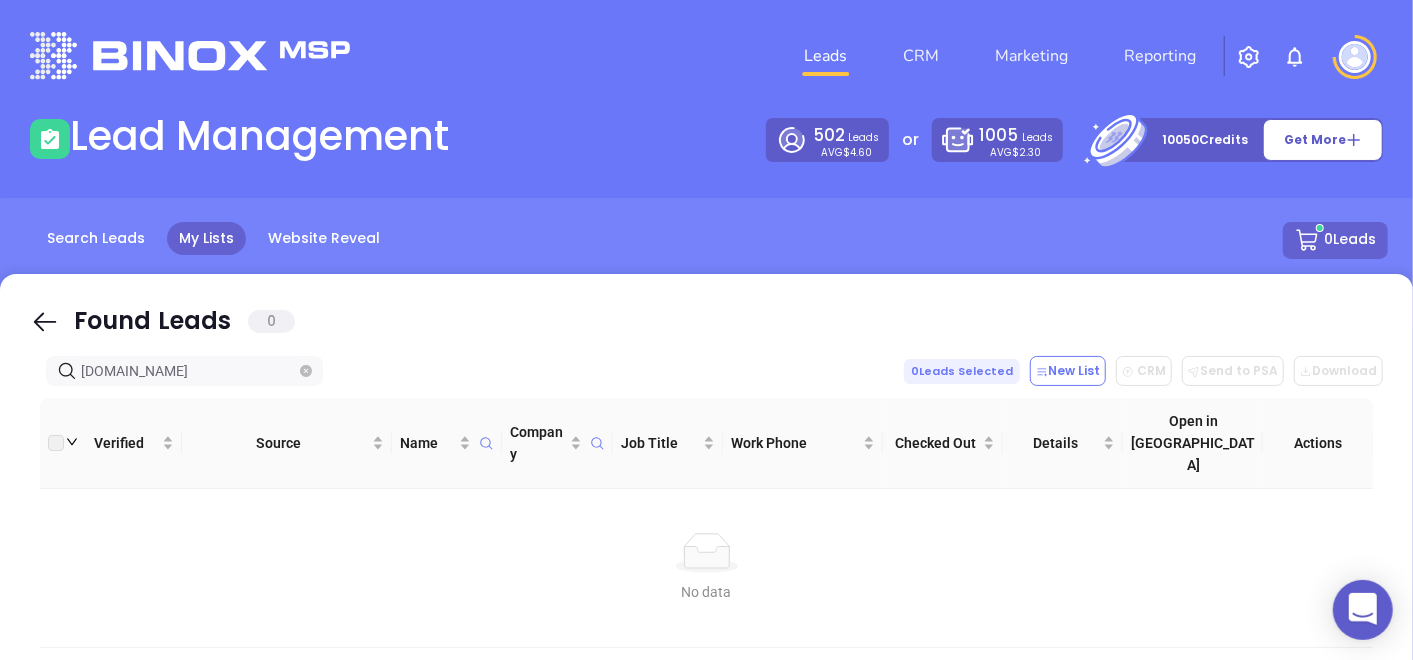 type on "[DOMAIN_NAME]" 